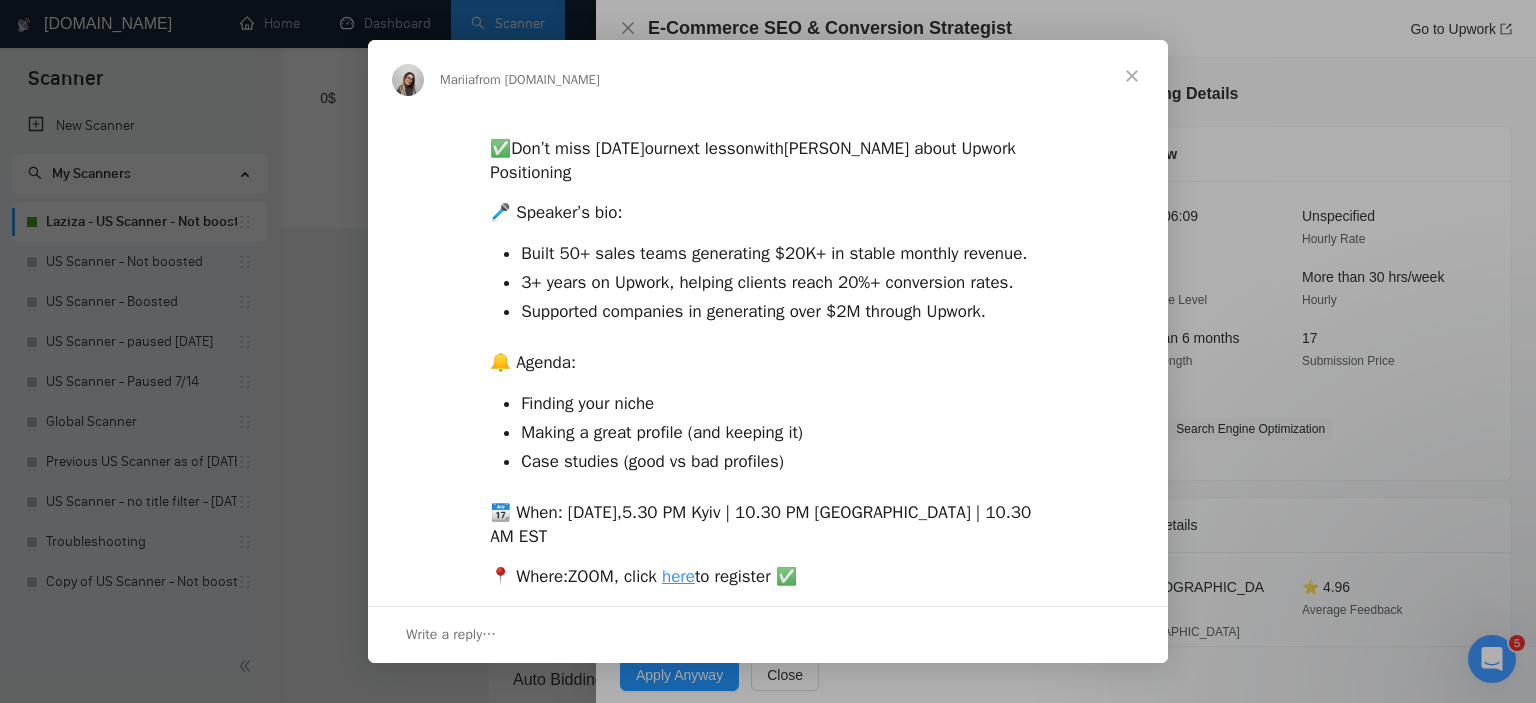 scroll, scrollTop: 0, scrollLeft: 0, axis: both 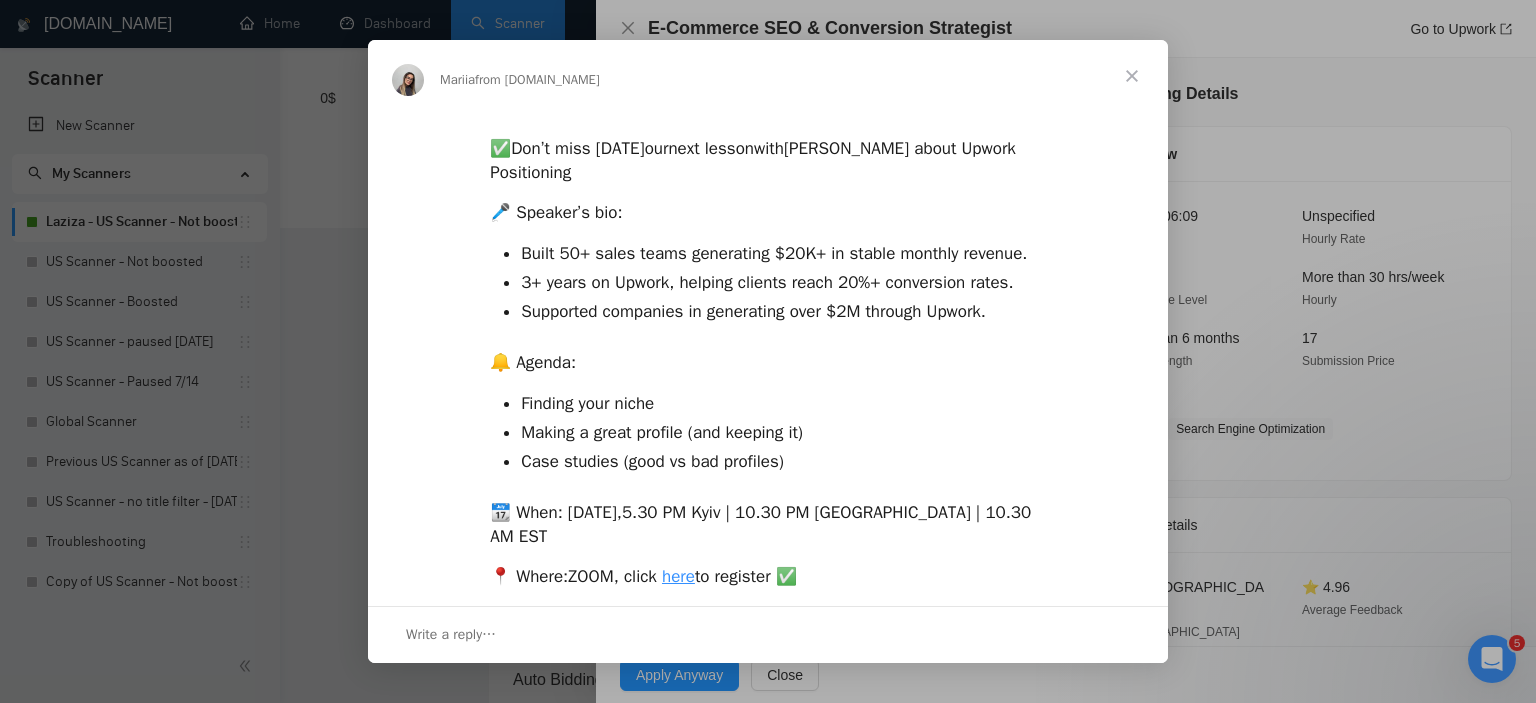 click at bounding box center [1132, 76] 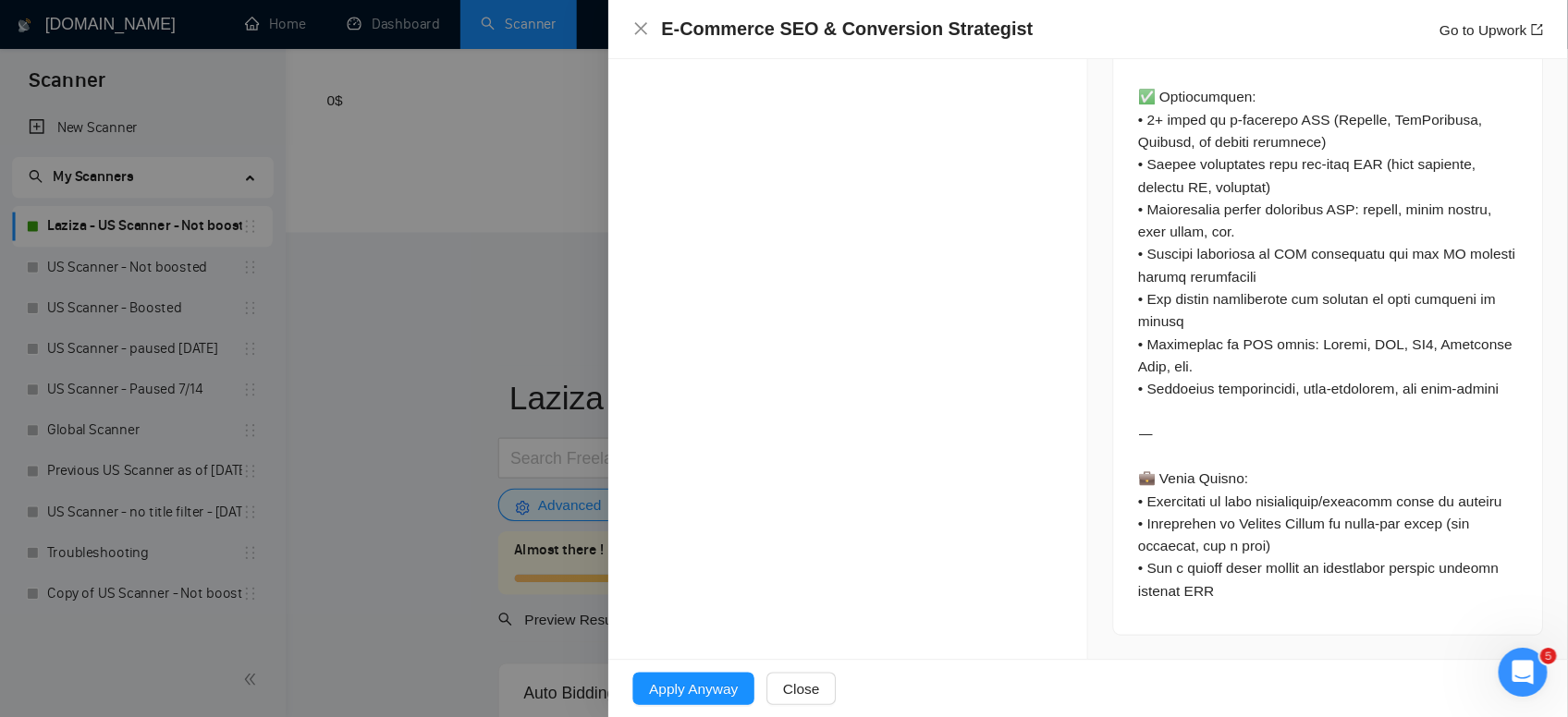 scroll, scrollTop: 1761, scrollLeft: 0, axis: vertical 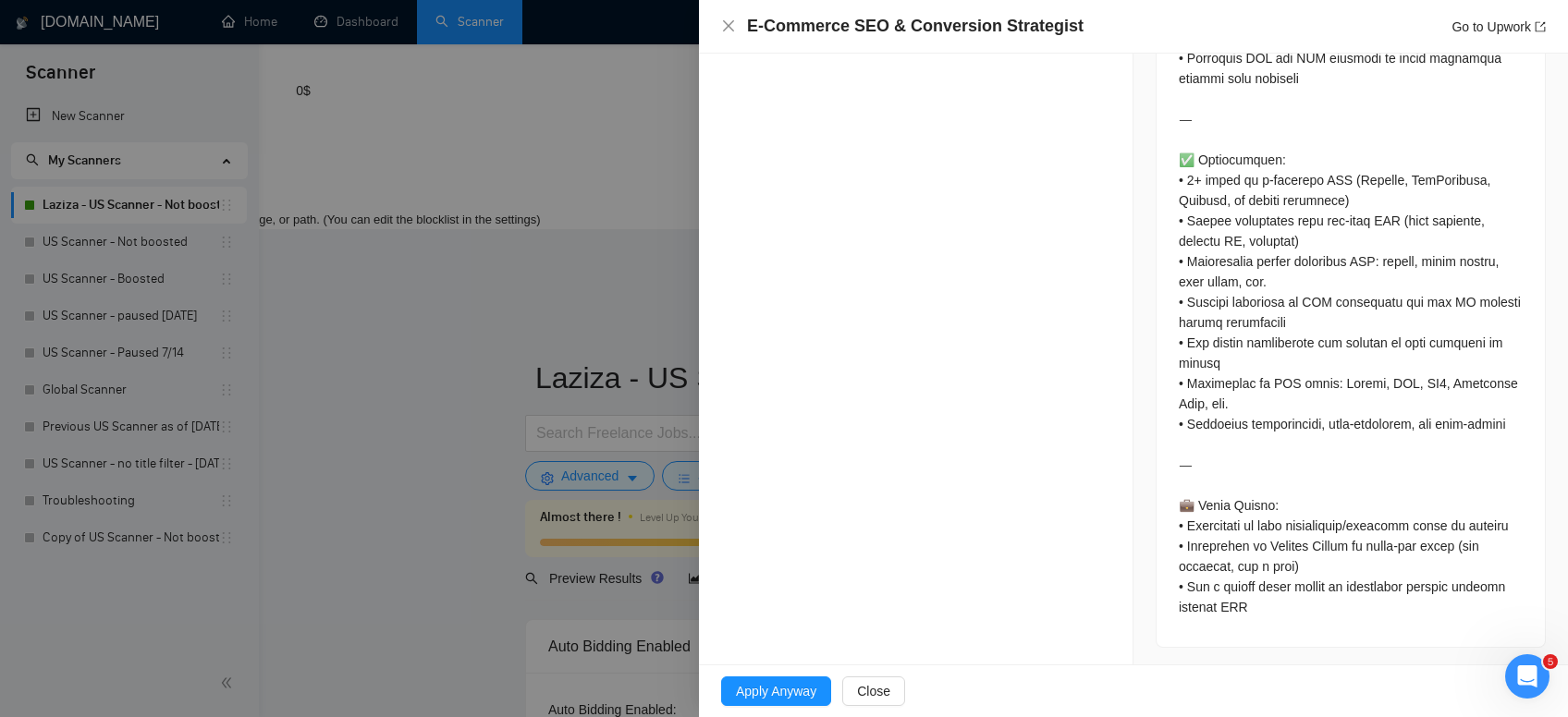 click 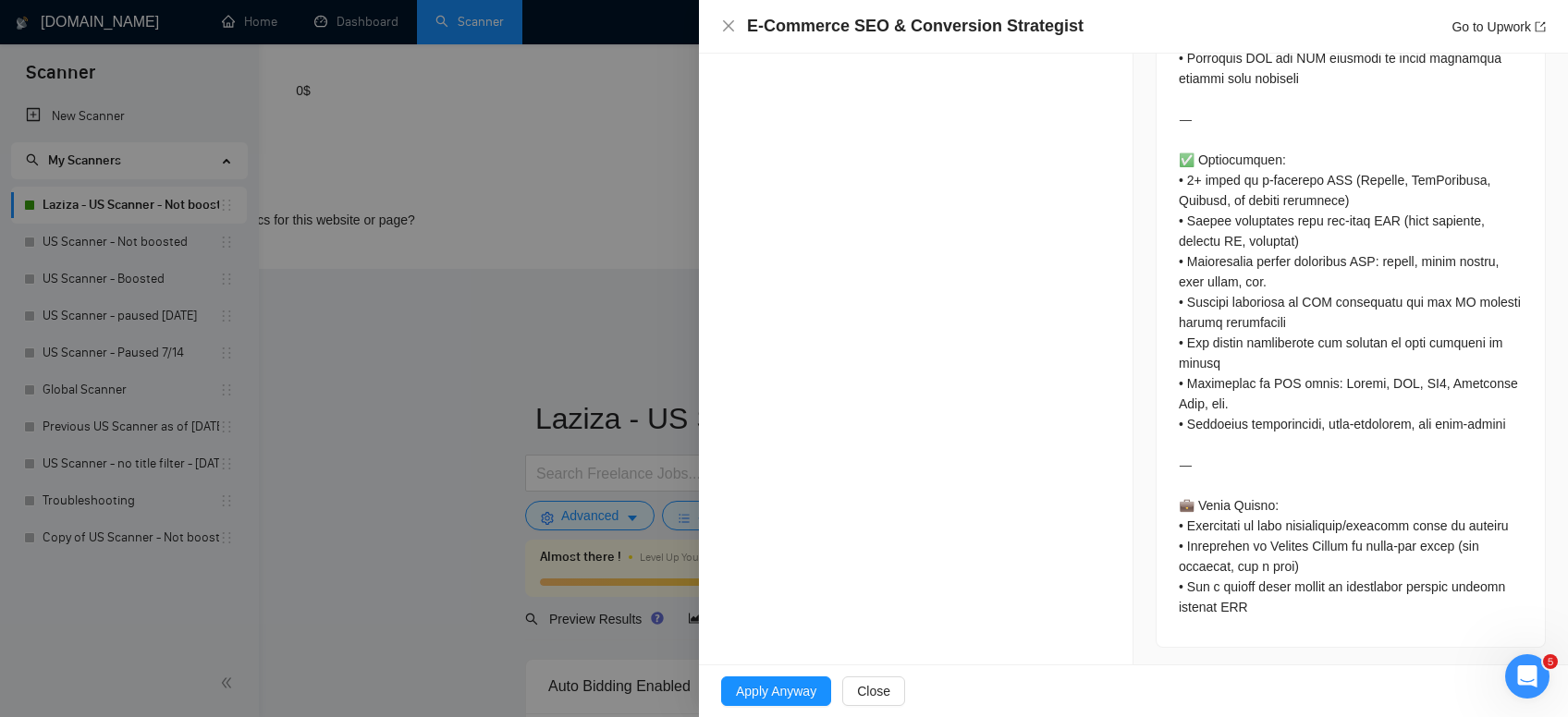 click on "For the domain" at bounding box center [119, 259] 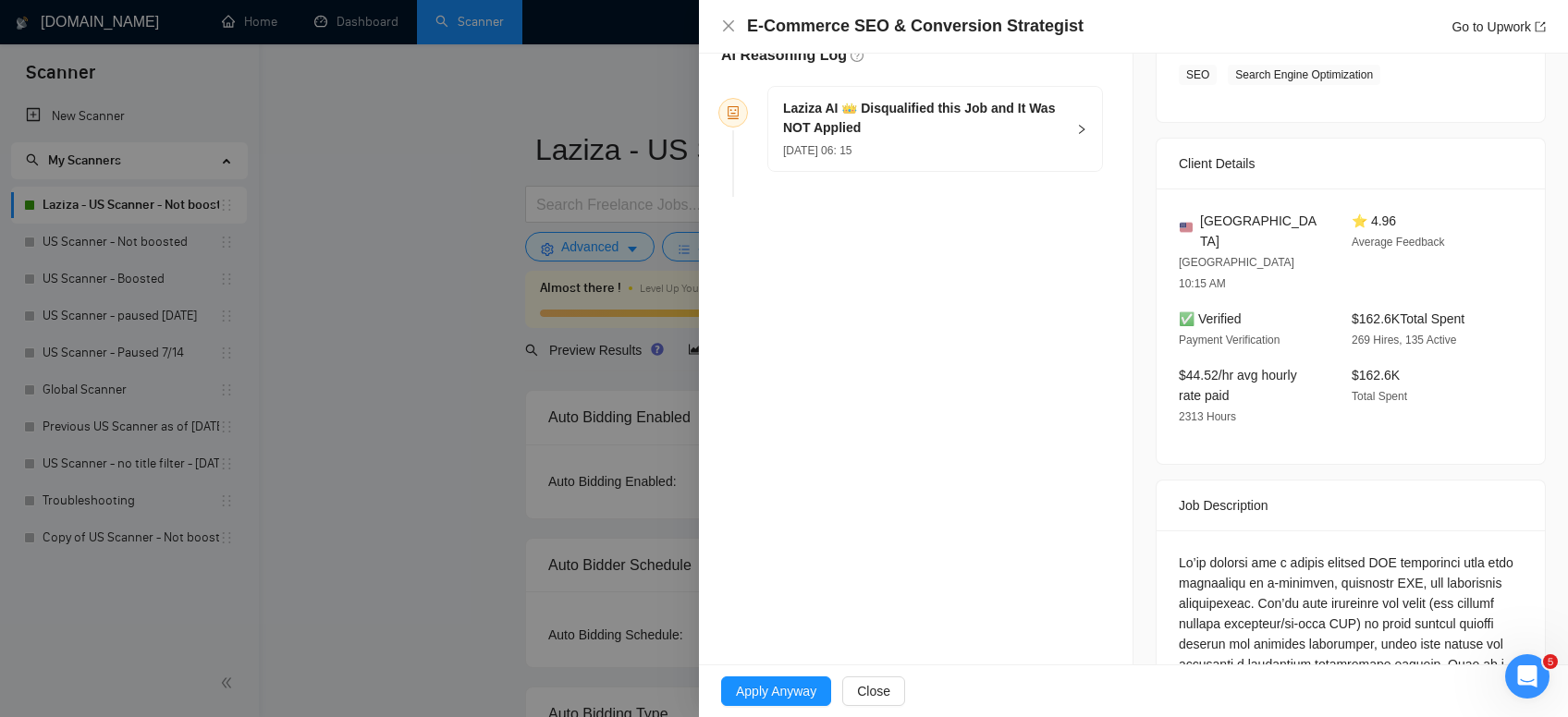 scroll, scrollTop: 0, scrollLeft: 0, axis: both 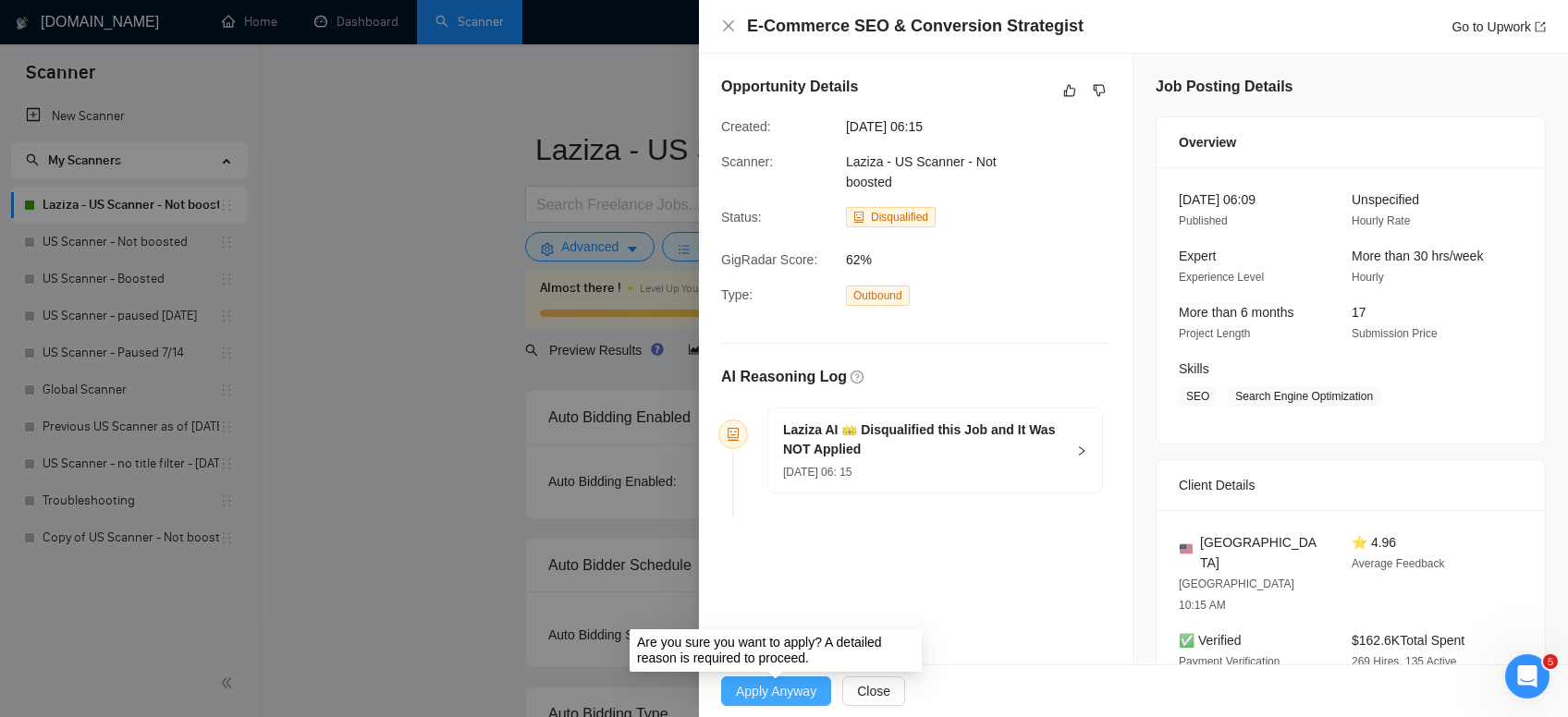 click on "Apply Anyway" at bounding box center [776, 691] 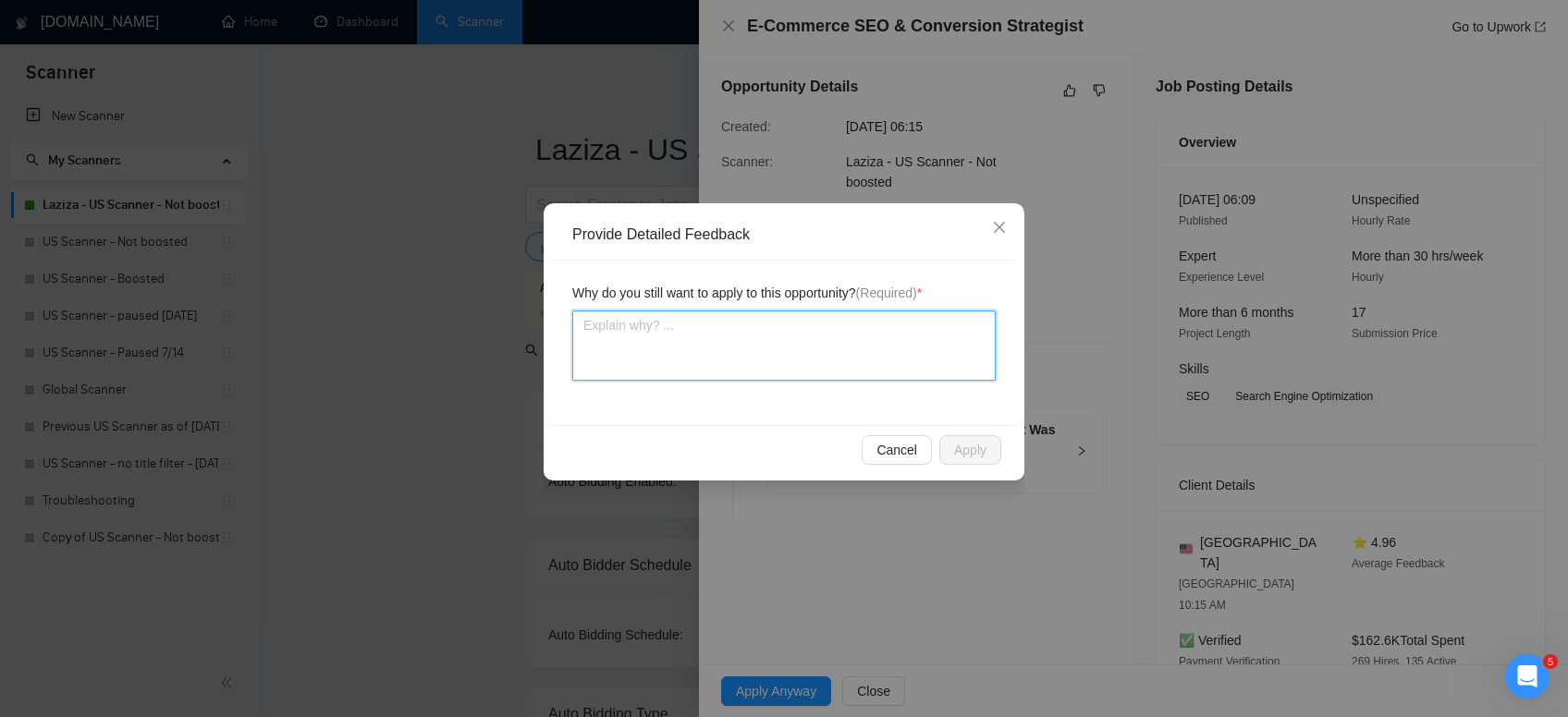 click at bounding box center (784, 346) 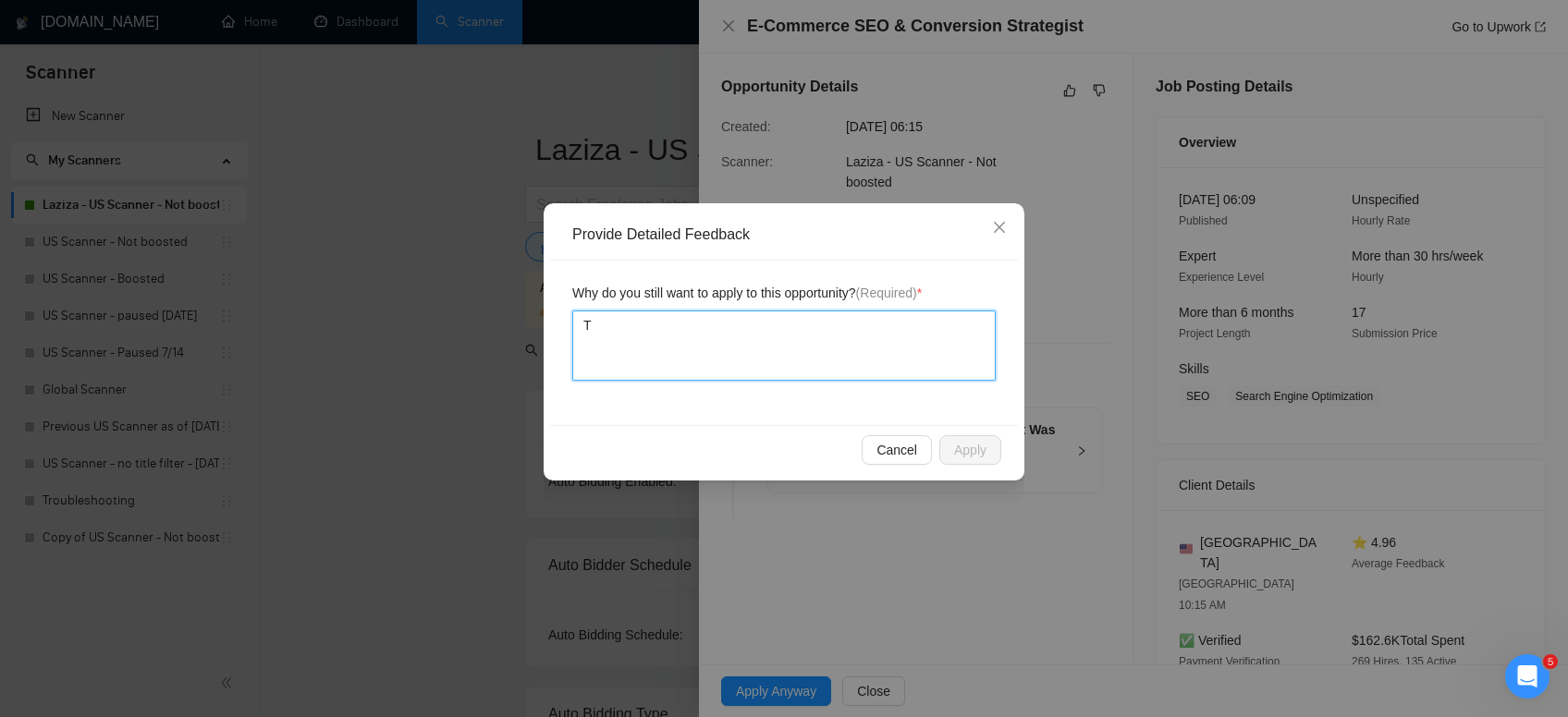type 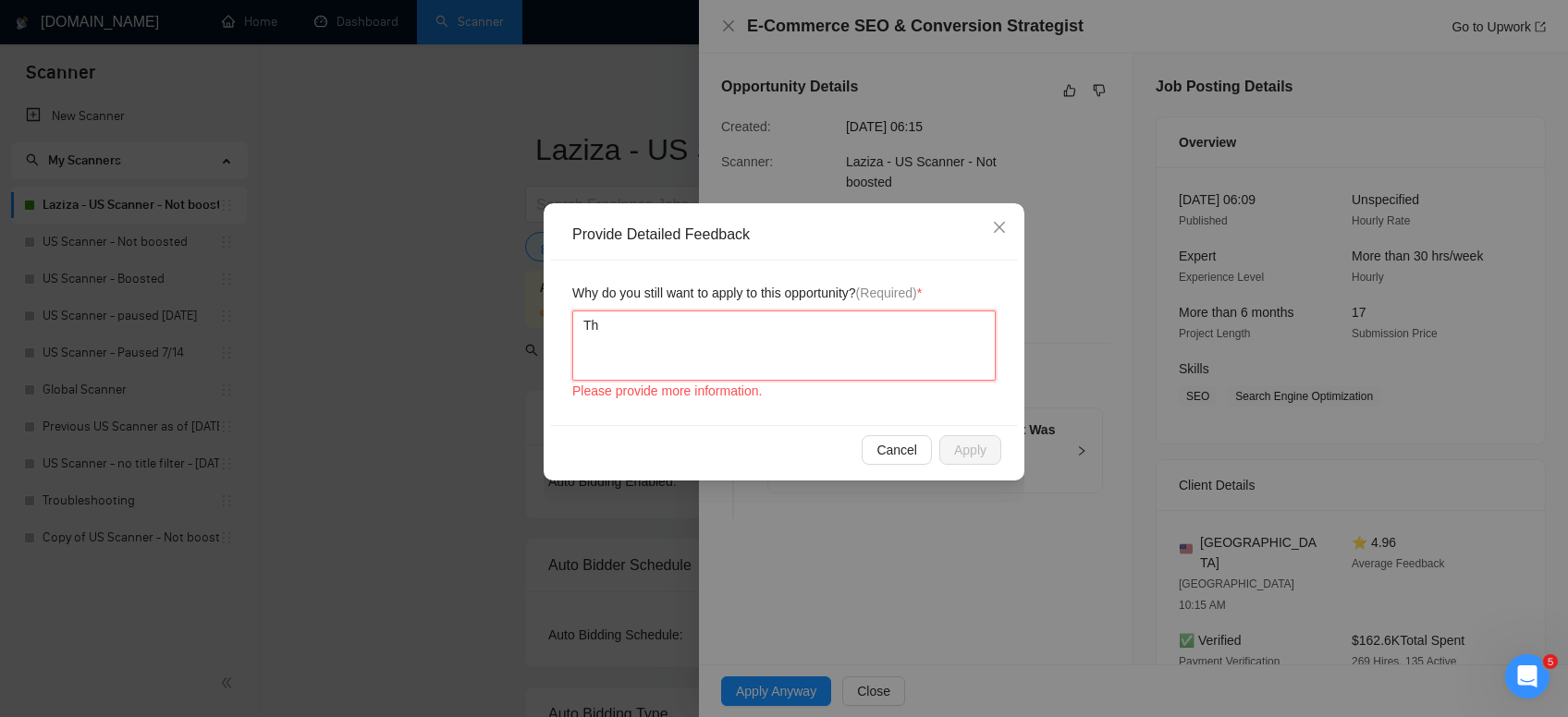 type 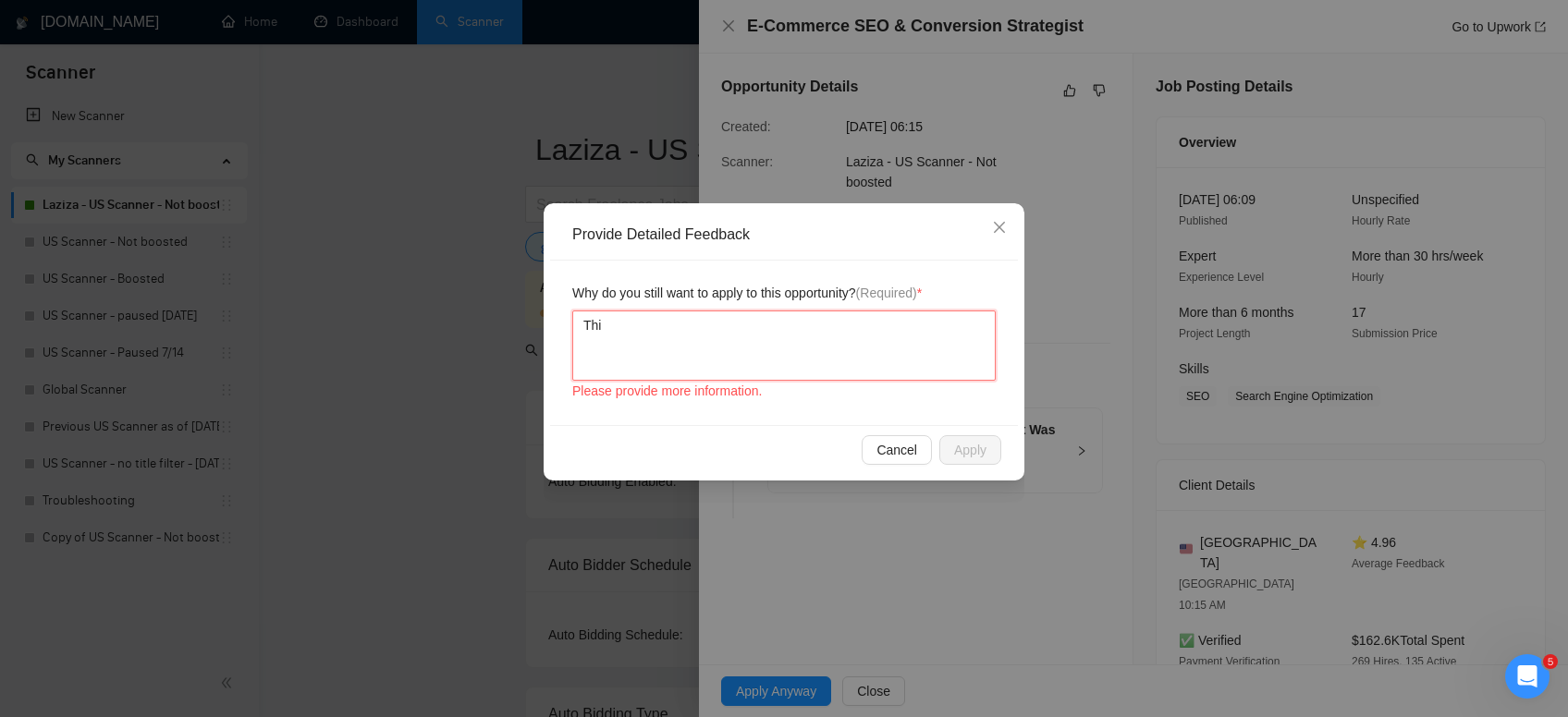 type 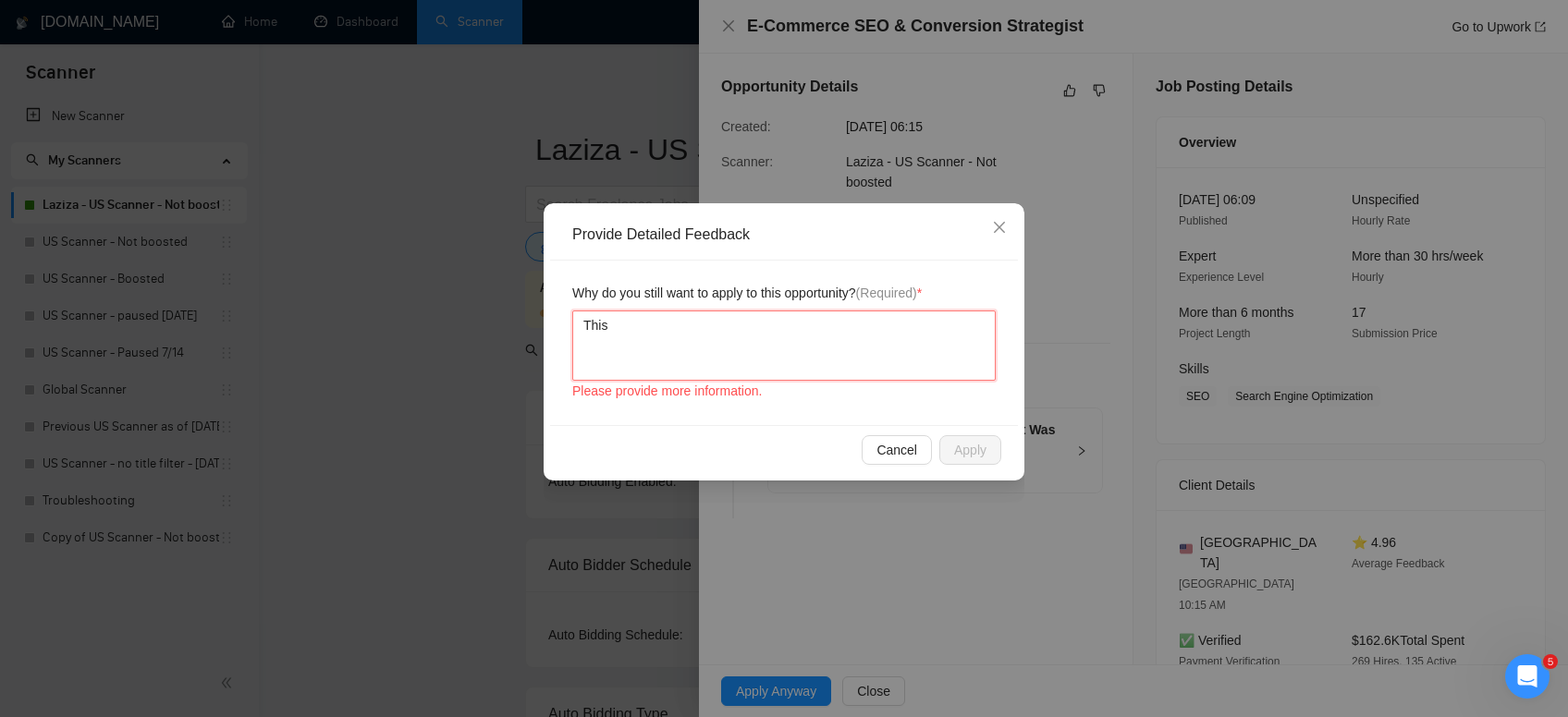 type 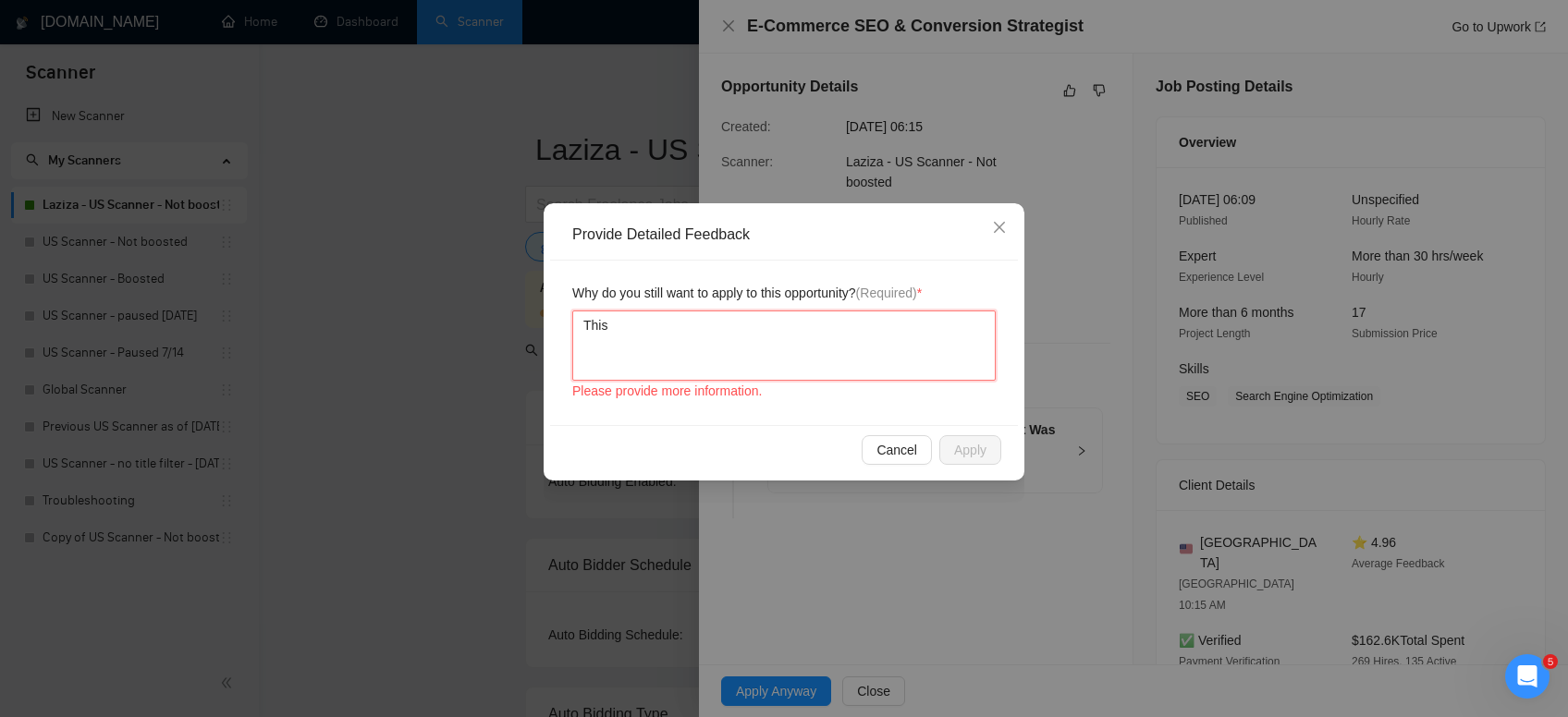 type 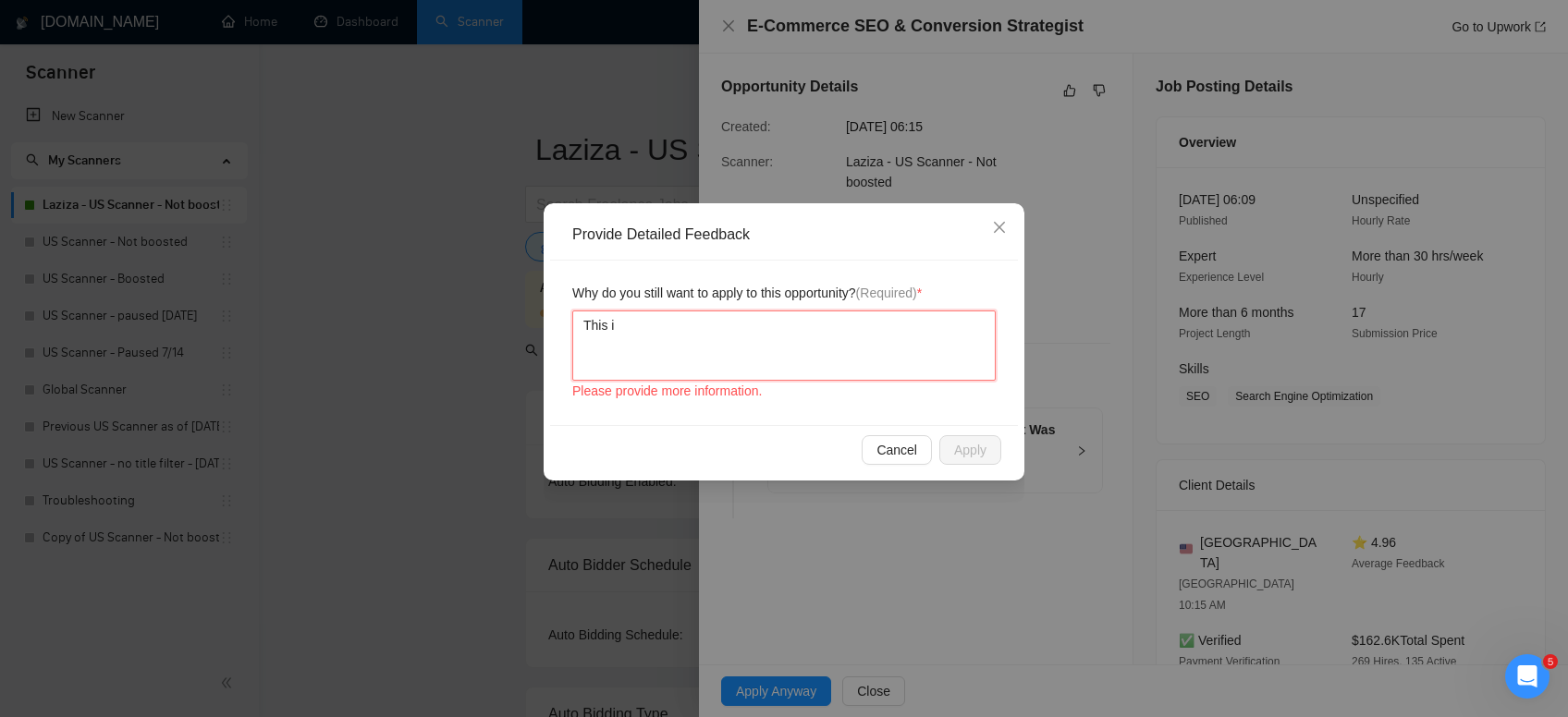 type 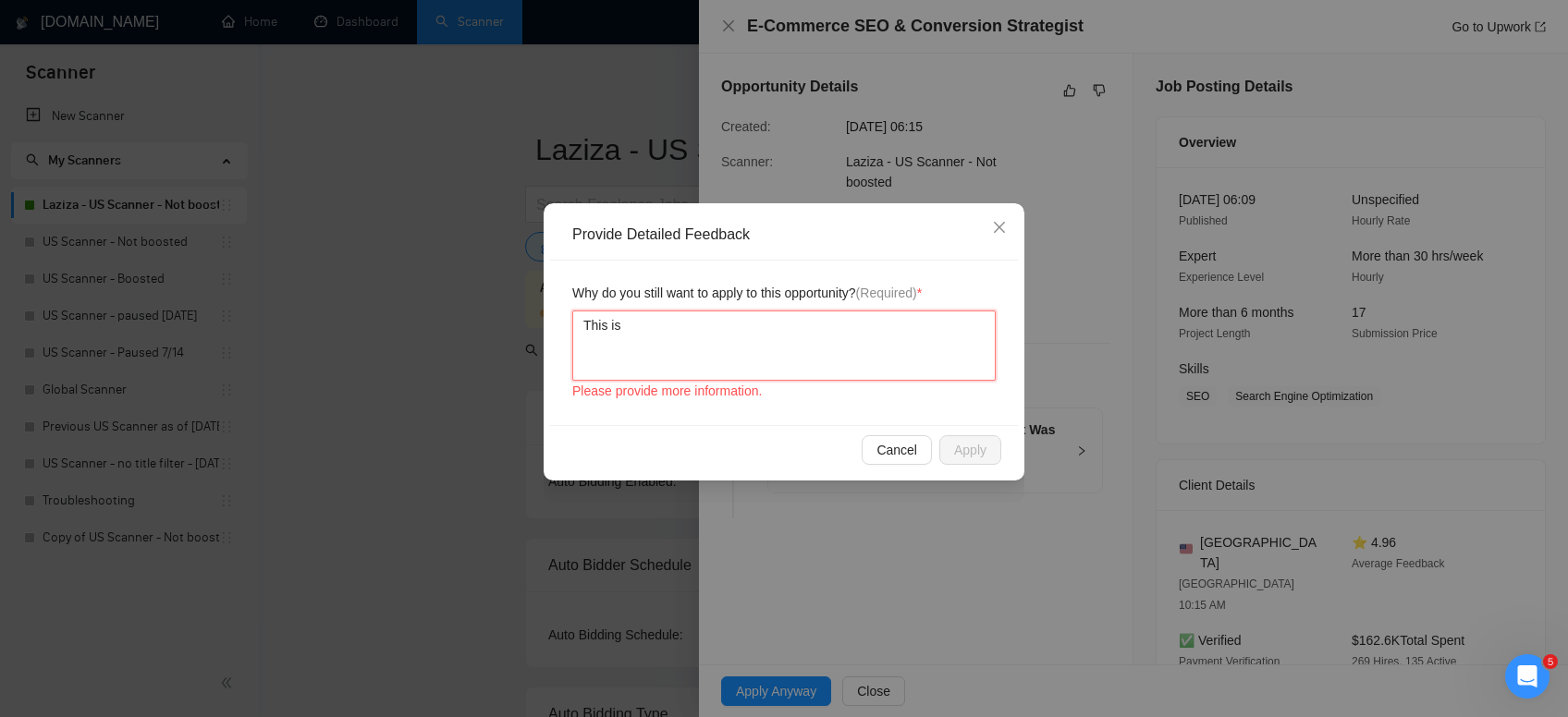 type 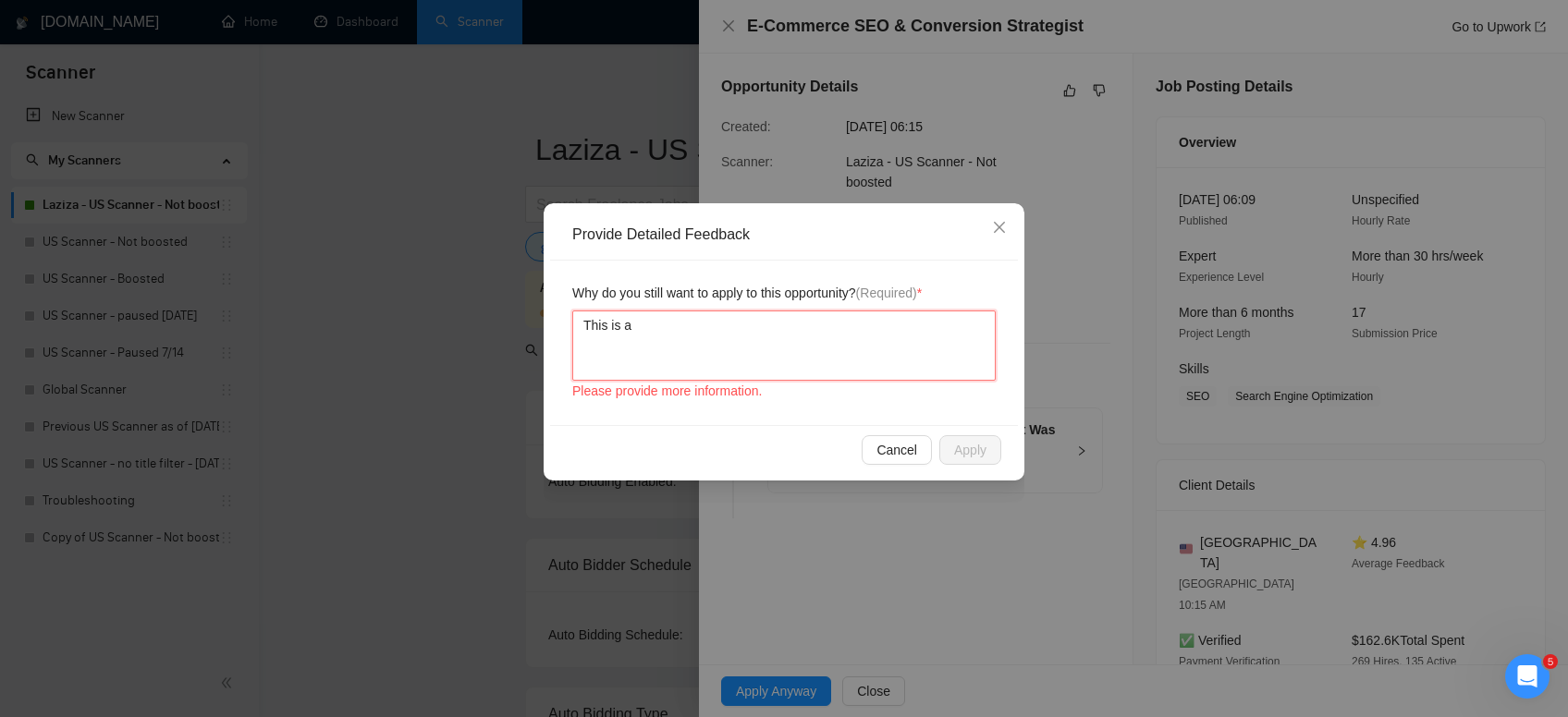 type 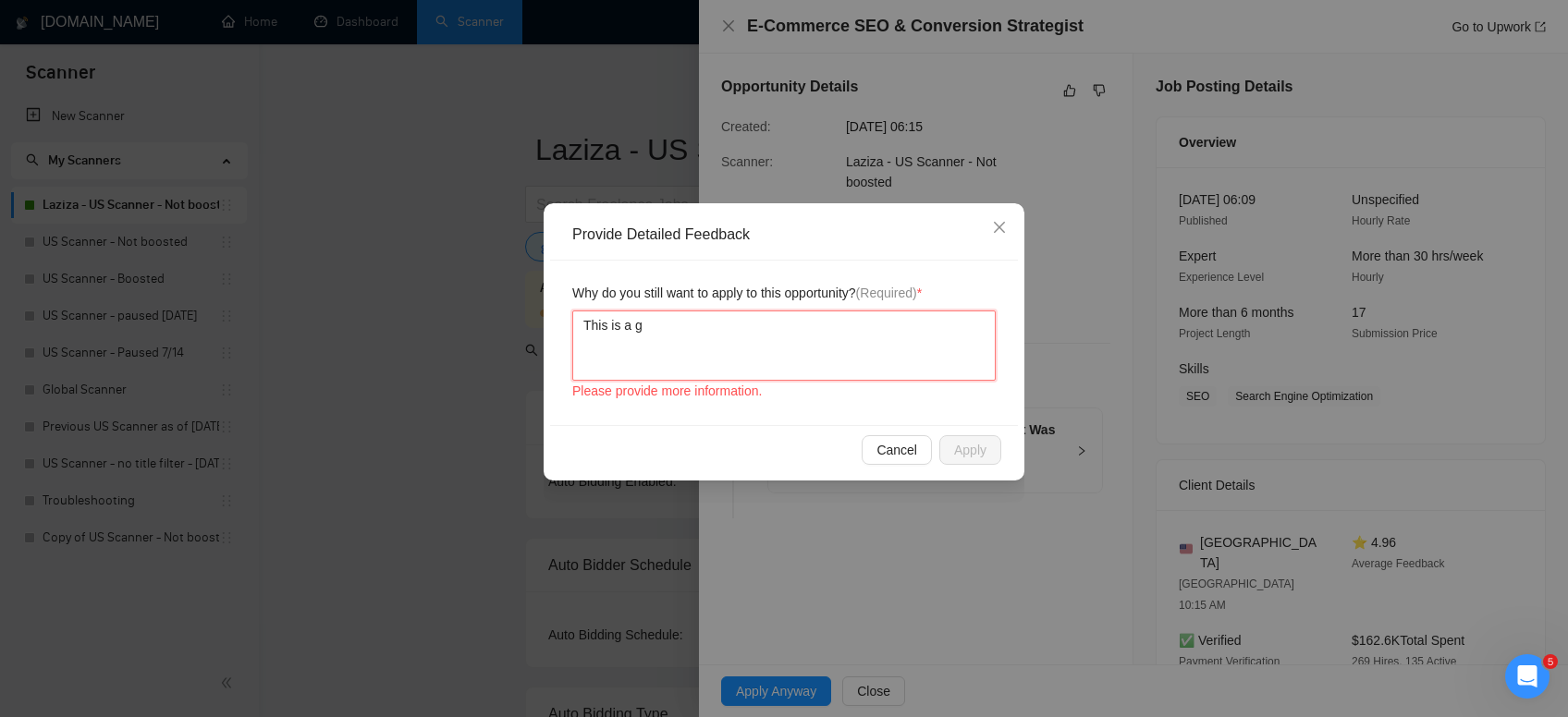 type 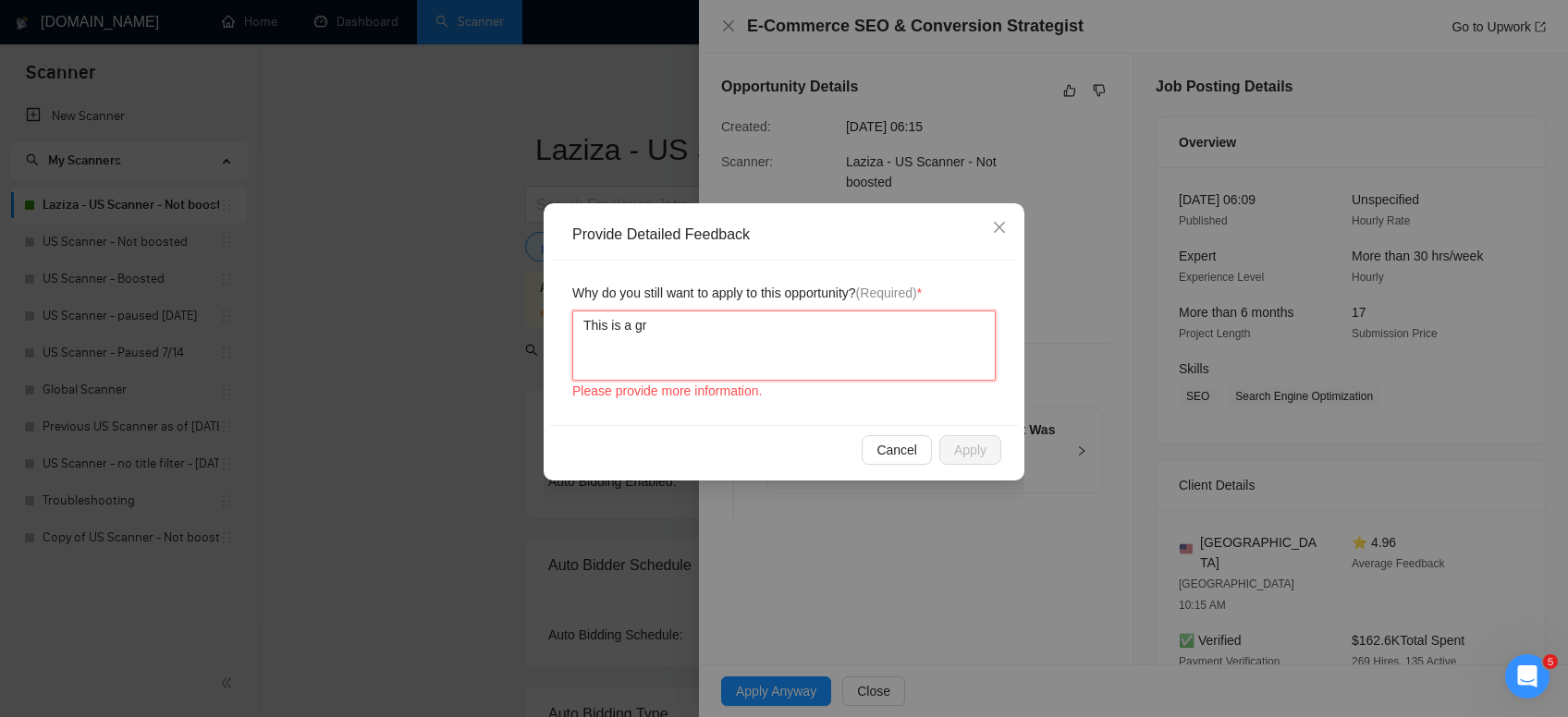 type 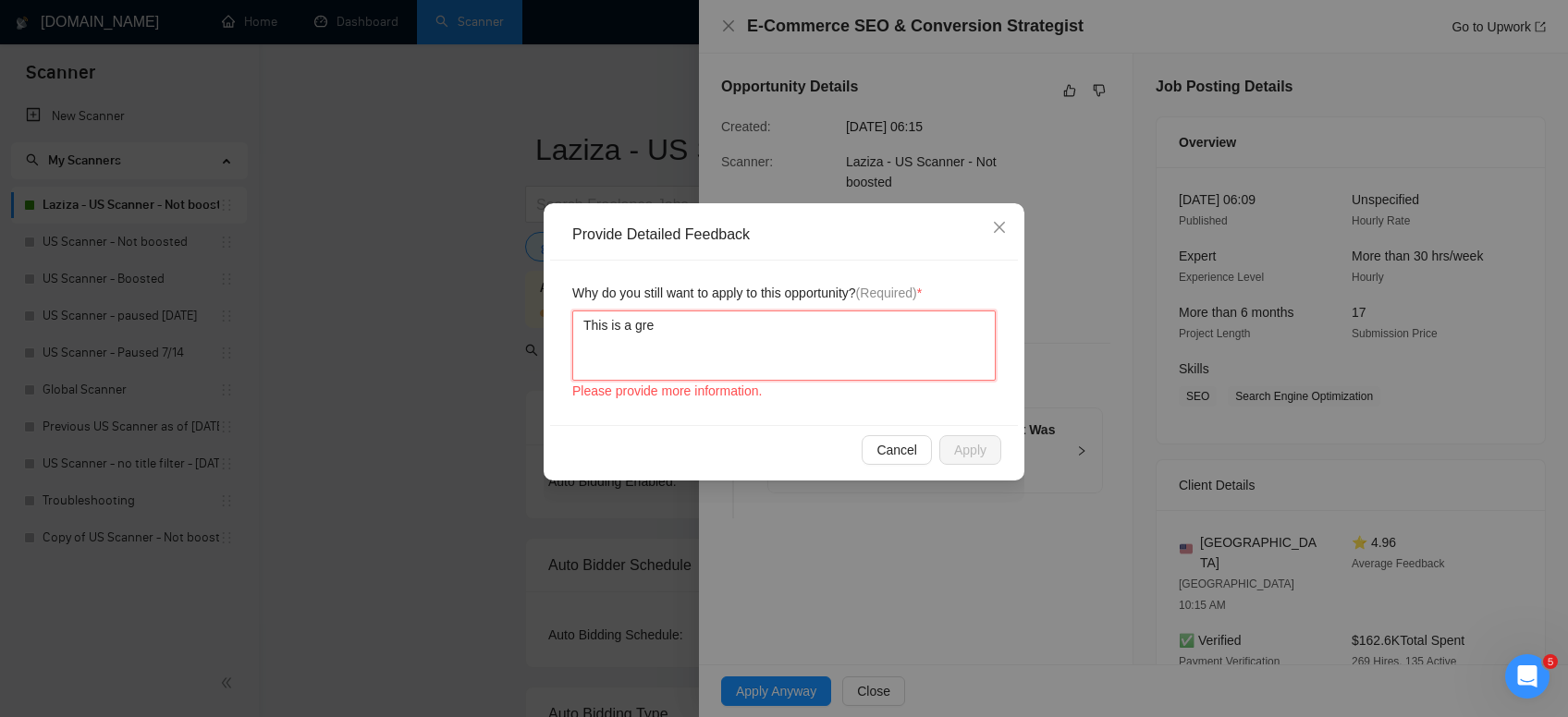 type 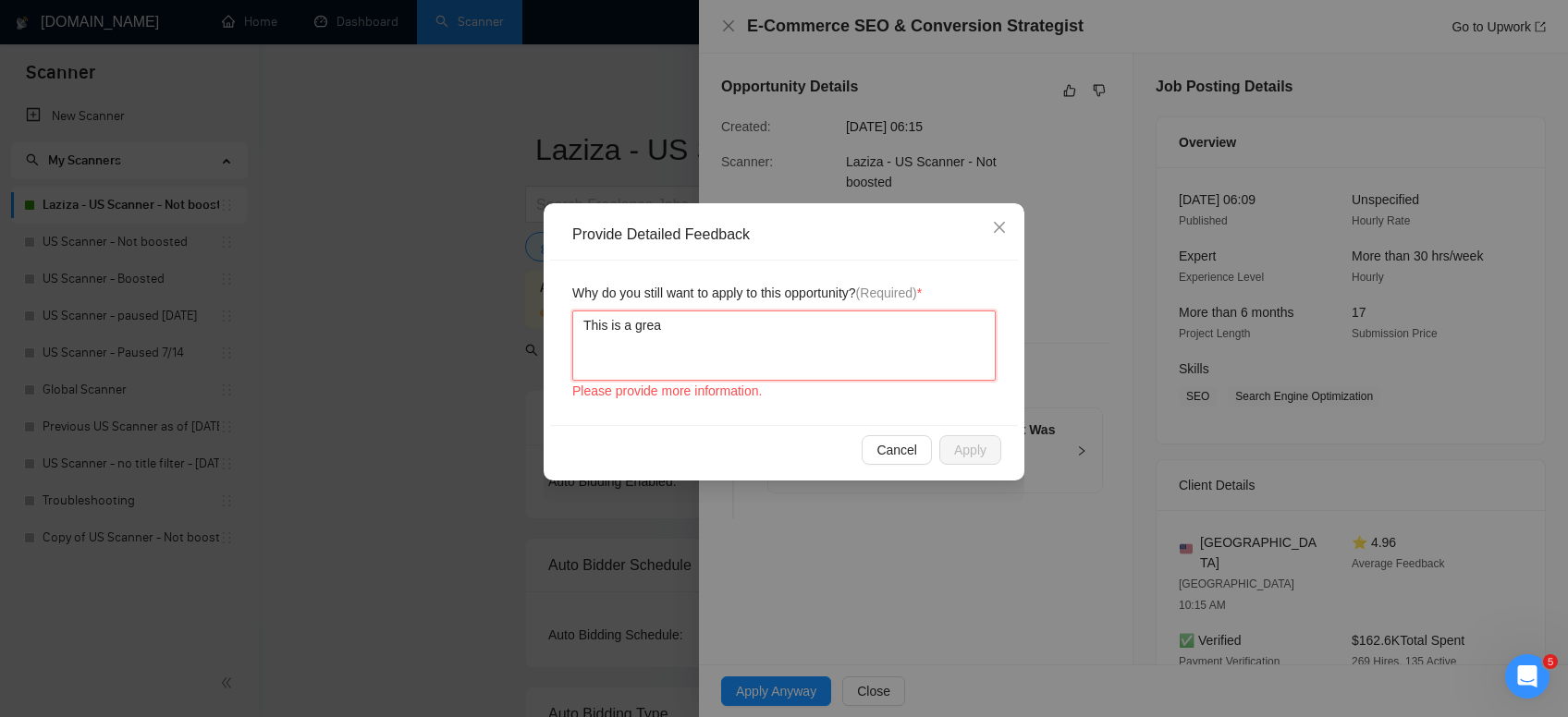 type 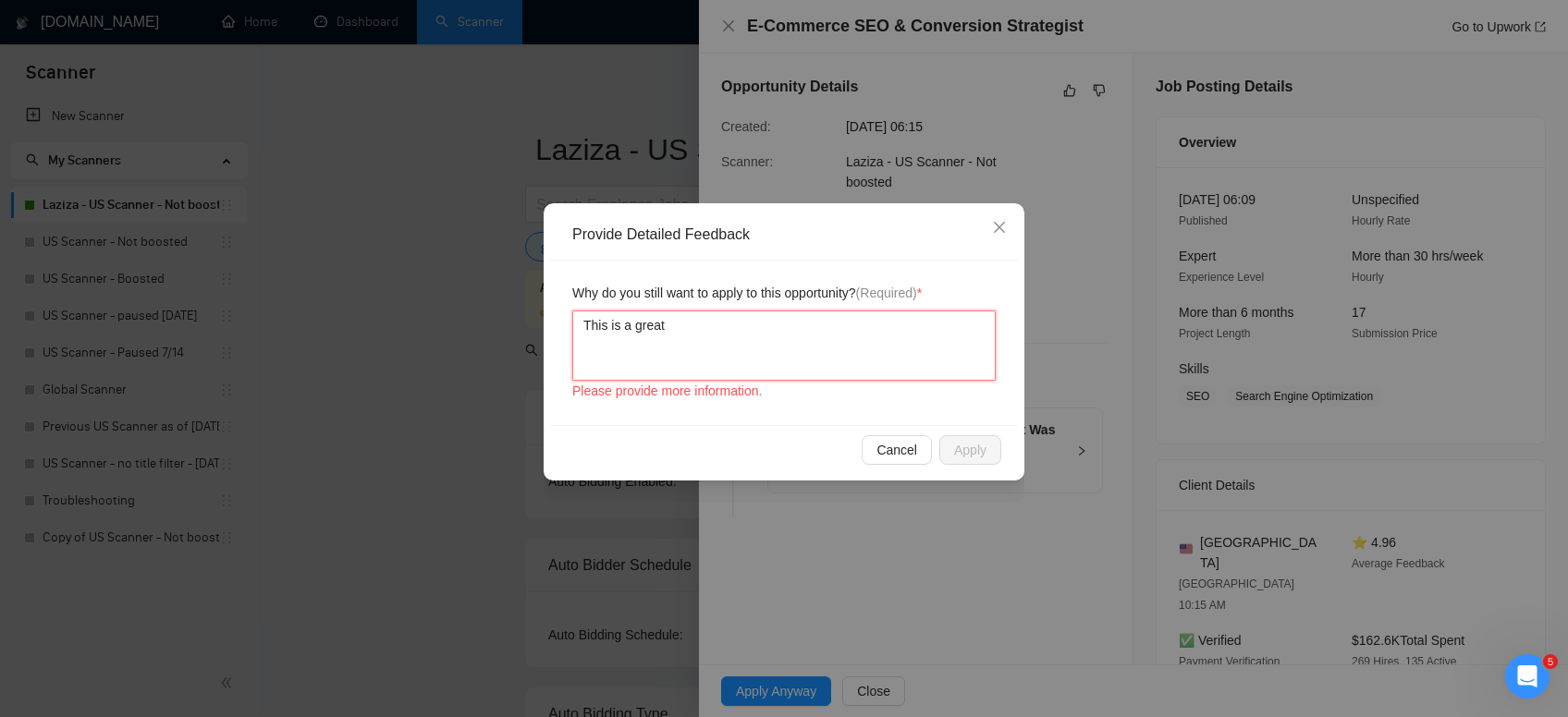 type 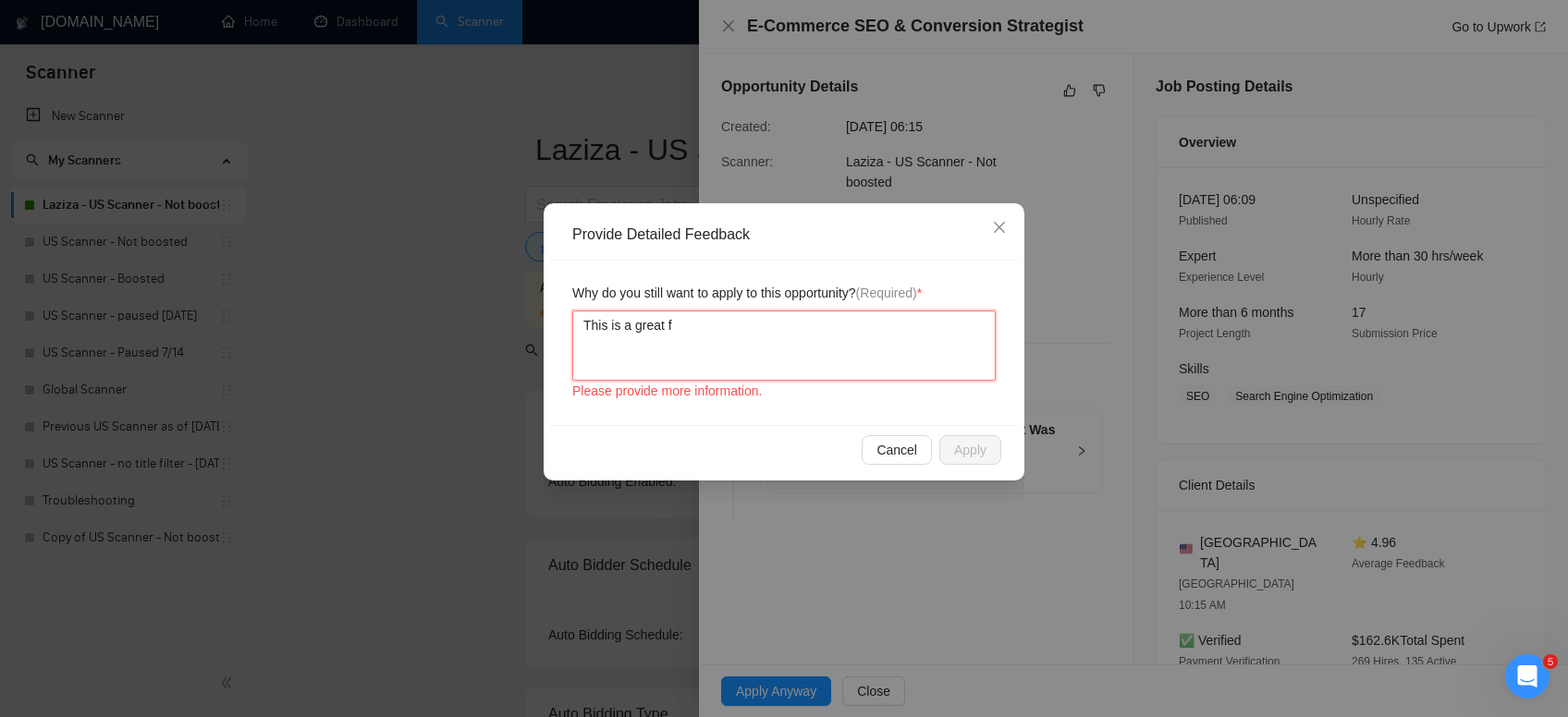 type 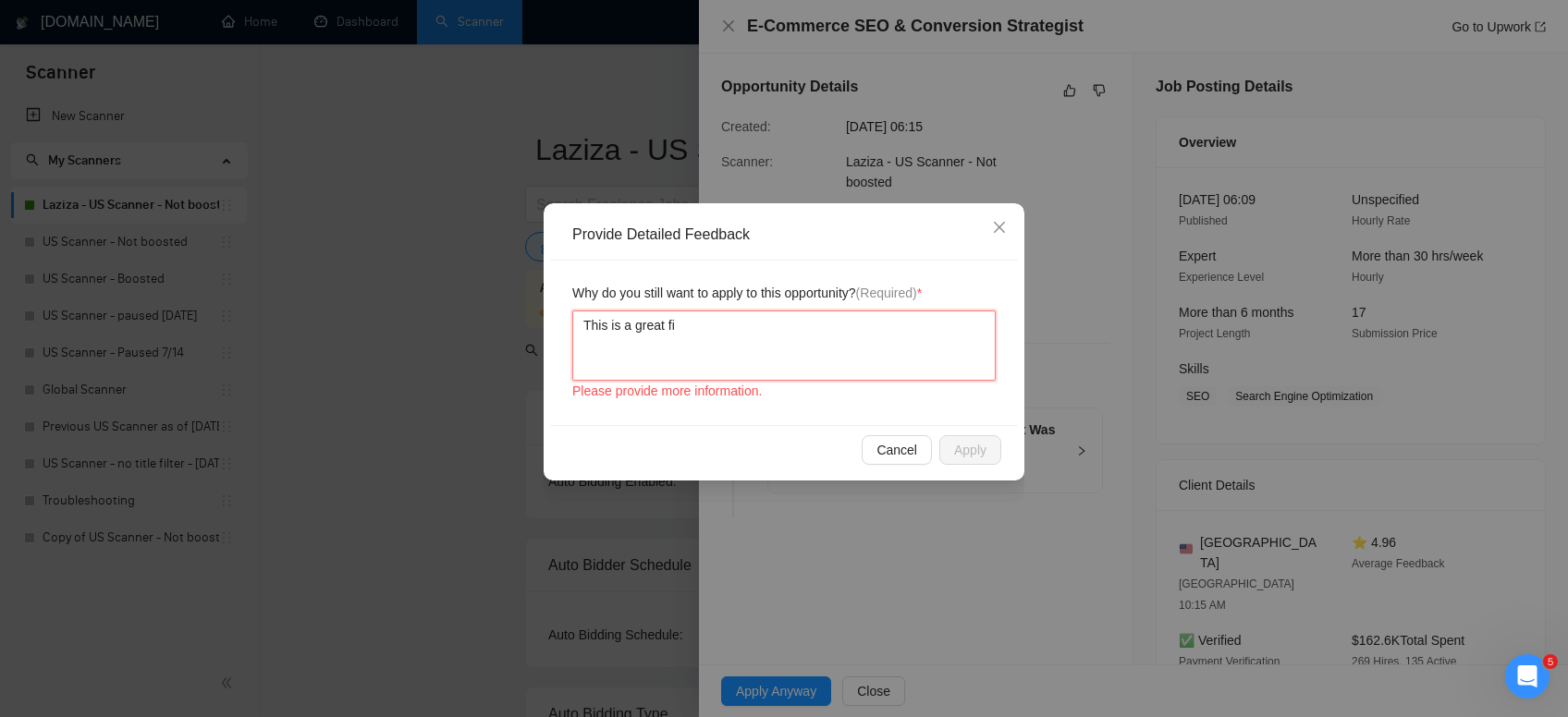 type 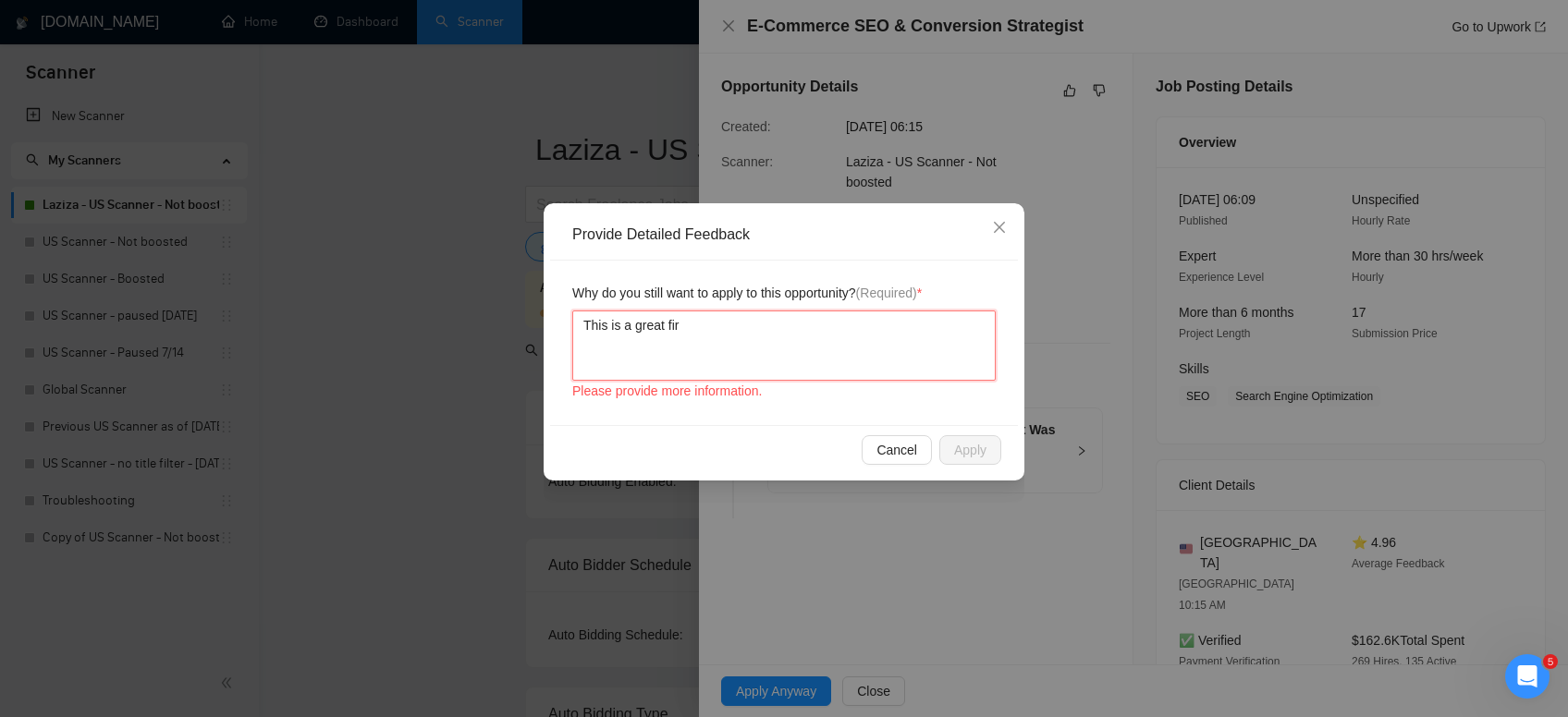 type 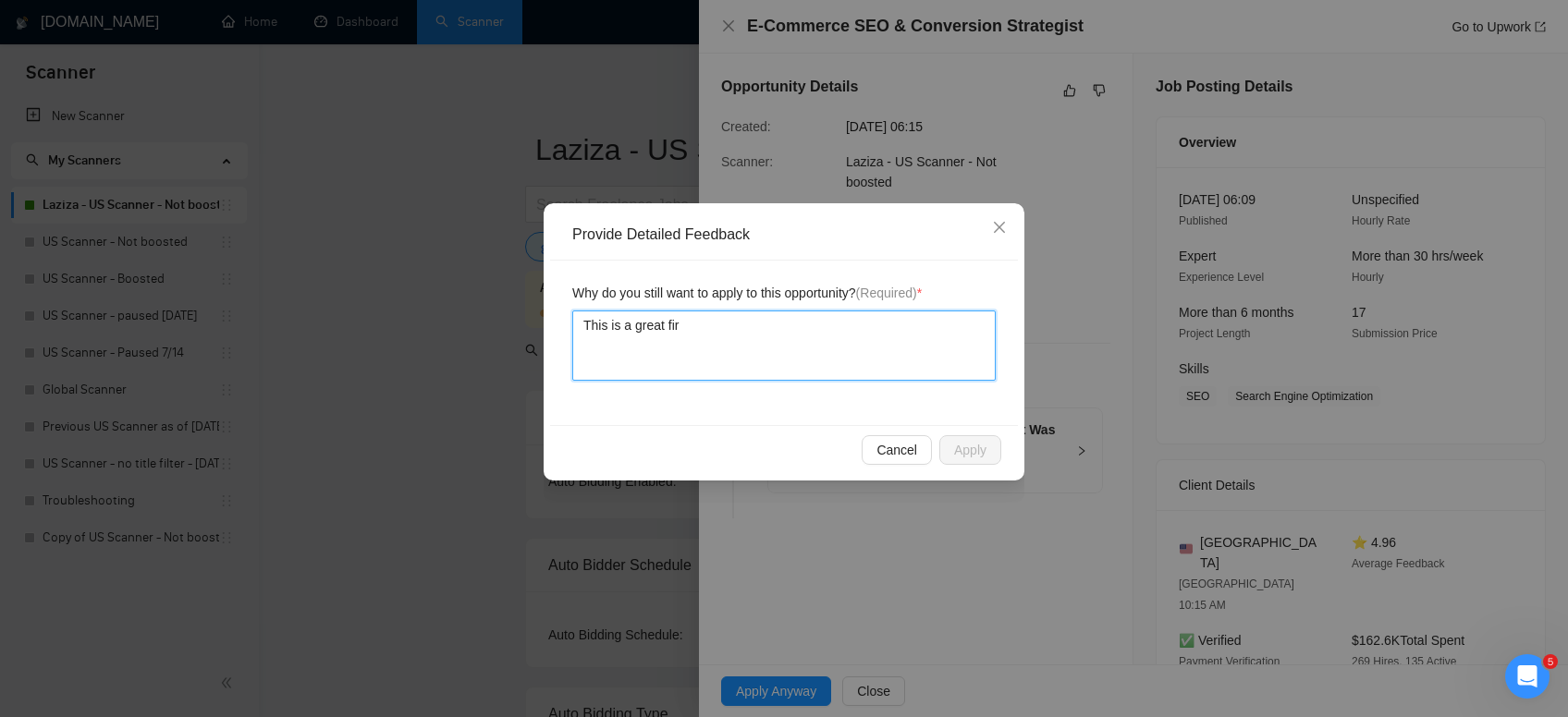 type 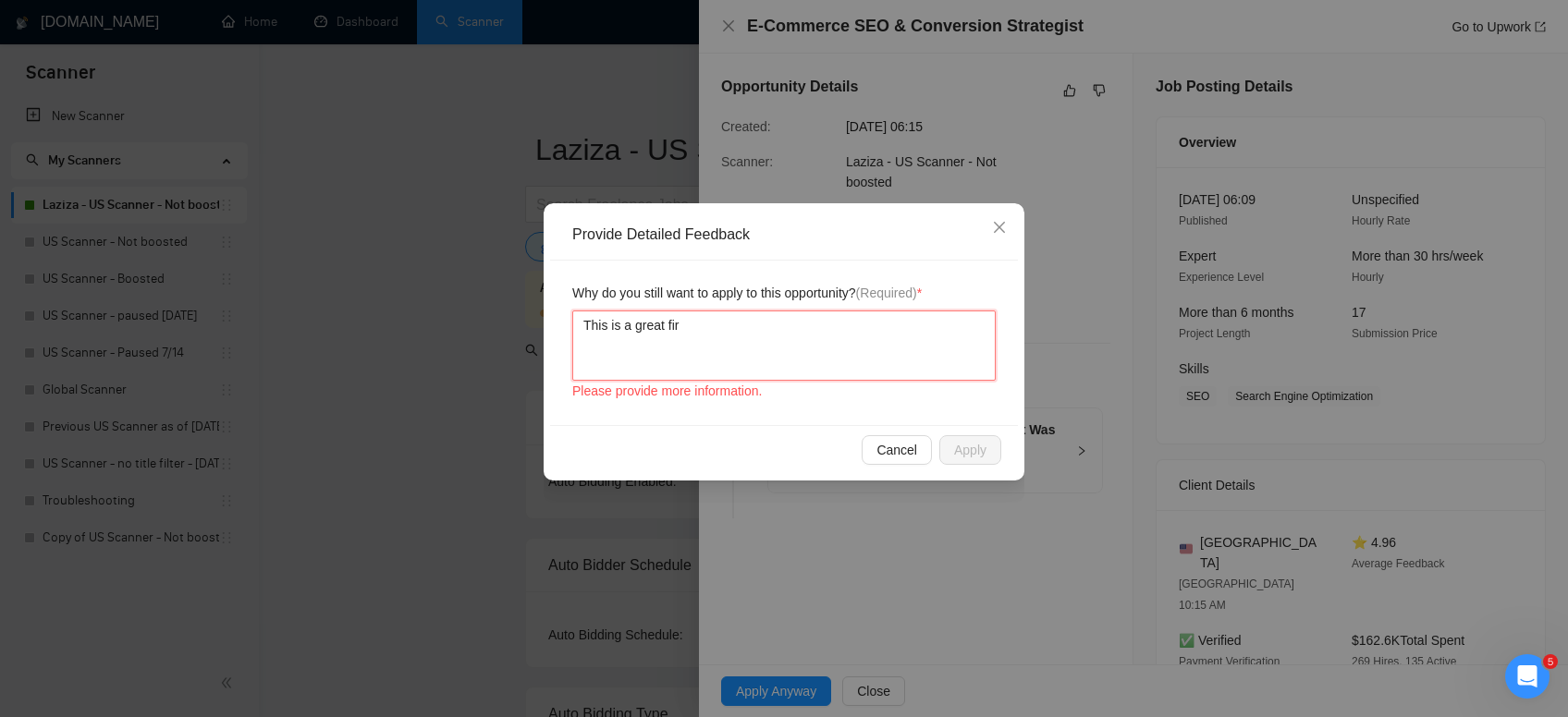type 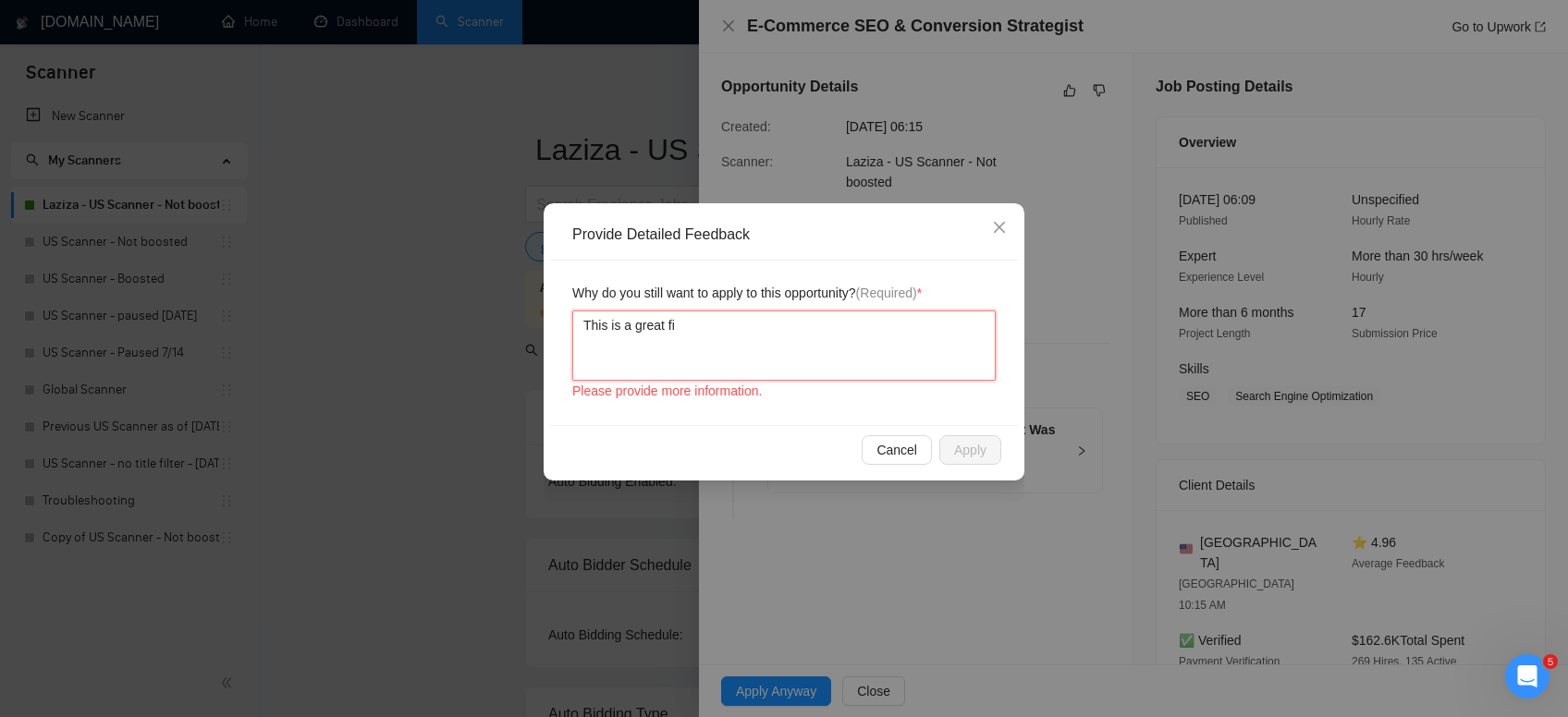 type 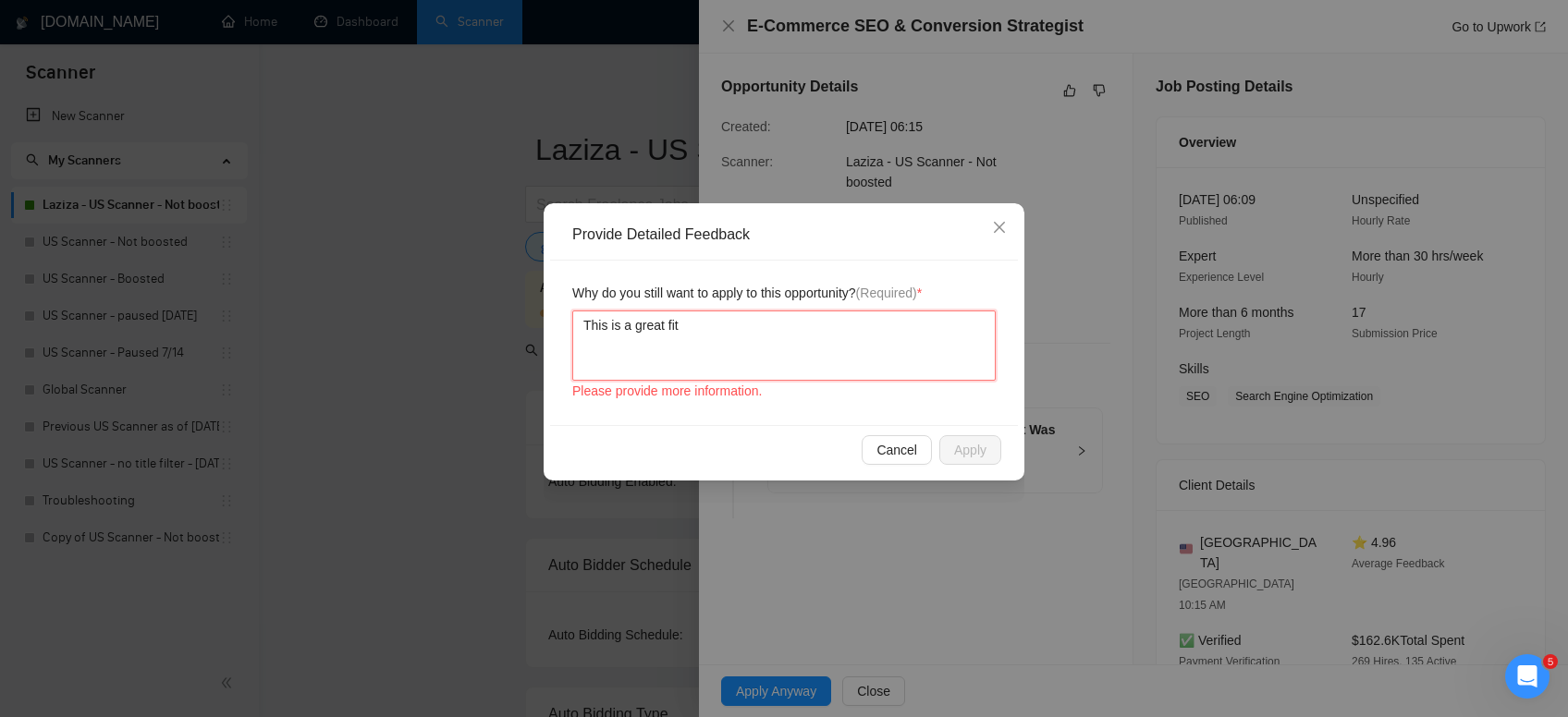 type 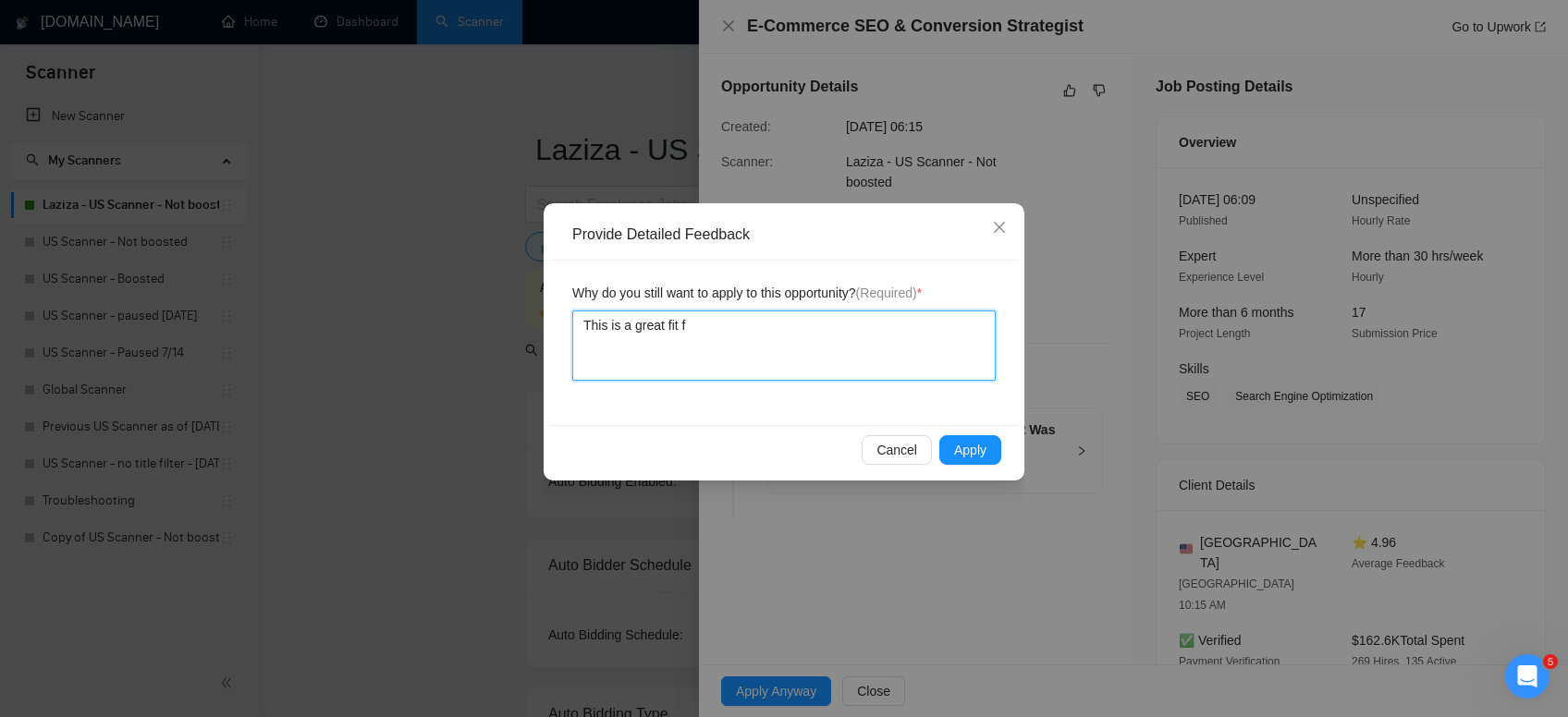 type 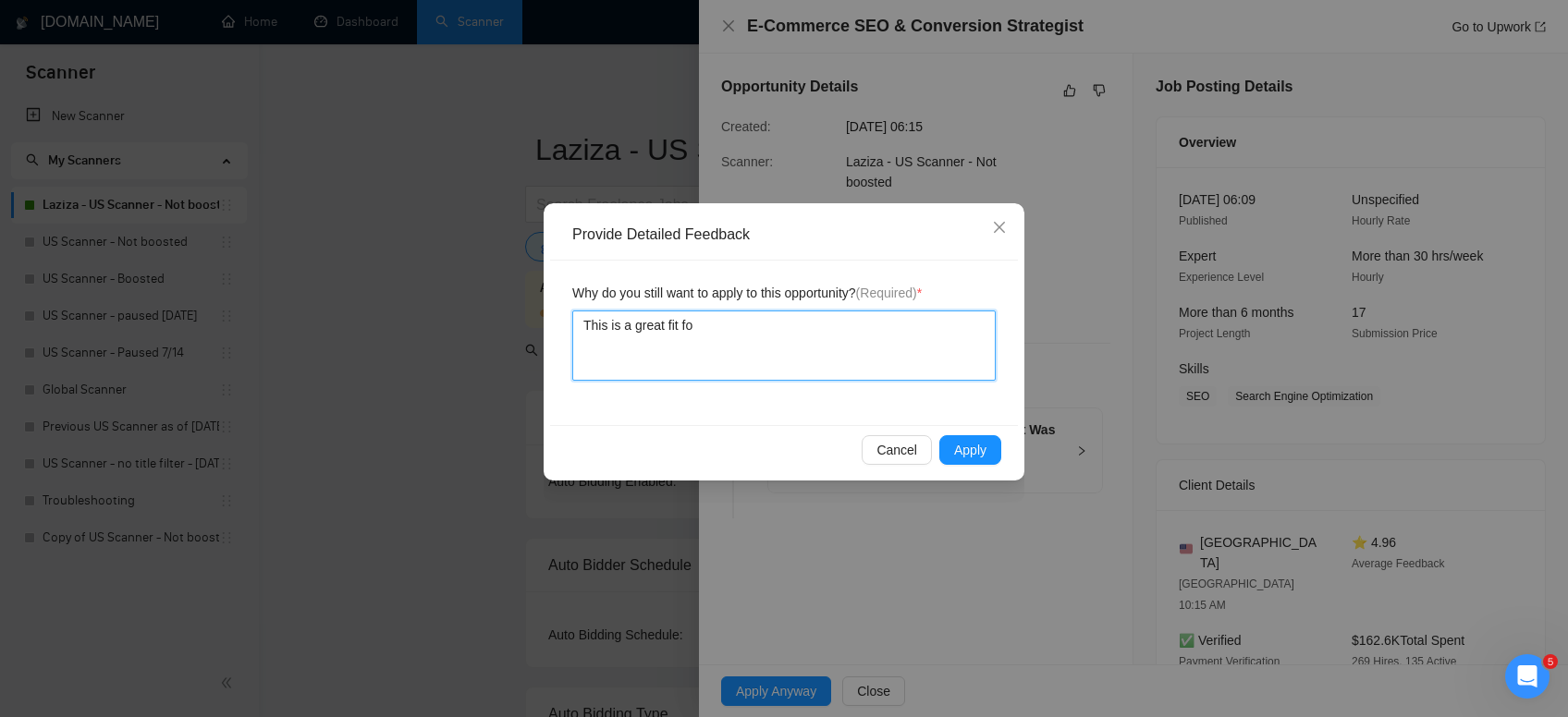 type 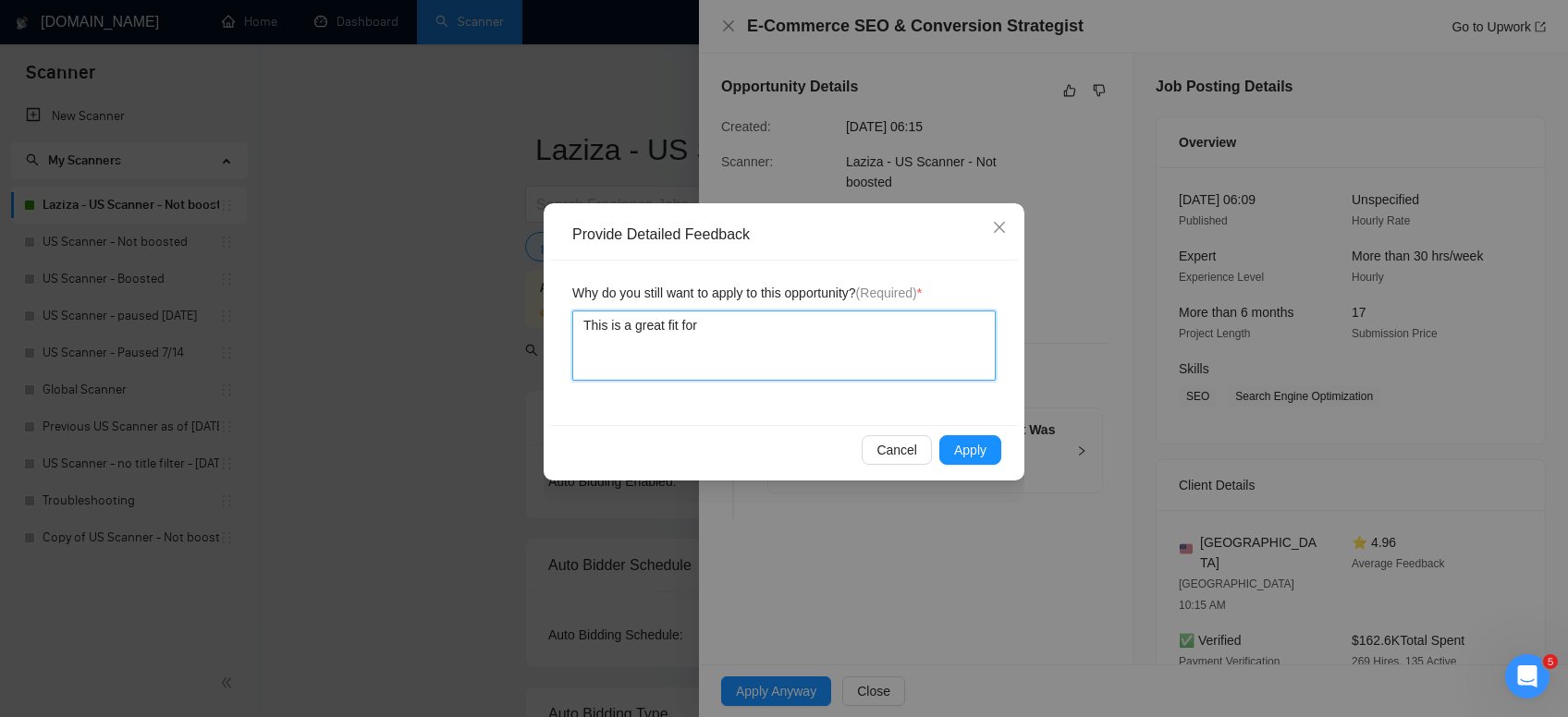 type 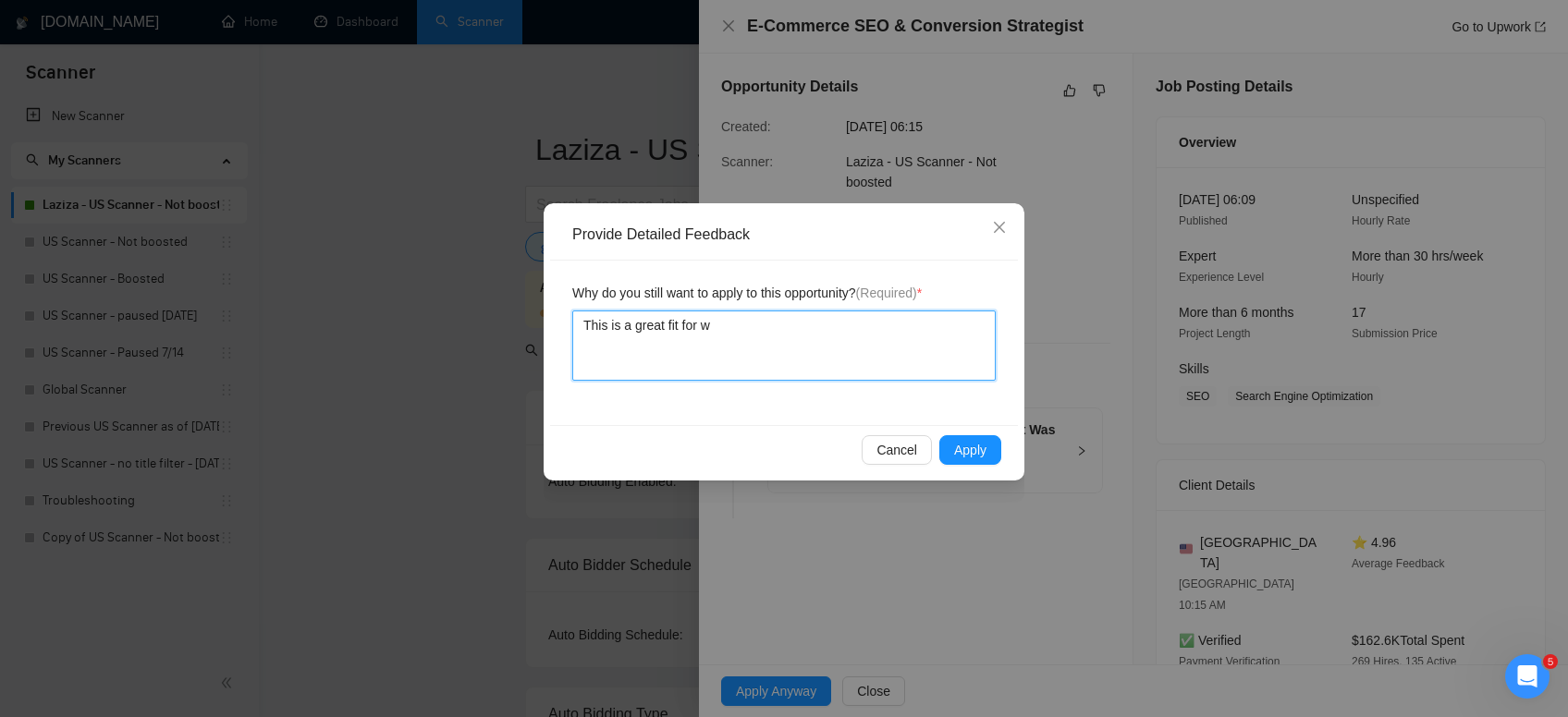type 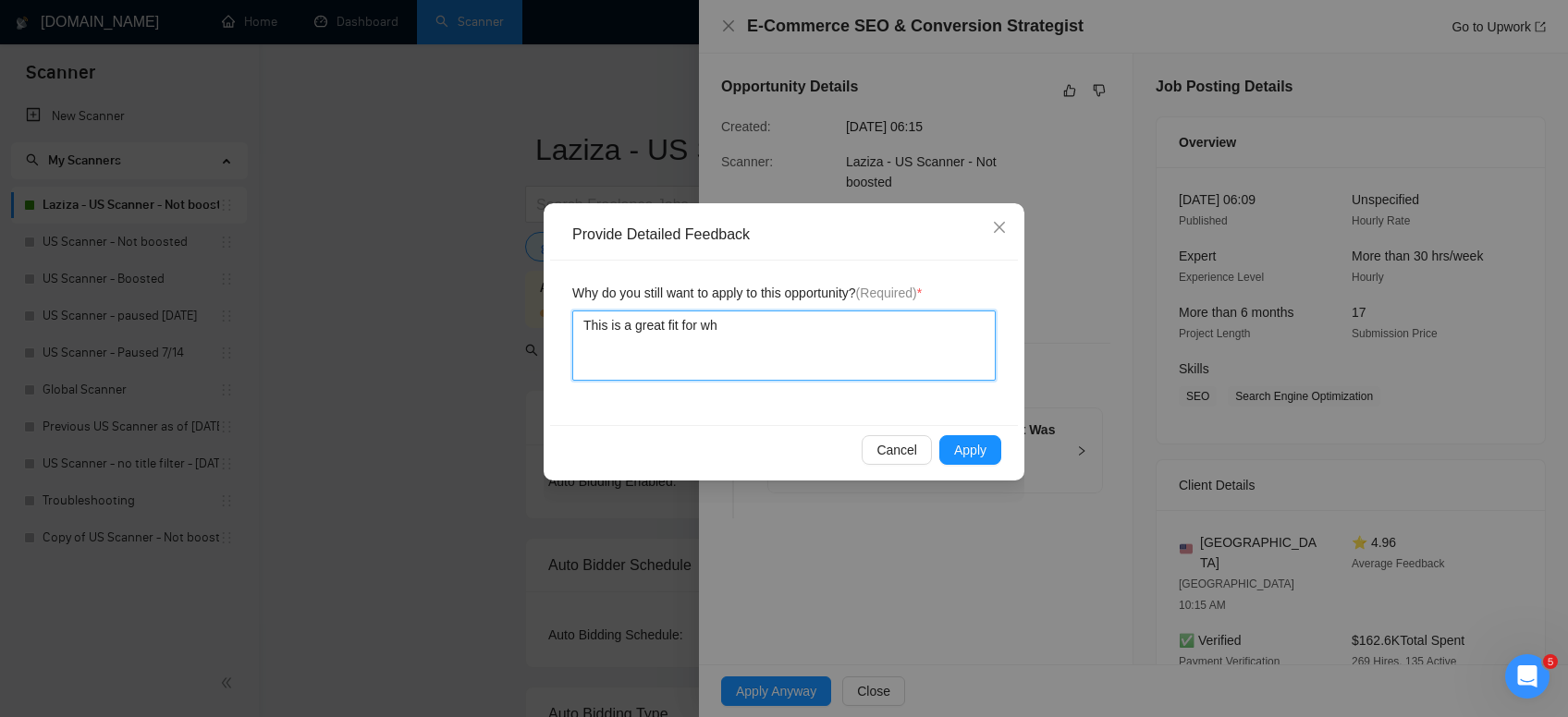 type 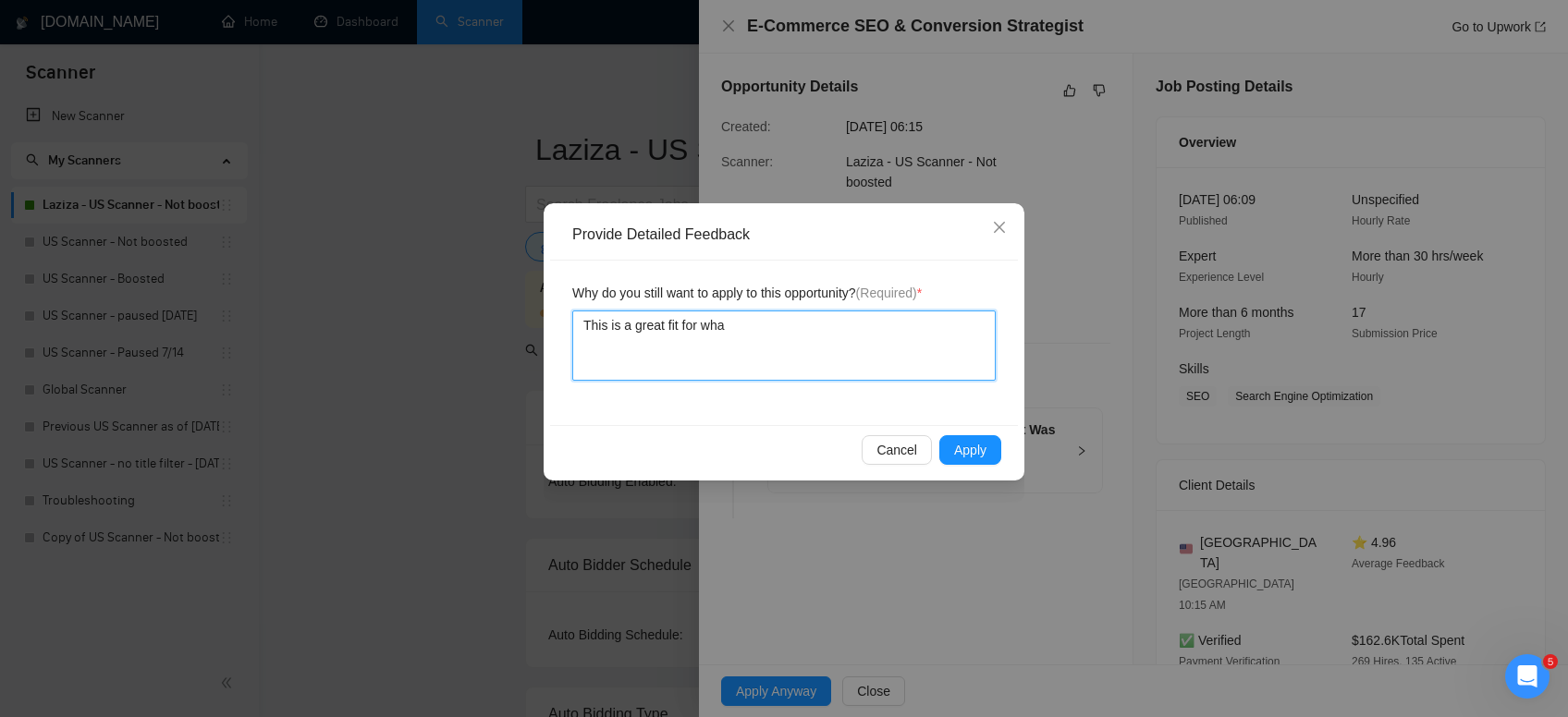 type 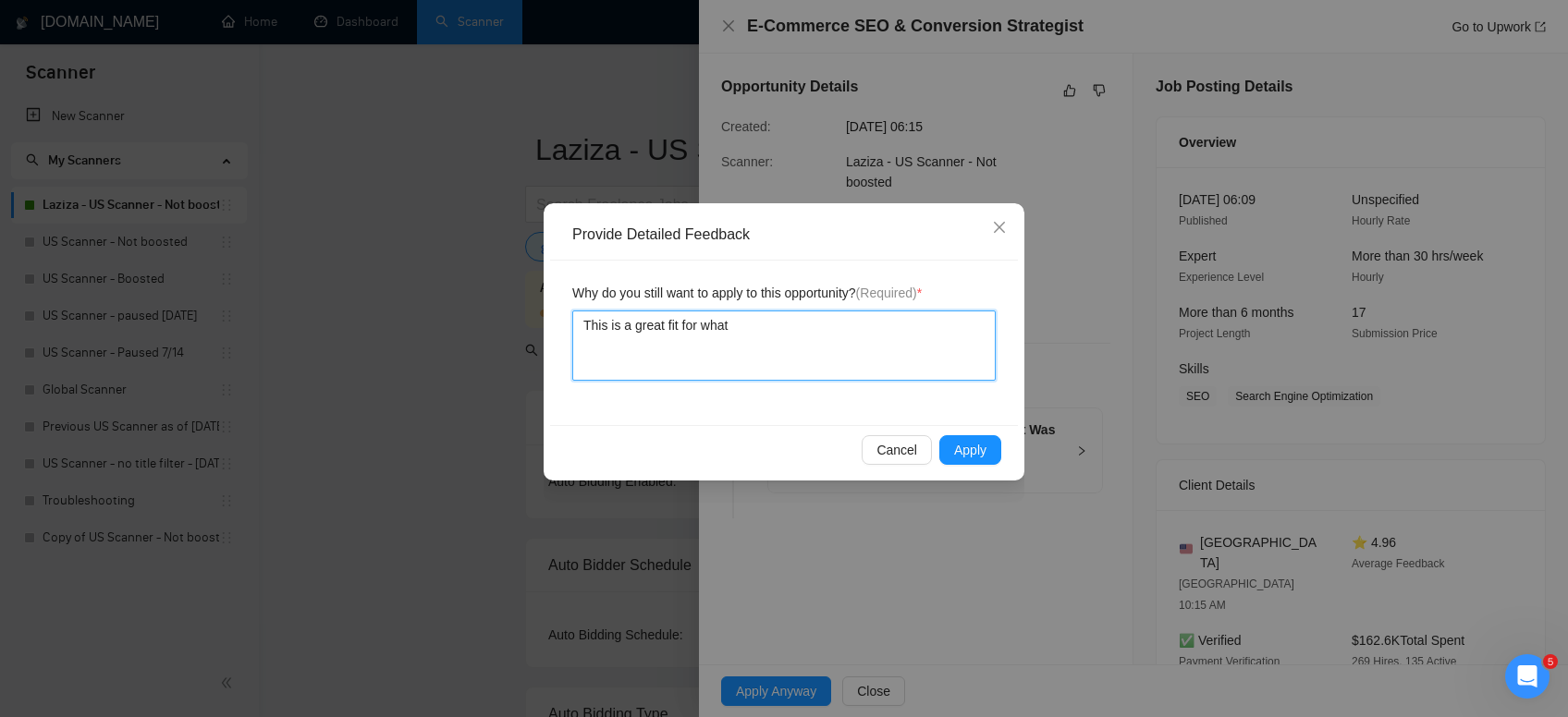 type 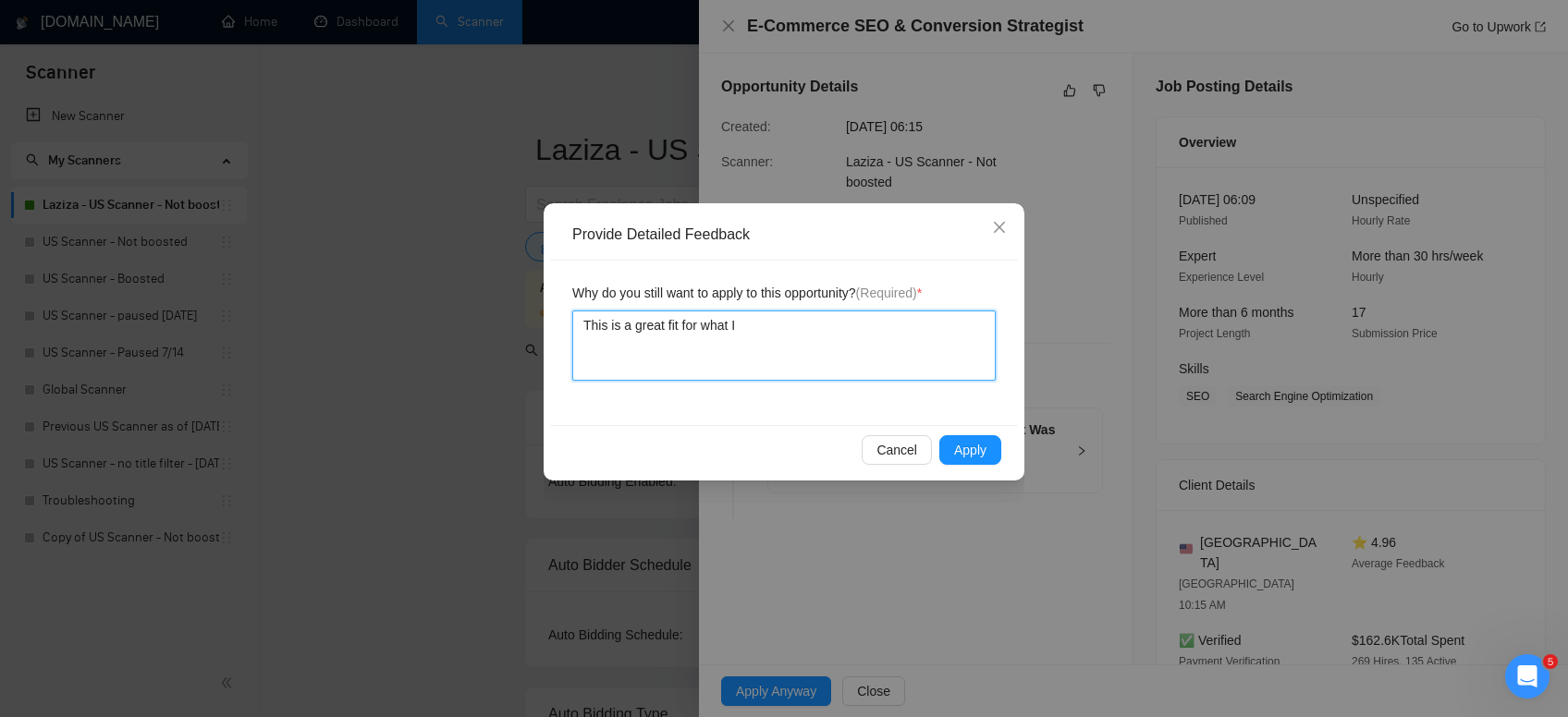 type 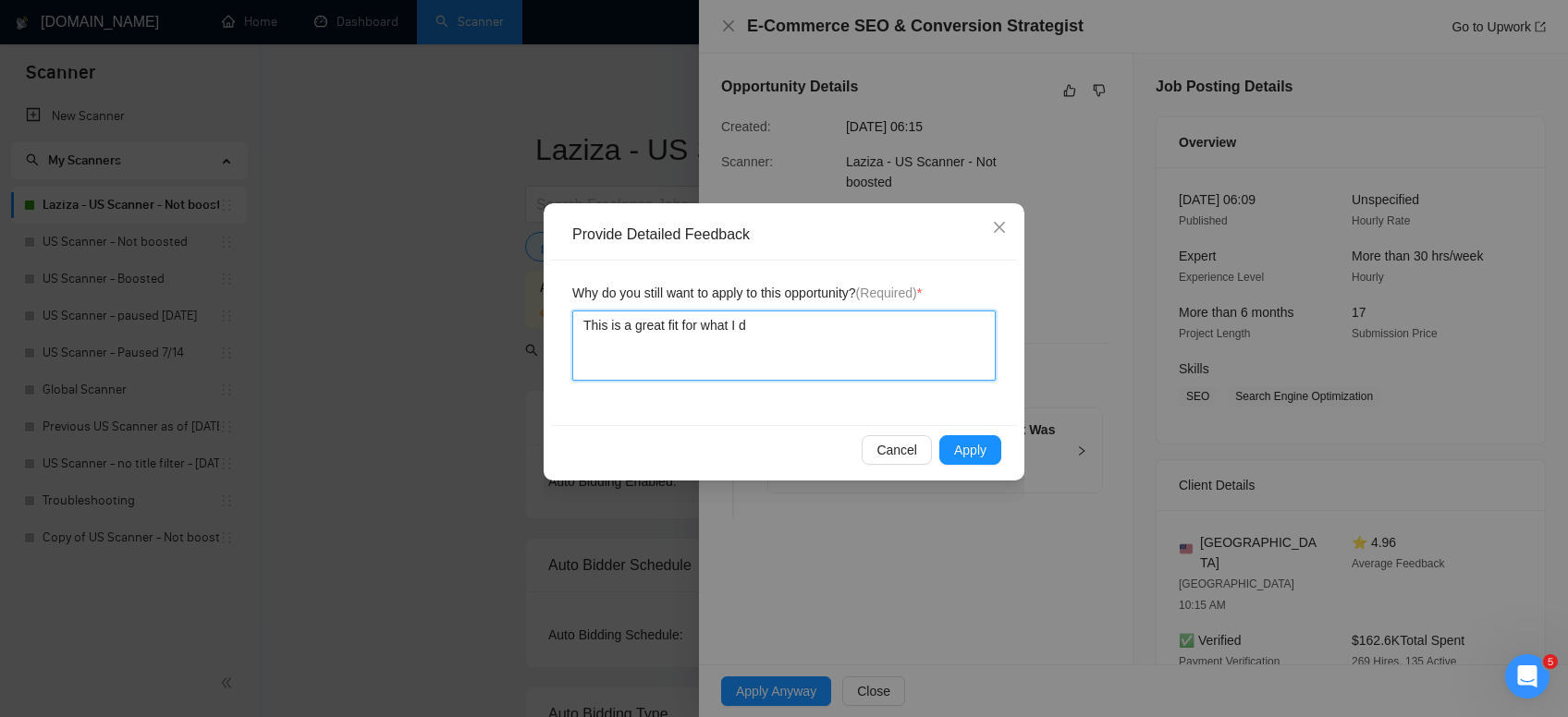 type 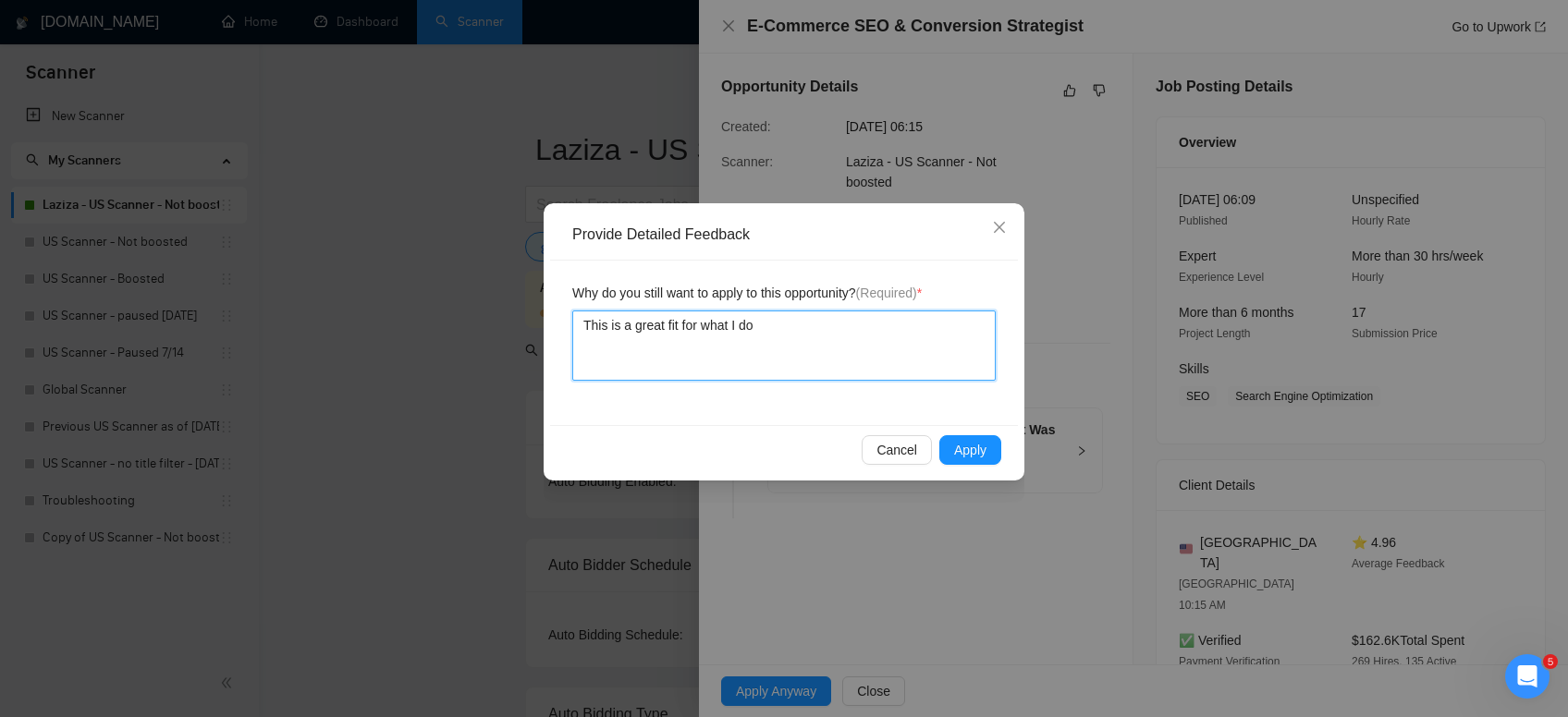 type 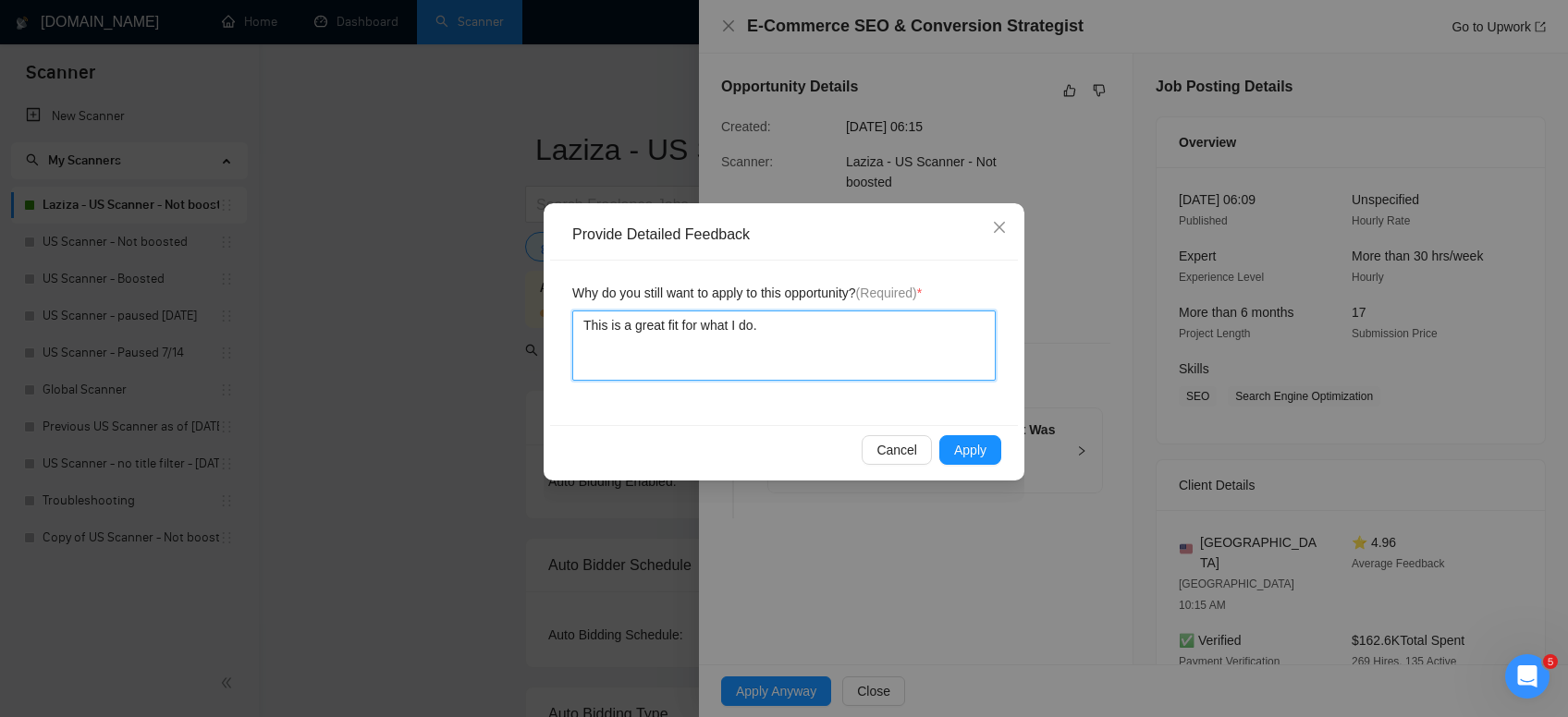 type 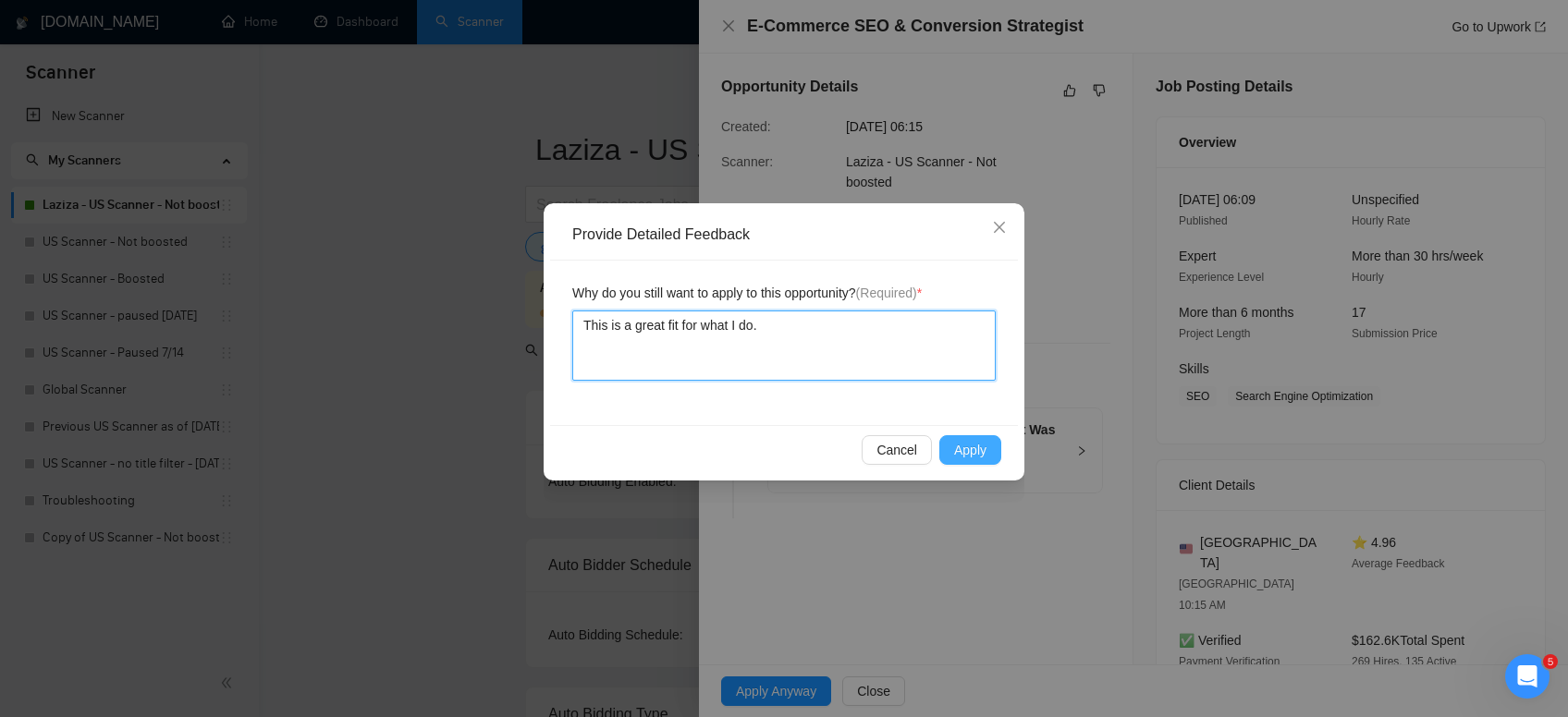 type on "This is a great fit for what I do." 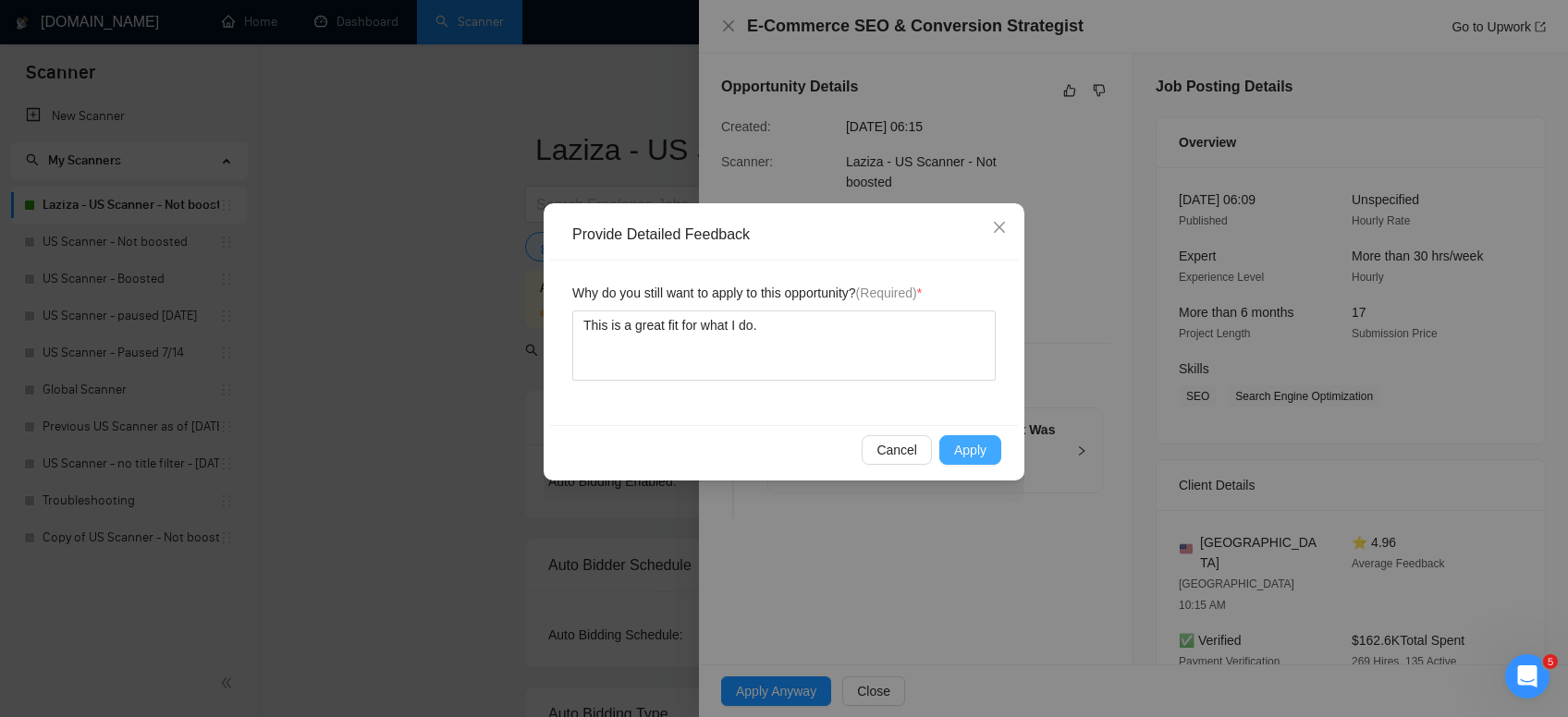 click on "Apply" at bounding box center [970, 450] 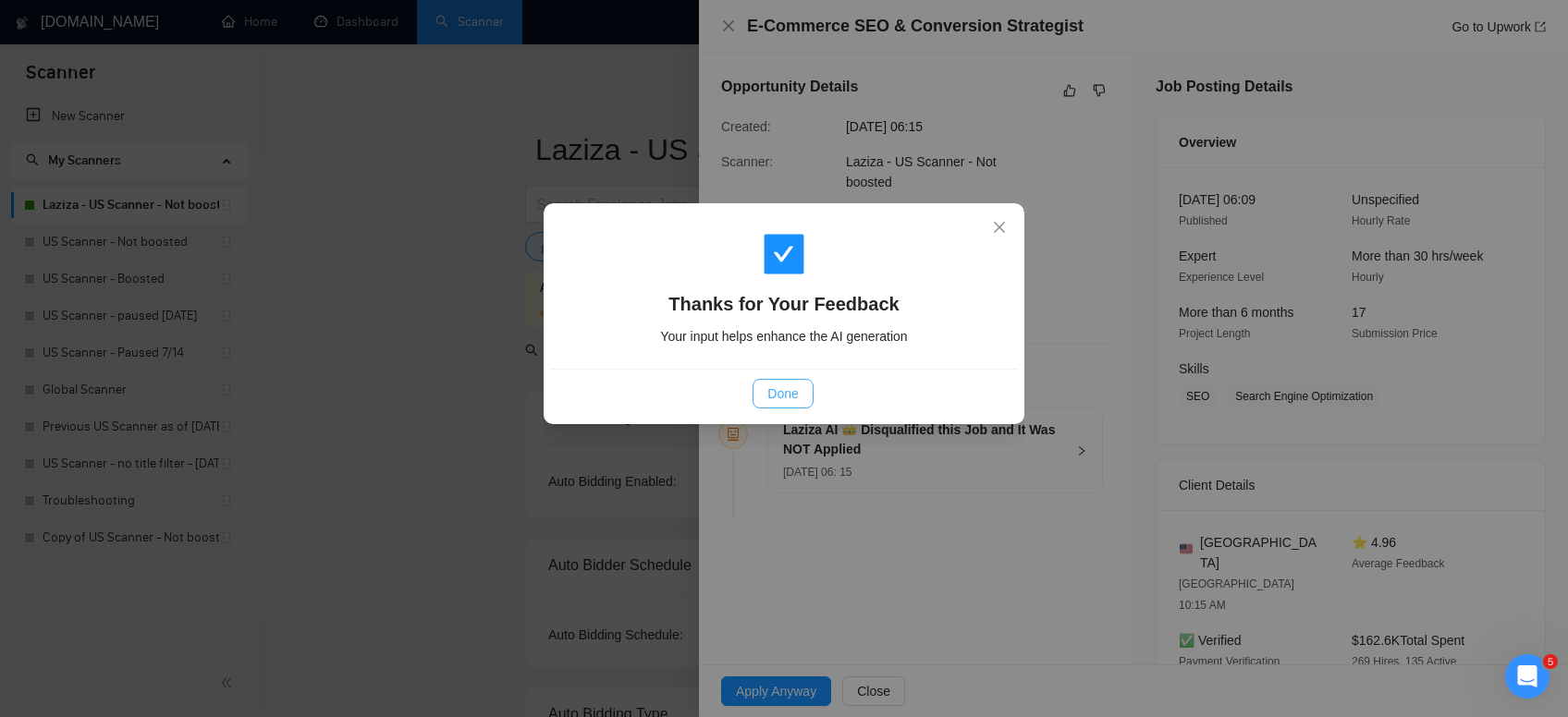 click on "Done" at bounding box center (782, 394) 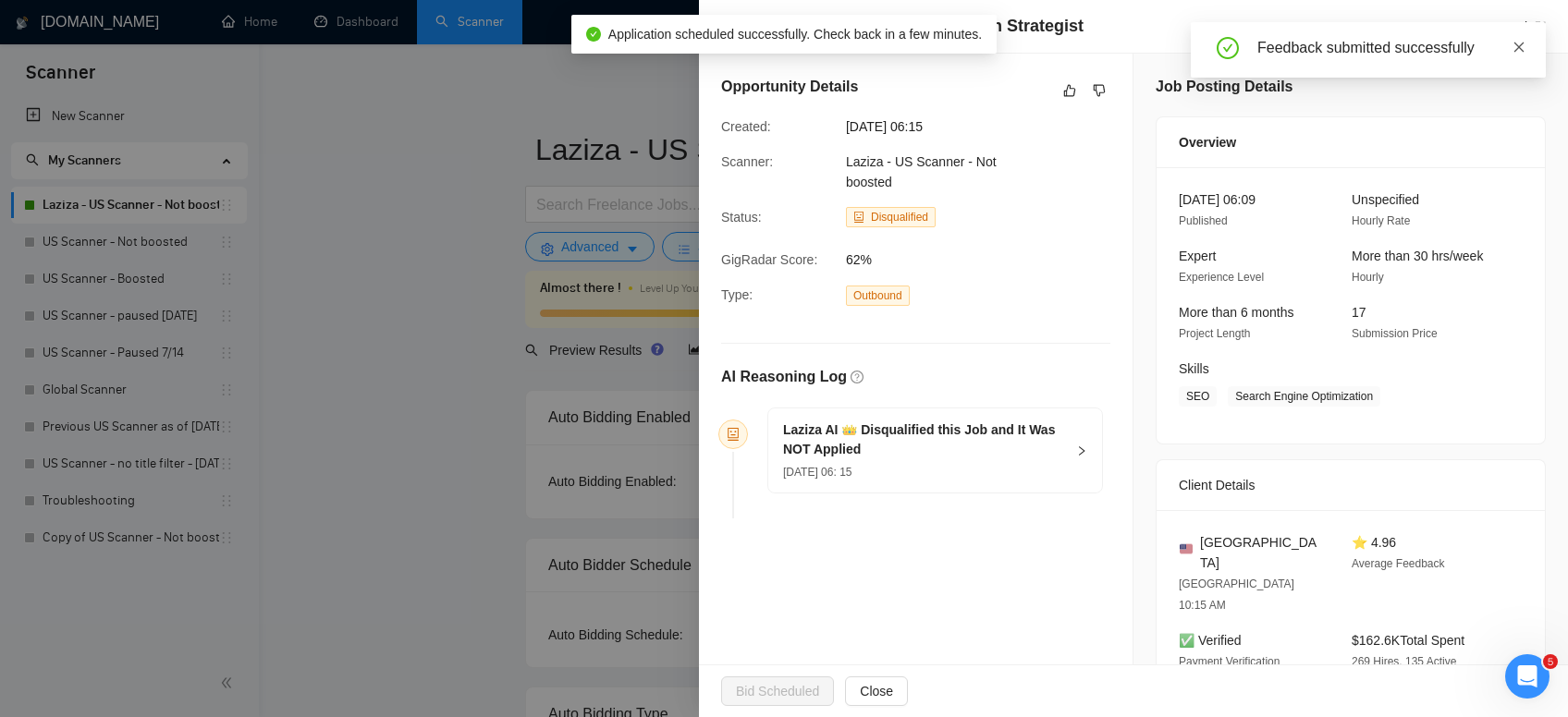 click 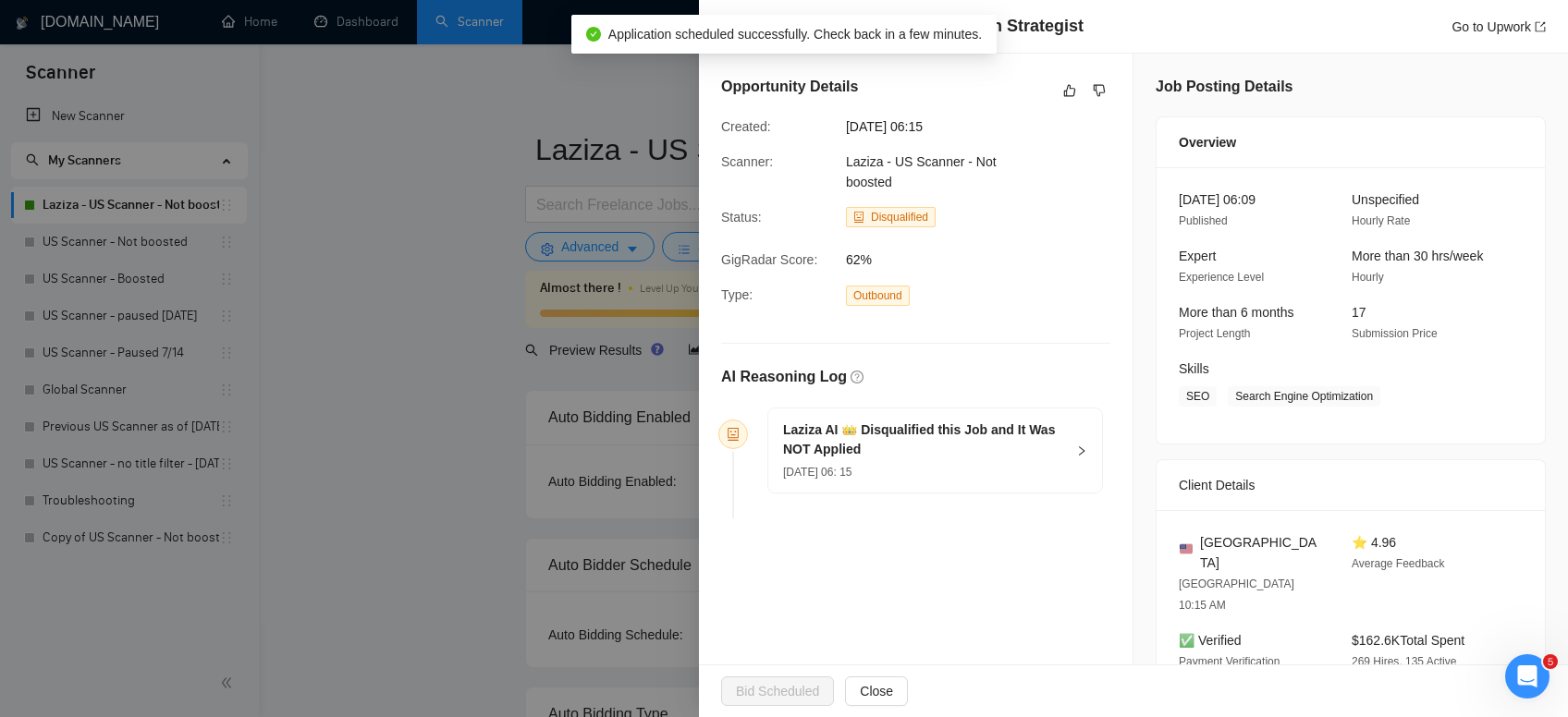 click on "Opportunity Details Created: [DATE] 06:15 Scanner: Laziza - US Scanner - Not boosted Status: Disqualified   GigRadar Score: 62% Type: Outbound AI Reasoning Log Laziza AI 👑 Disqualified this Job and It Was NOT Applied [DATE] 06: 15" at bounding box center (915, 300) 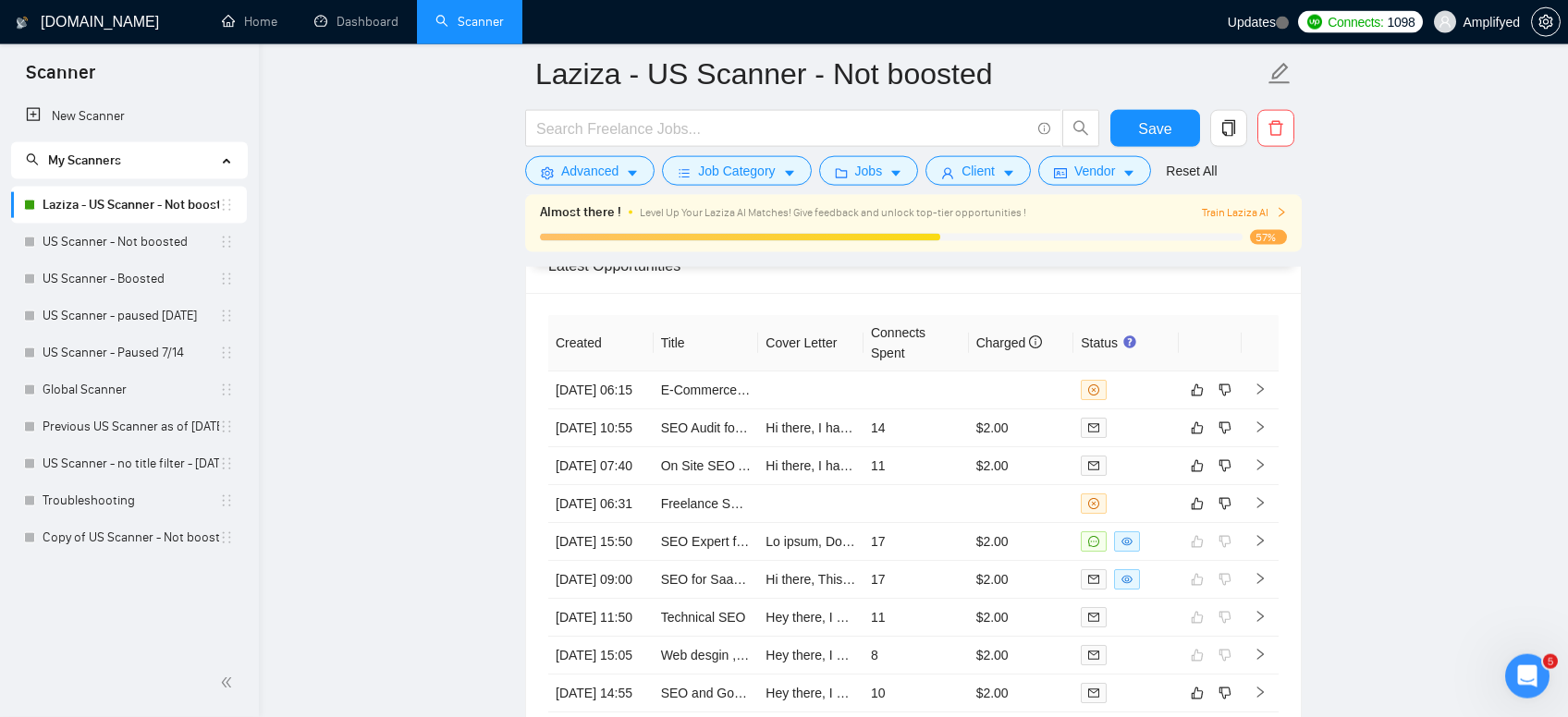 scroll, scrollTop: 4016, scrollLeft: 0, axis: vertical 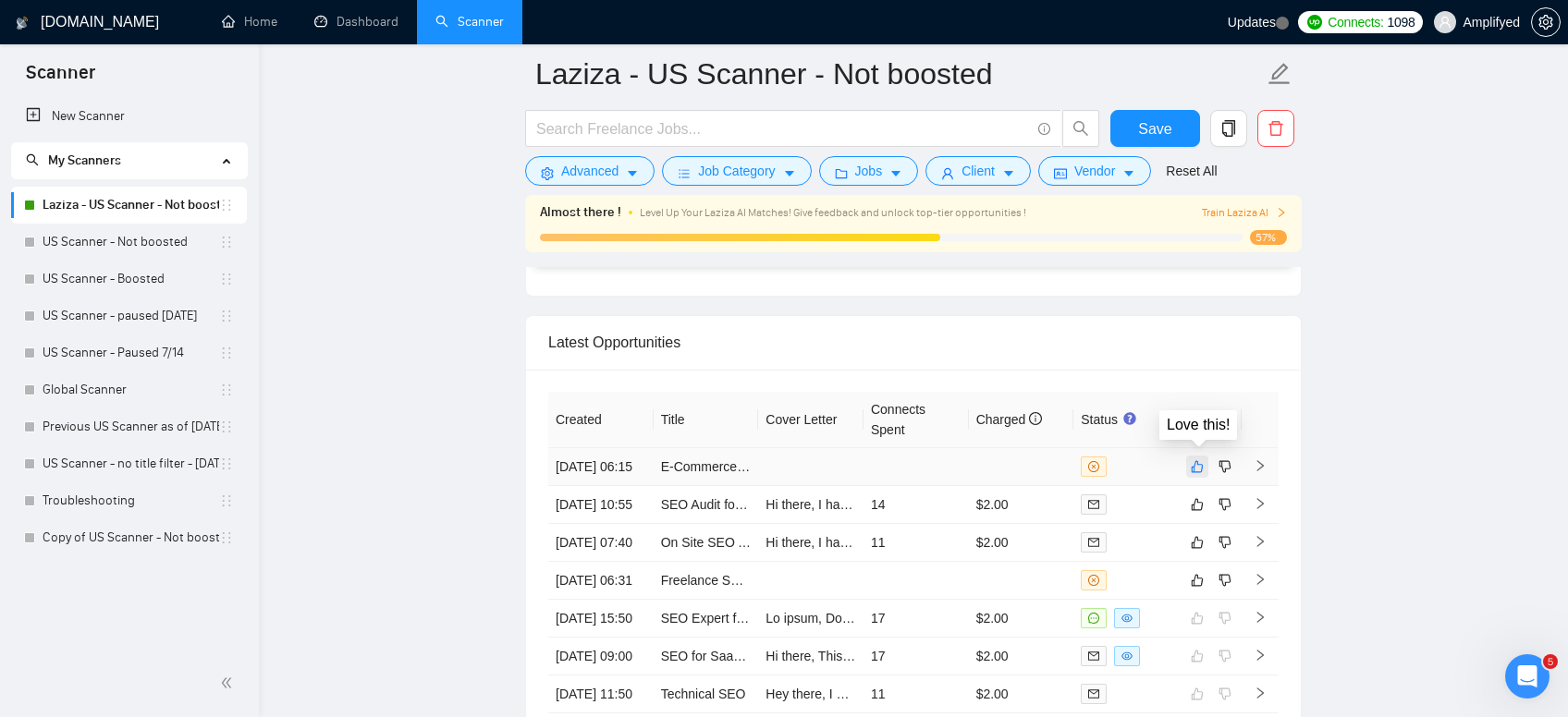 click 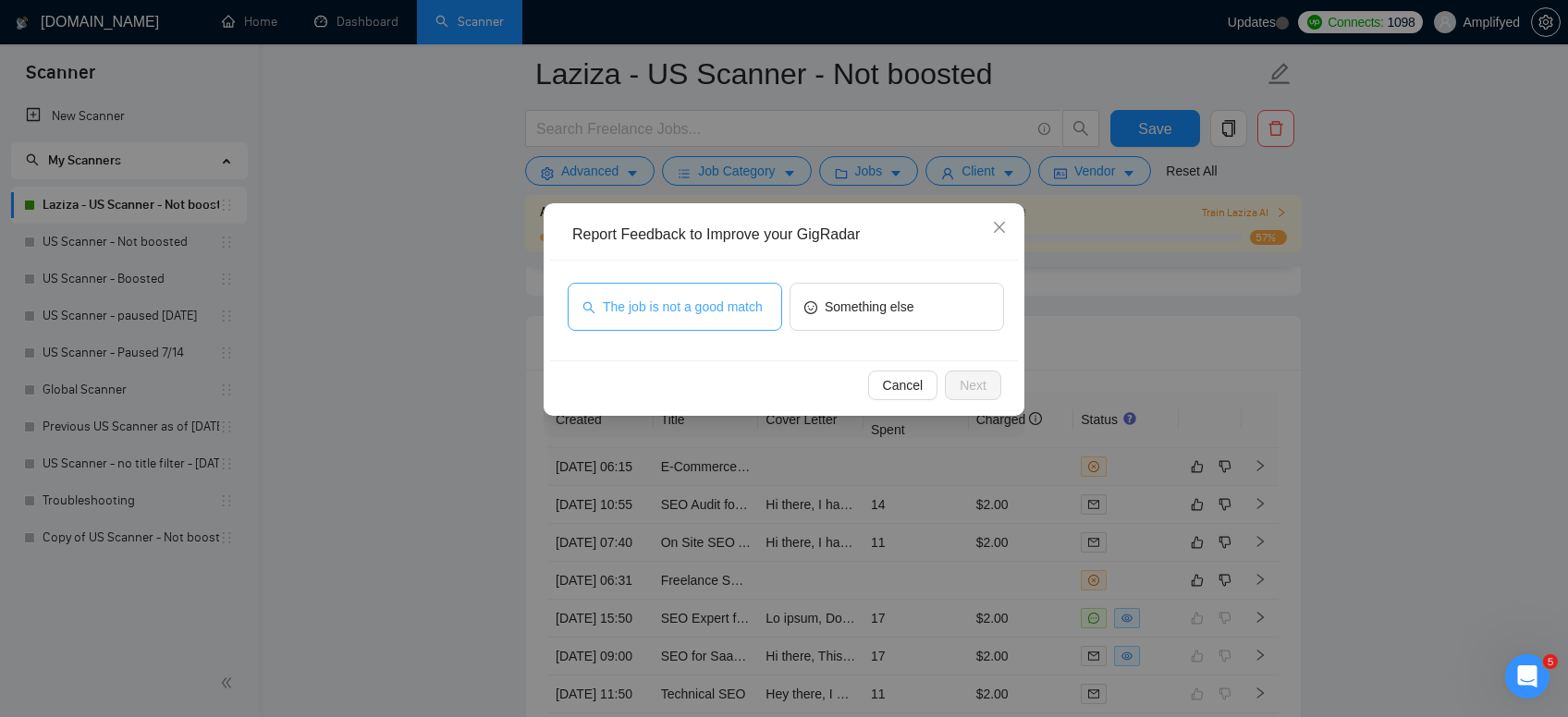 click on "The job is not a good match" at bounding box center [675, 307] 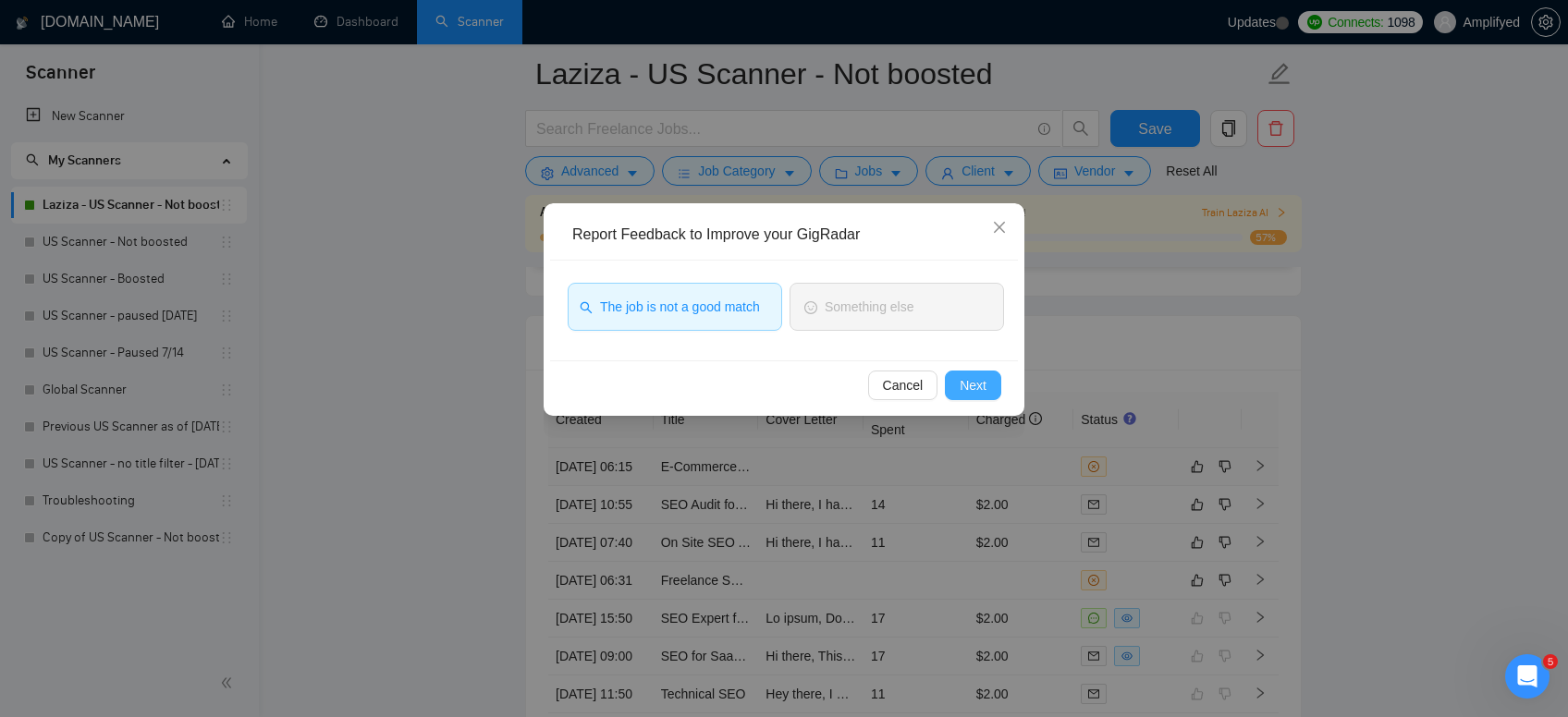 click on "Next" at bounding box center (973, 385) 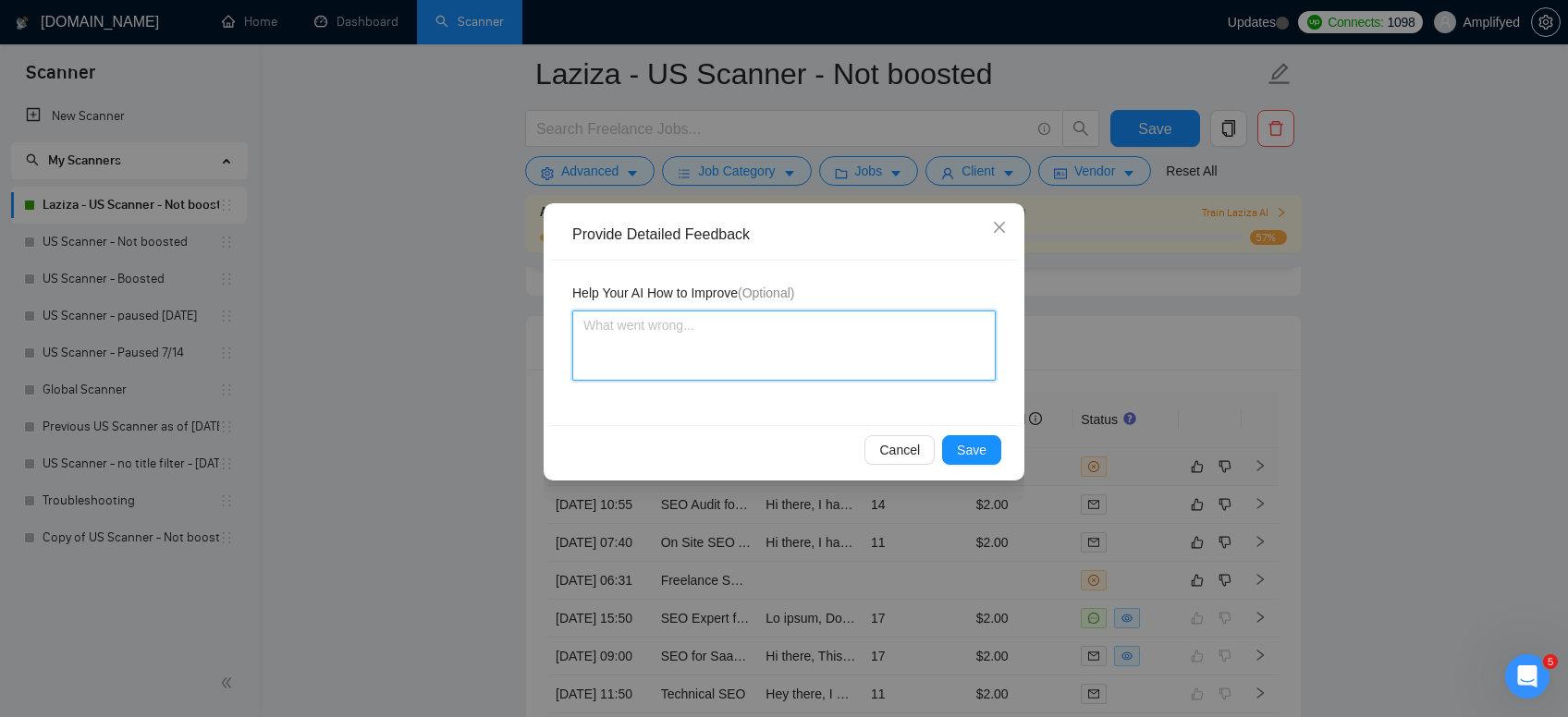 click at bounding box center [784, 346] 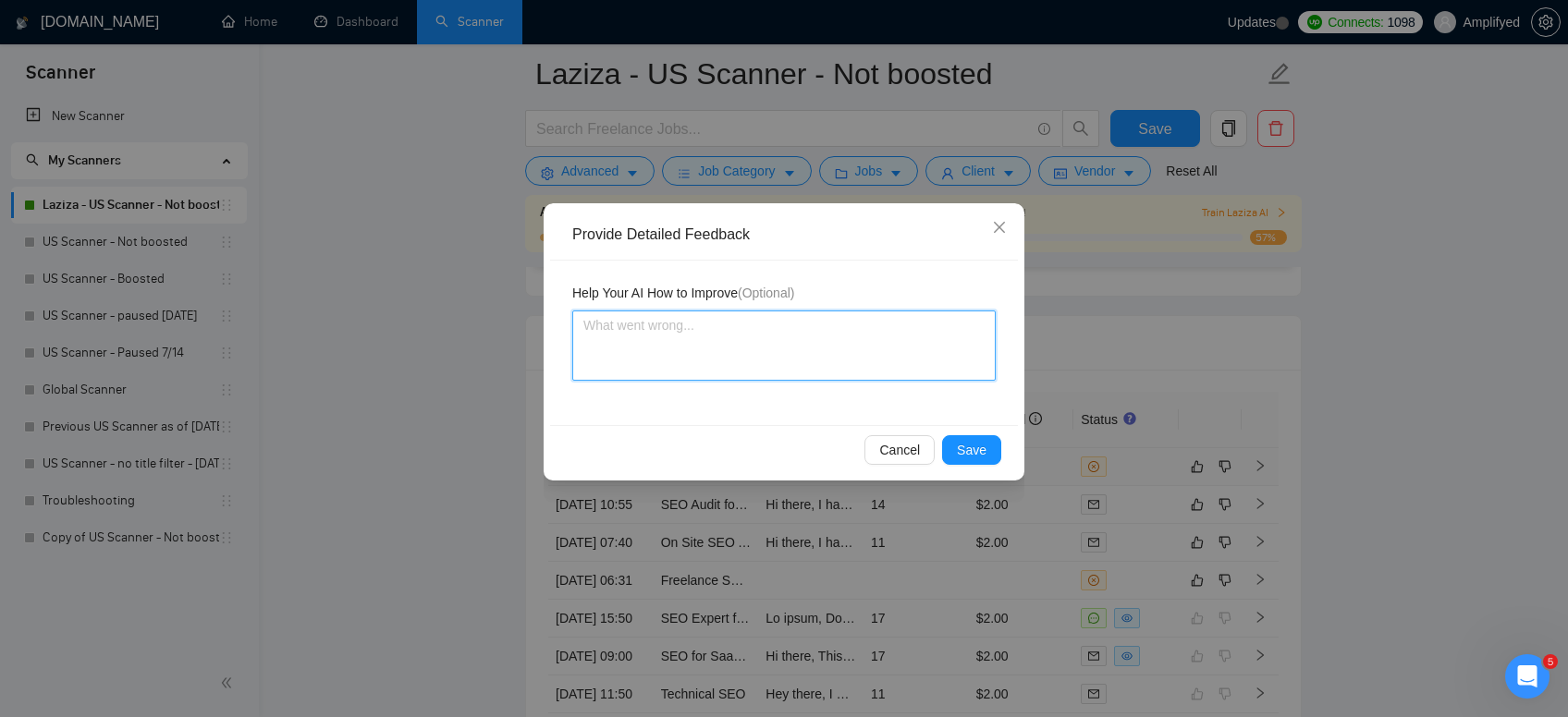 type 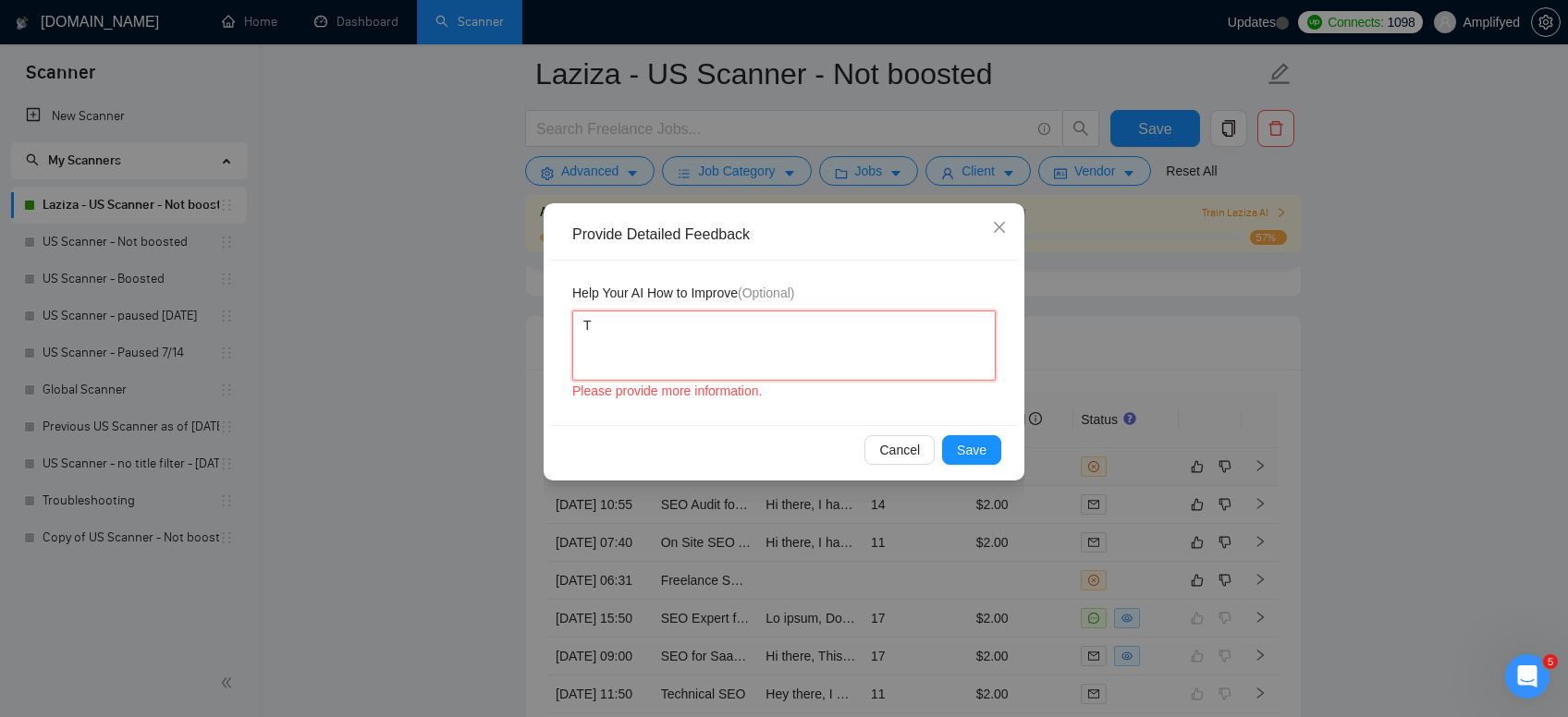 type 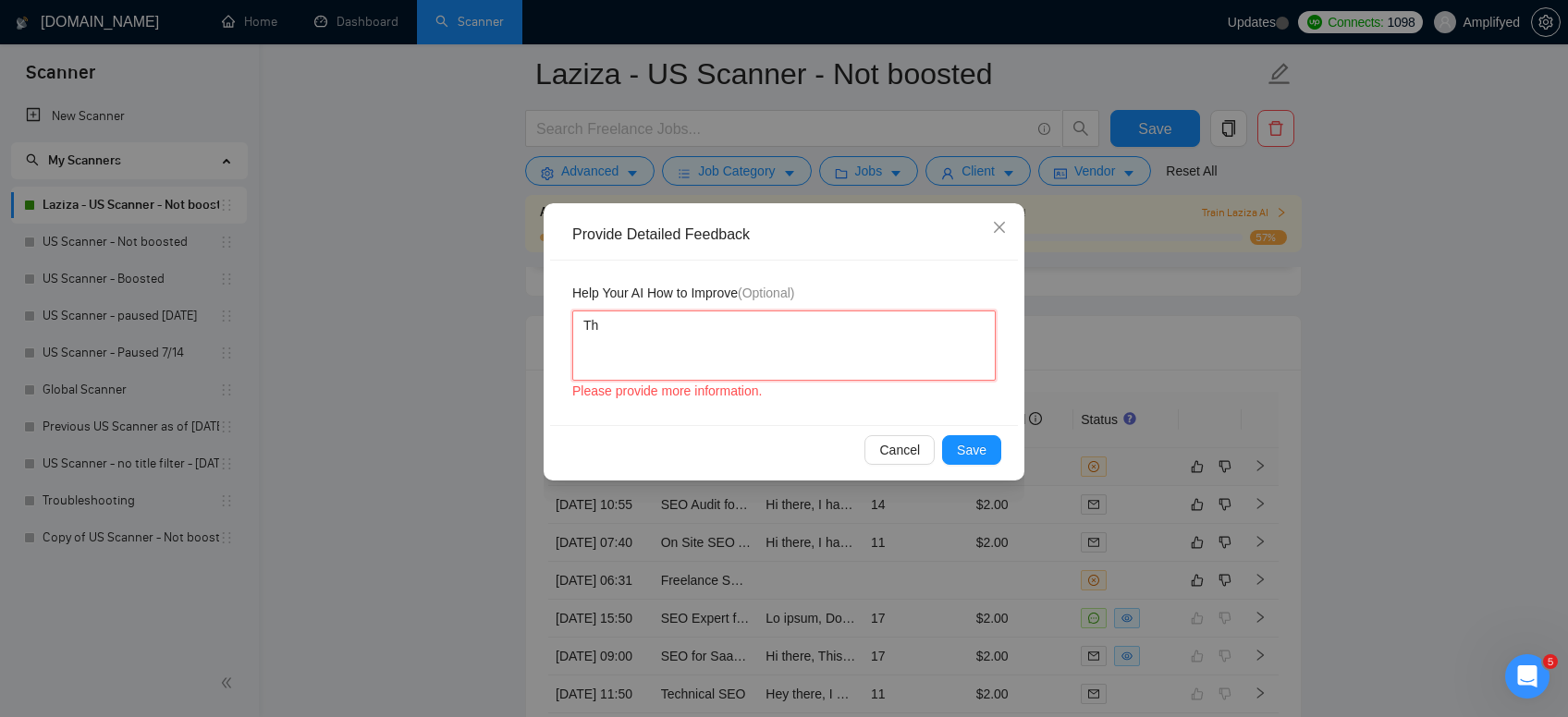 type 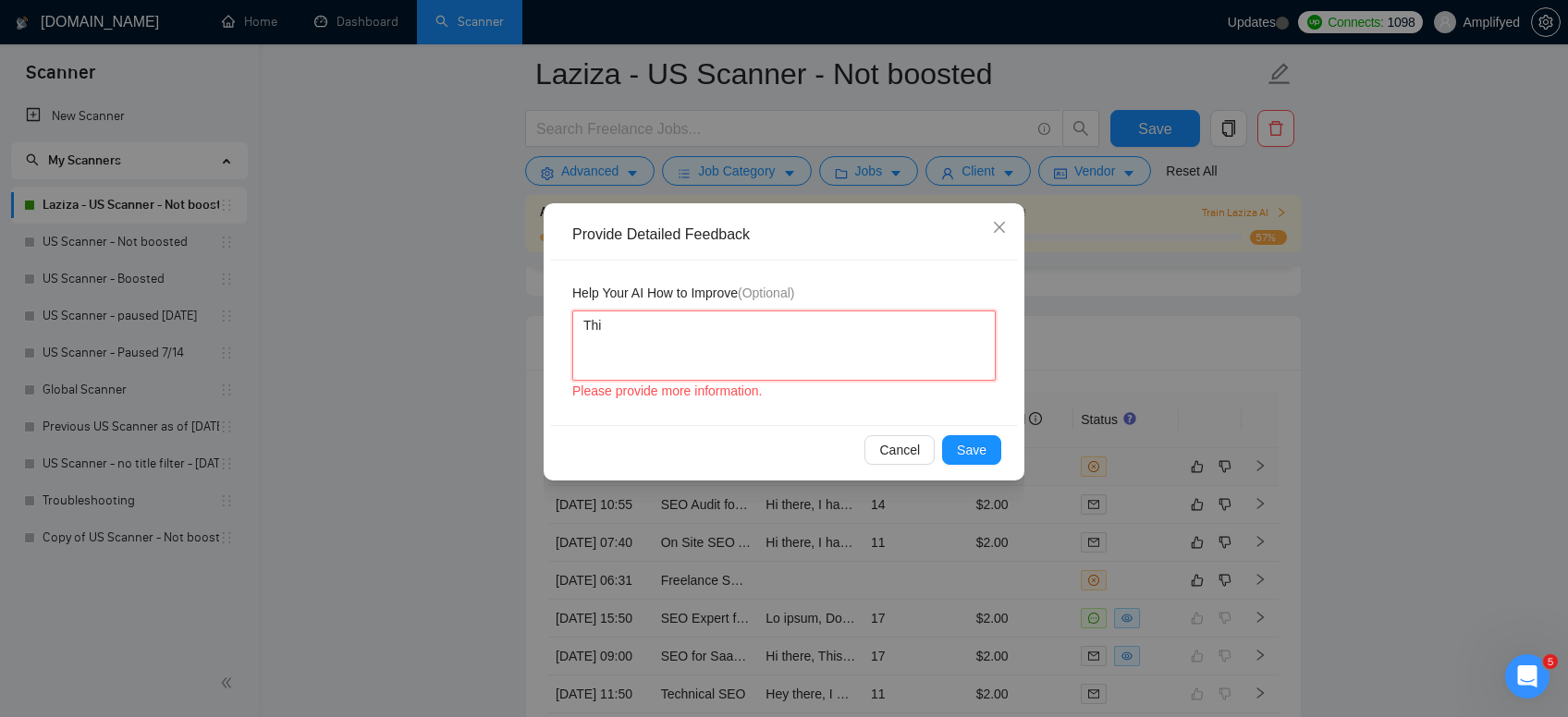 type 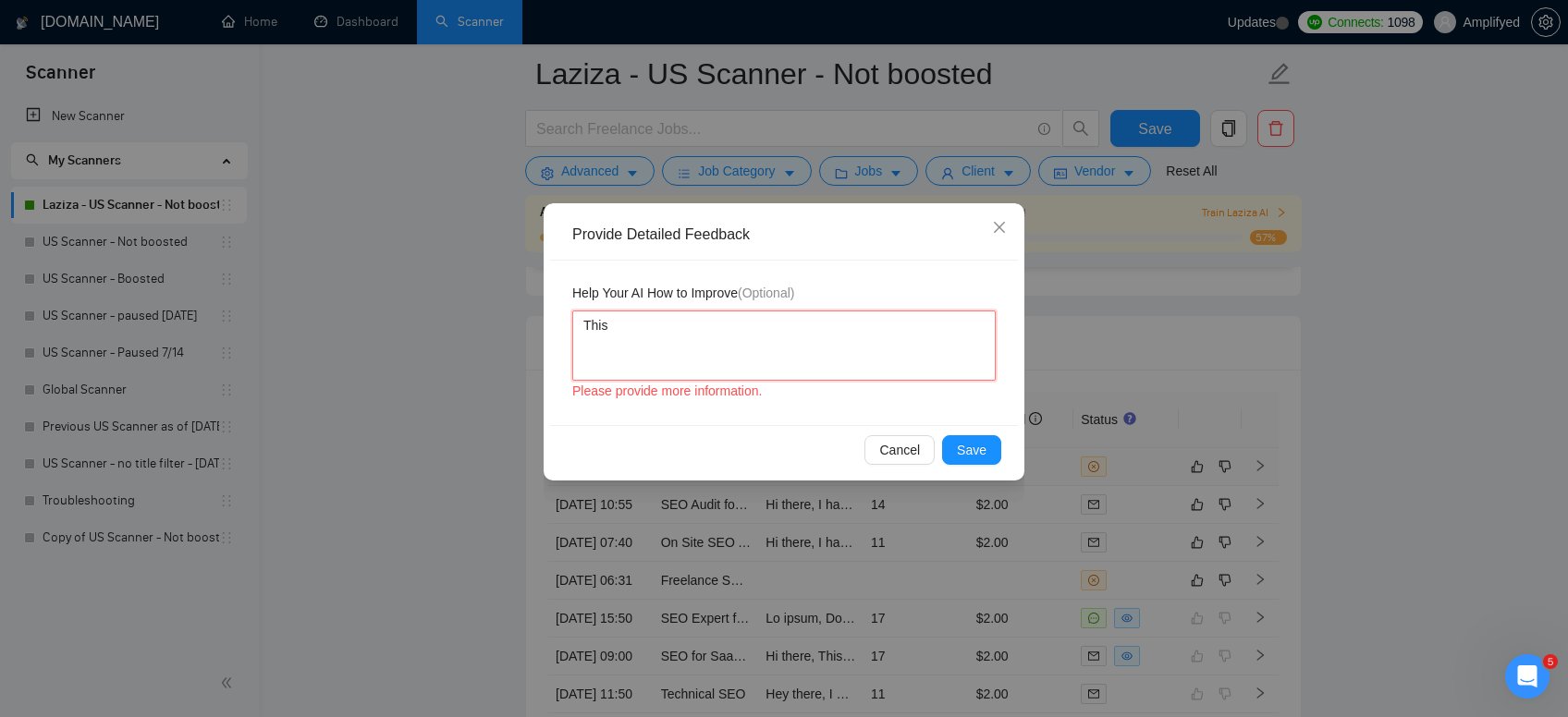 type 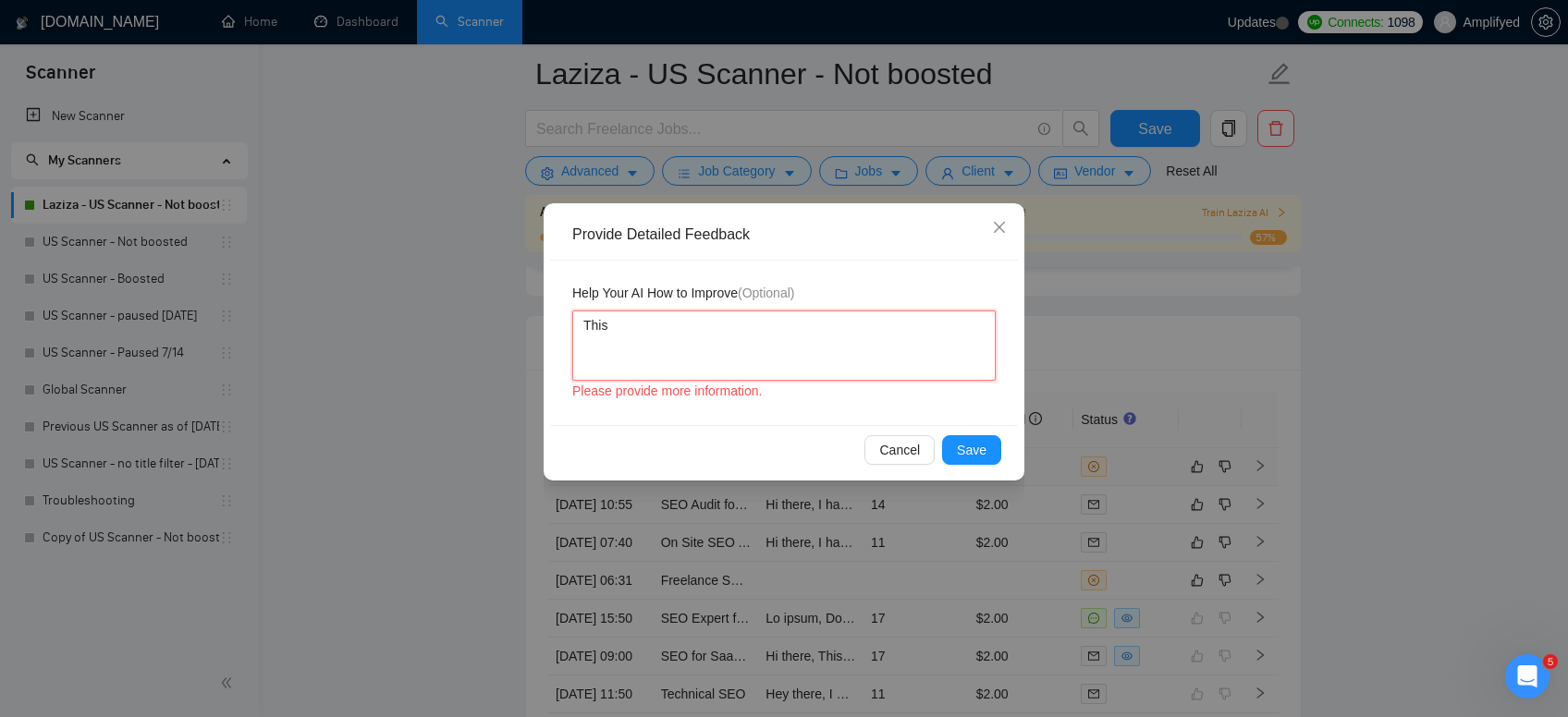 type 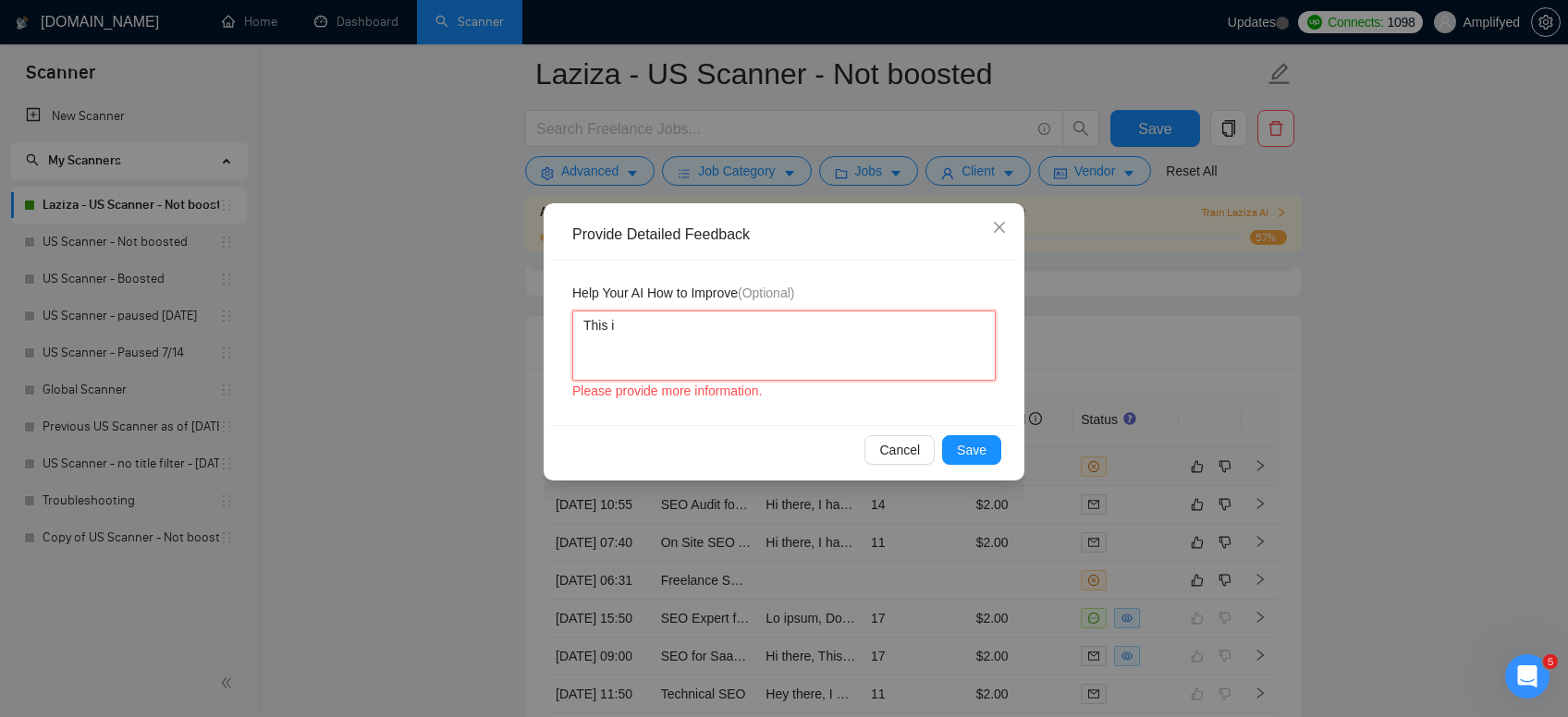 type 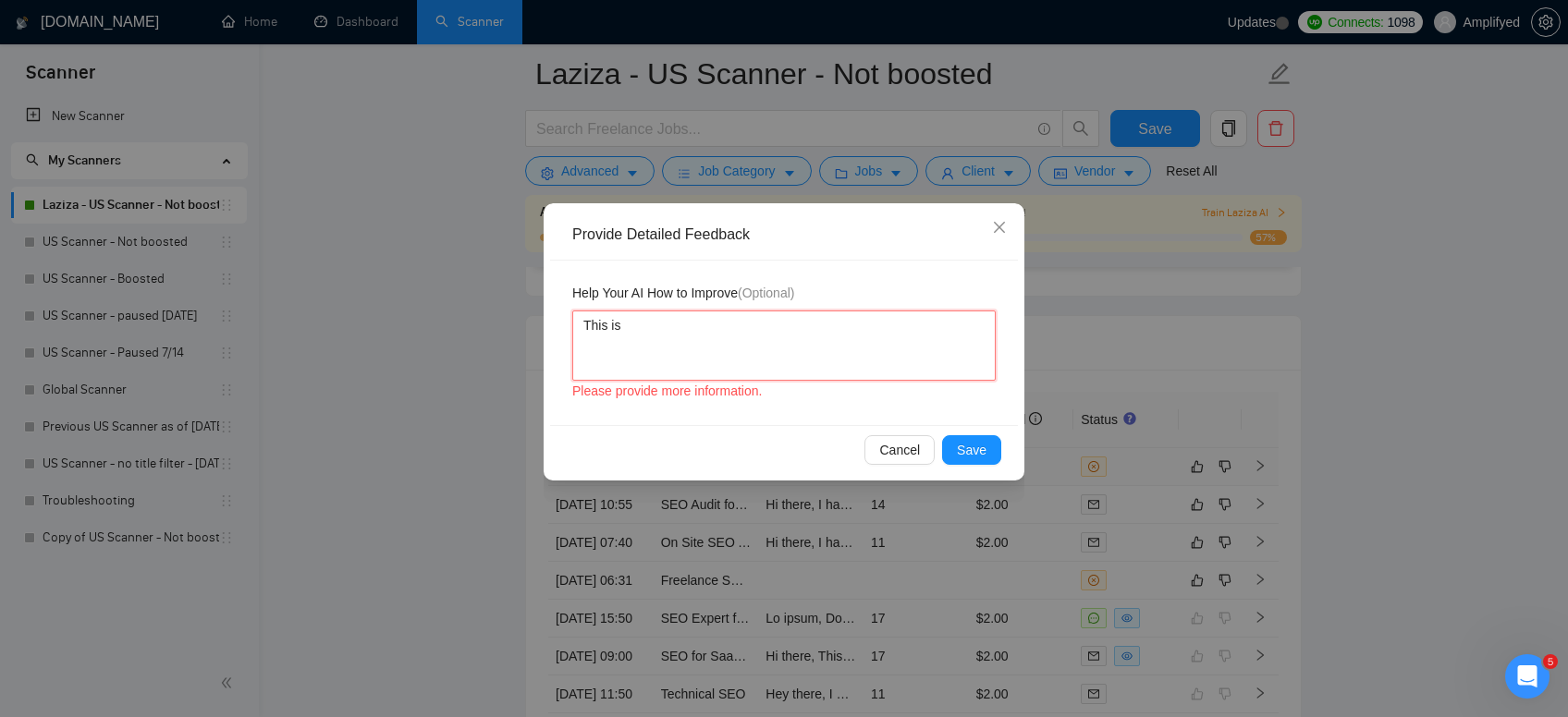 type 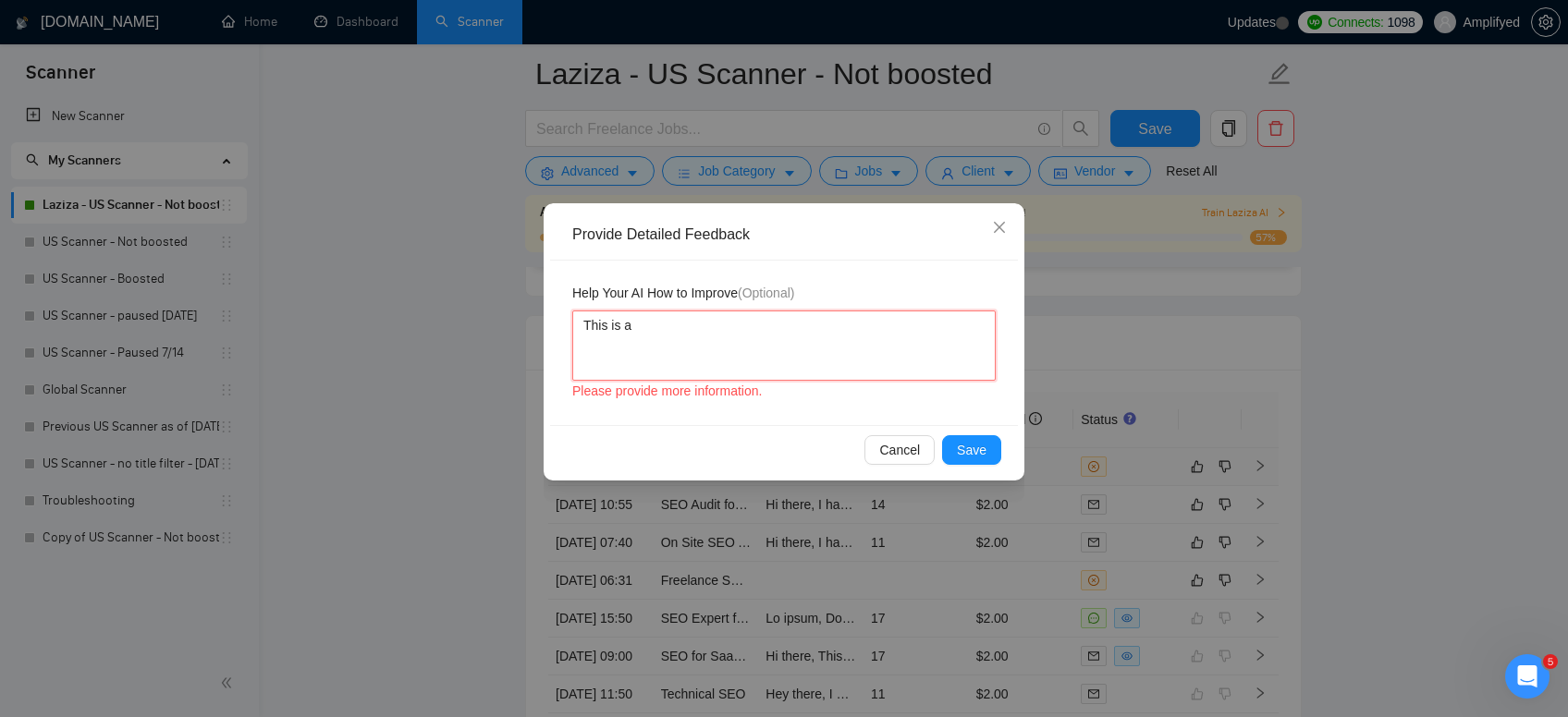 type 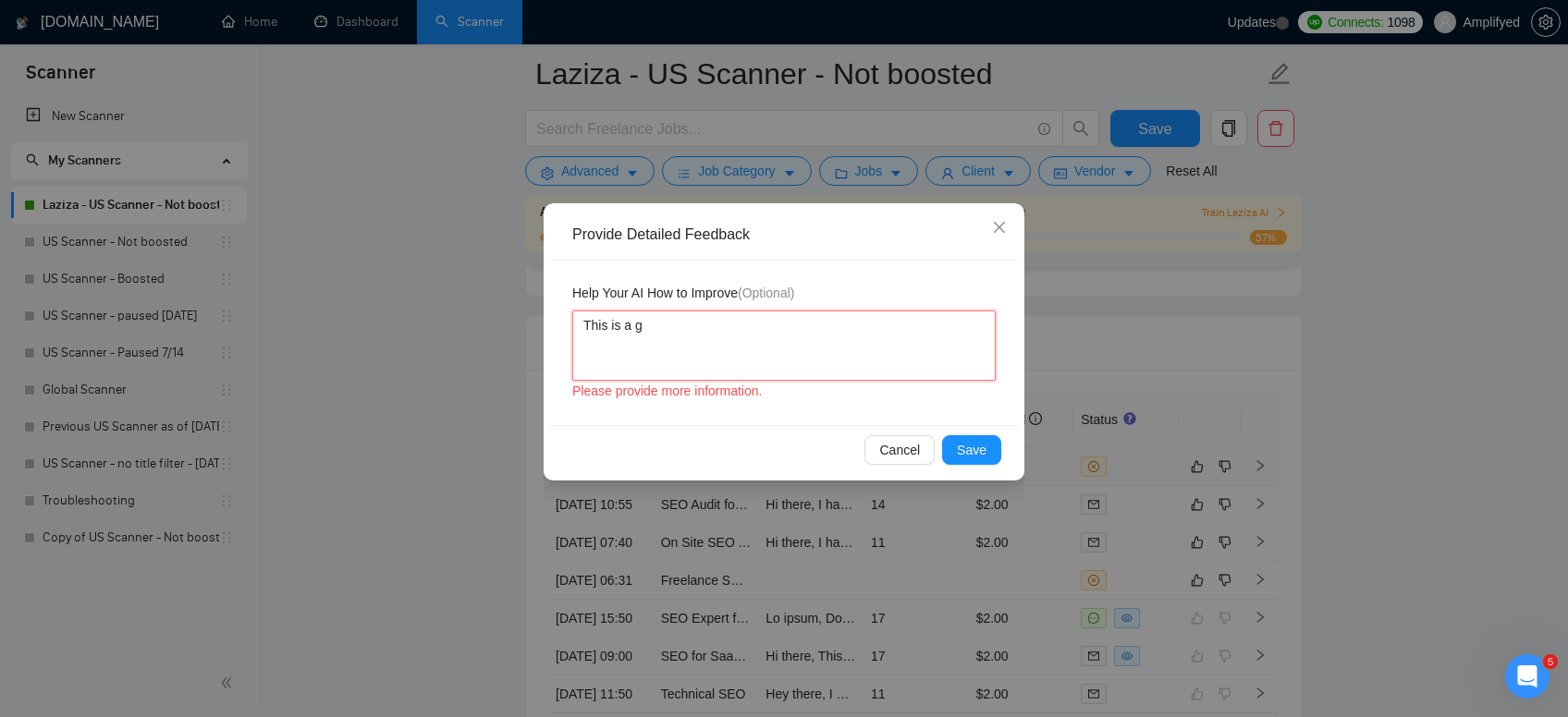 type 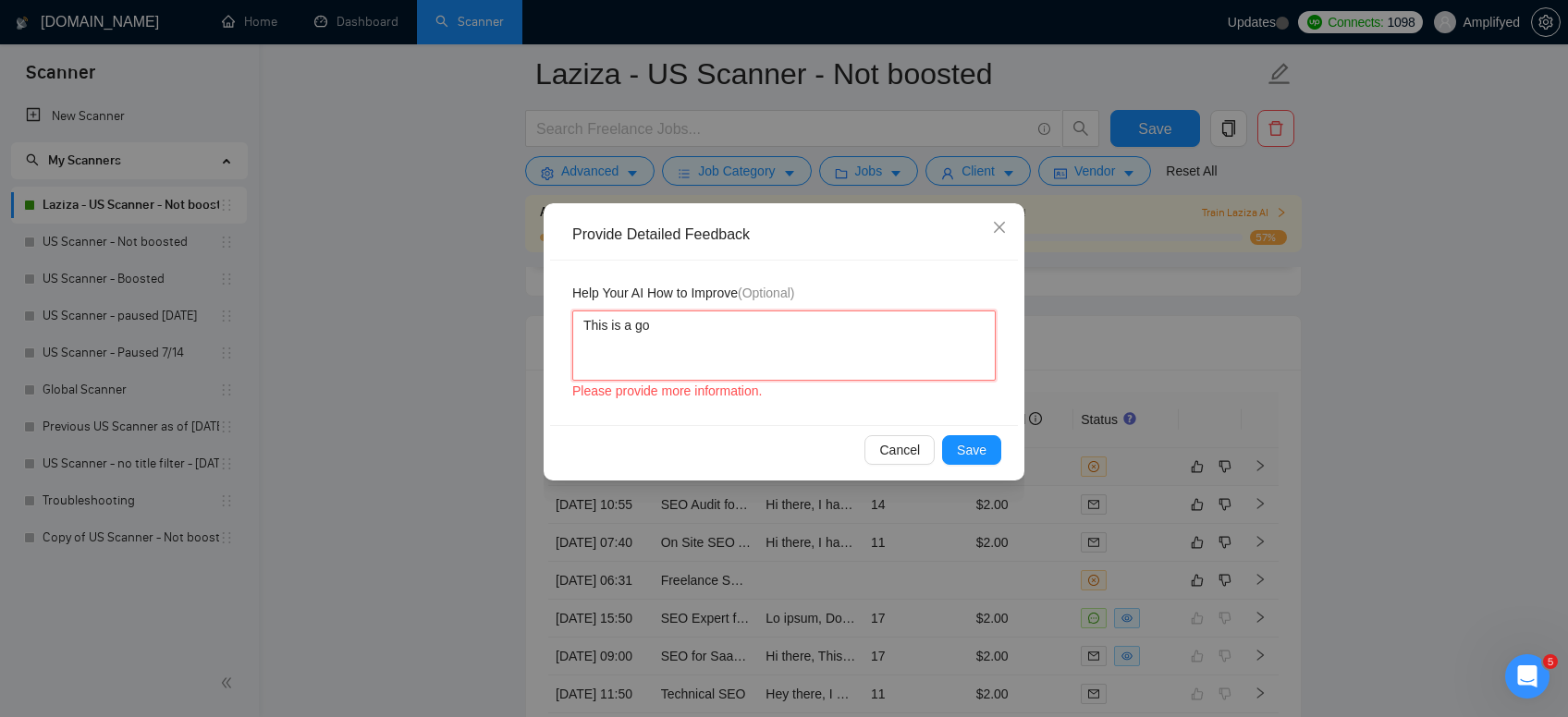 type 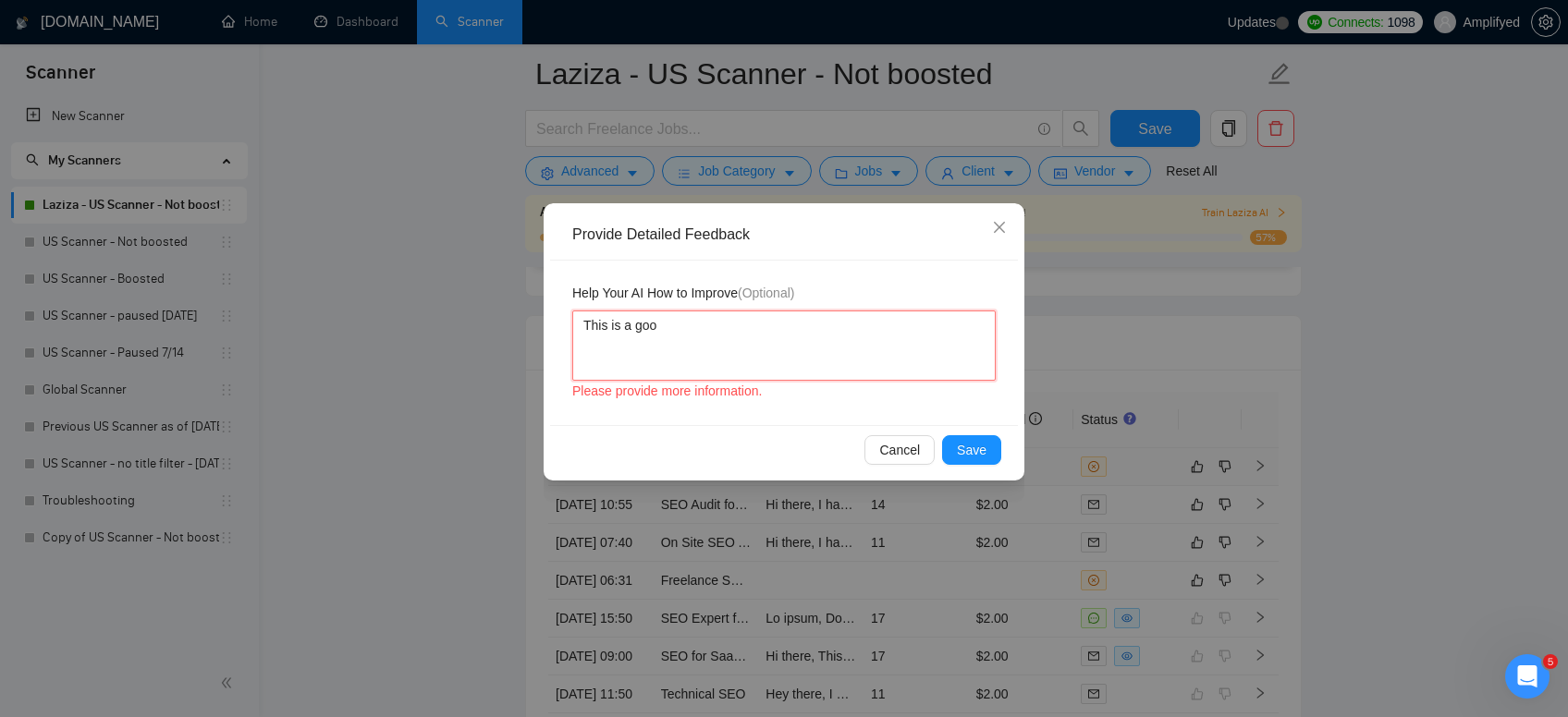 type 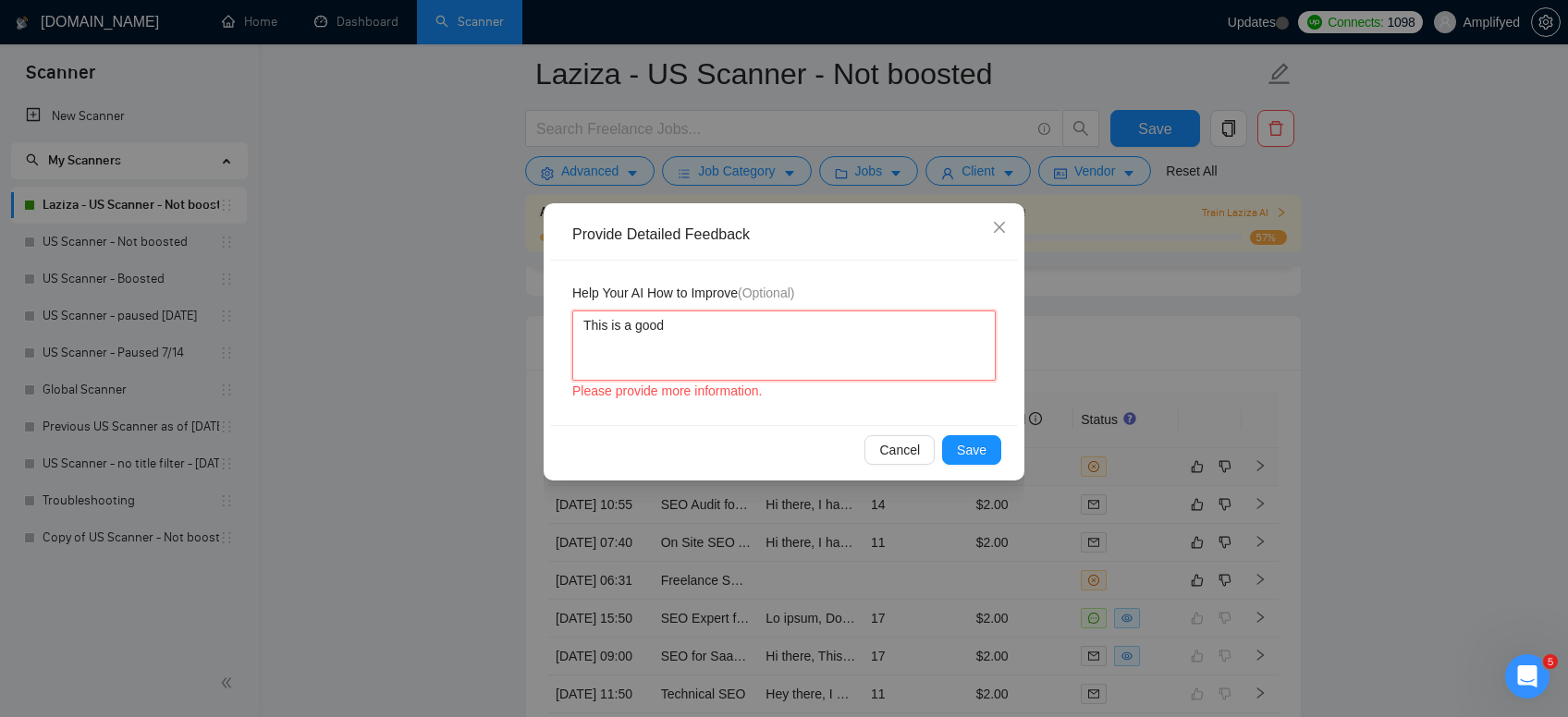 type 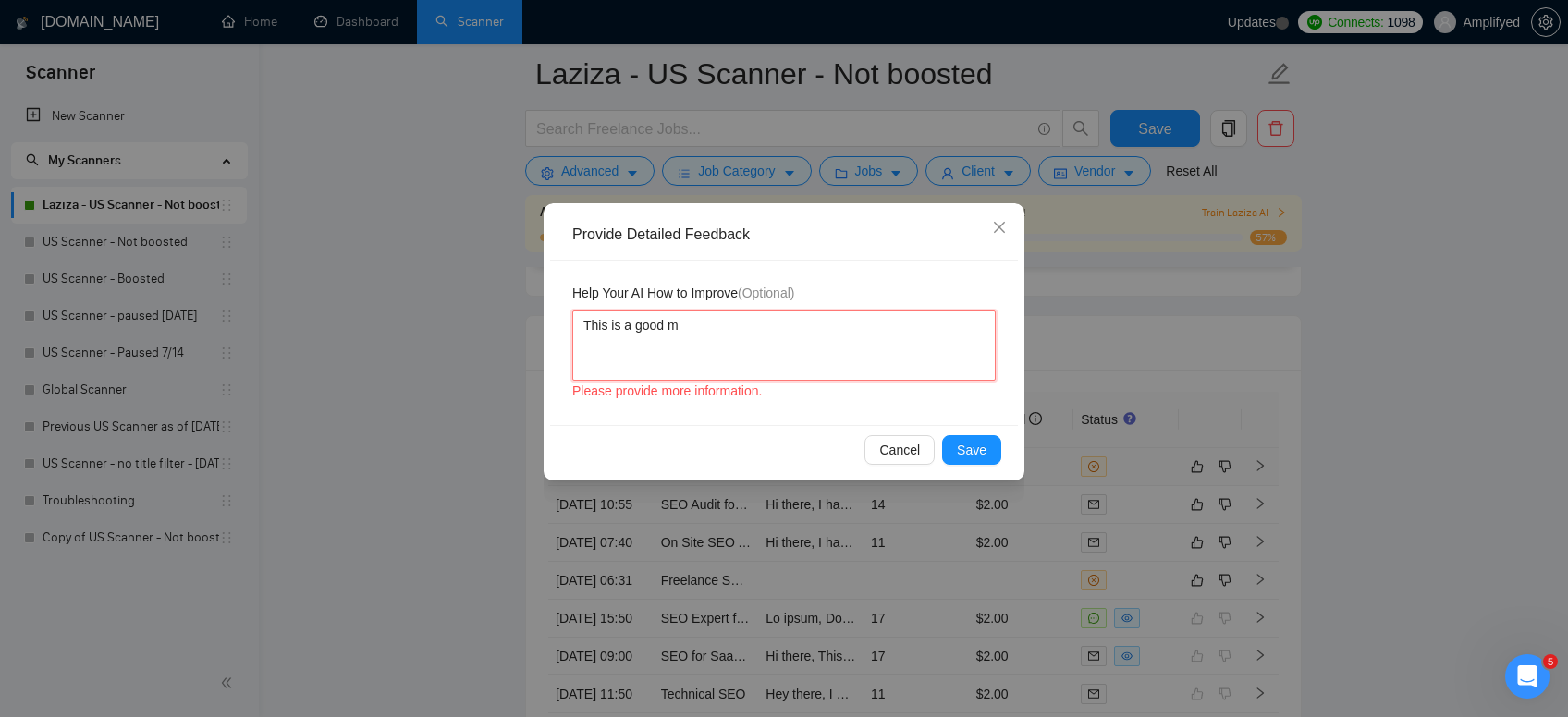 type 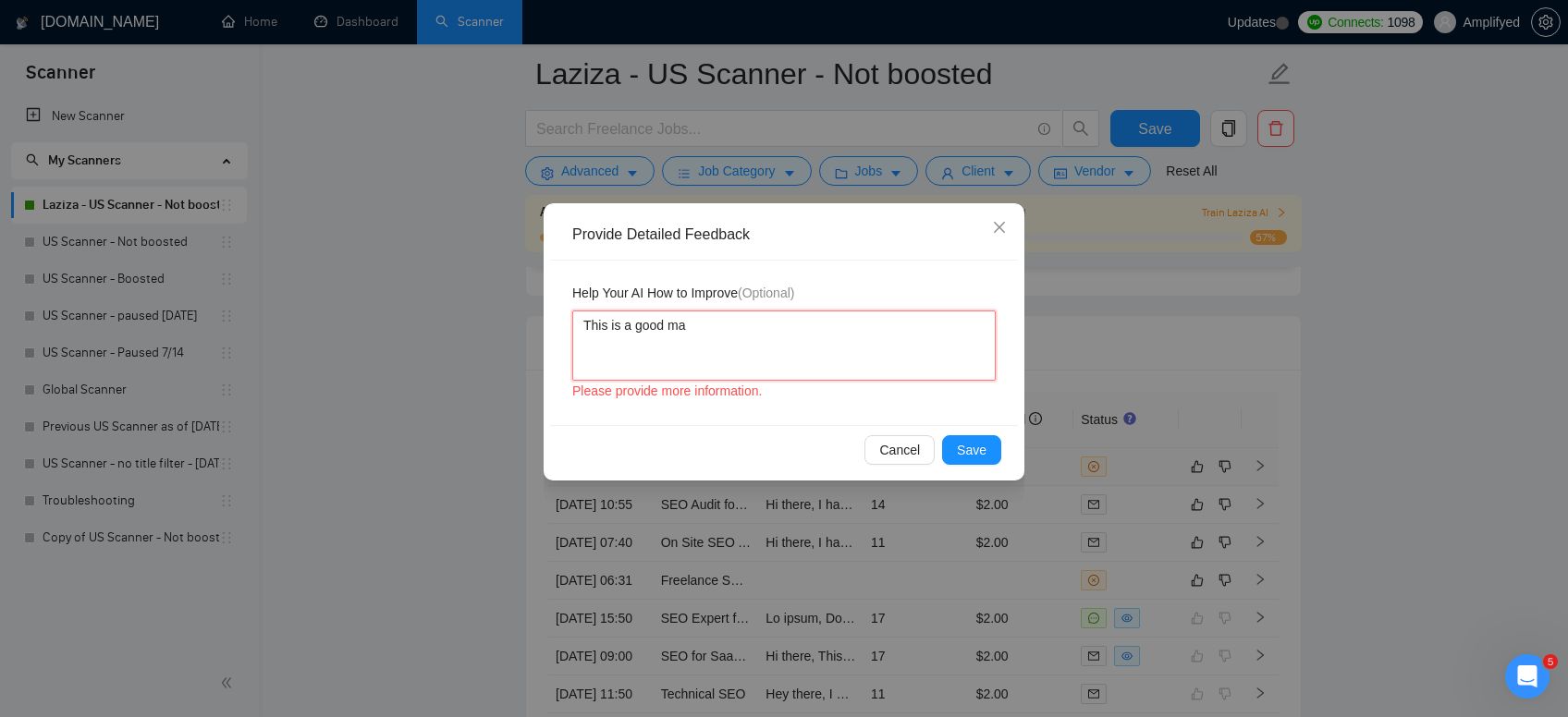 type 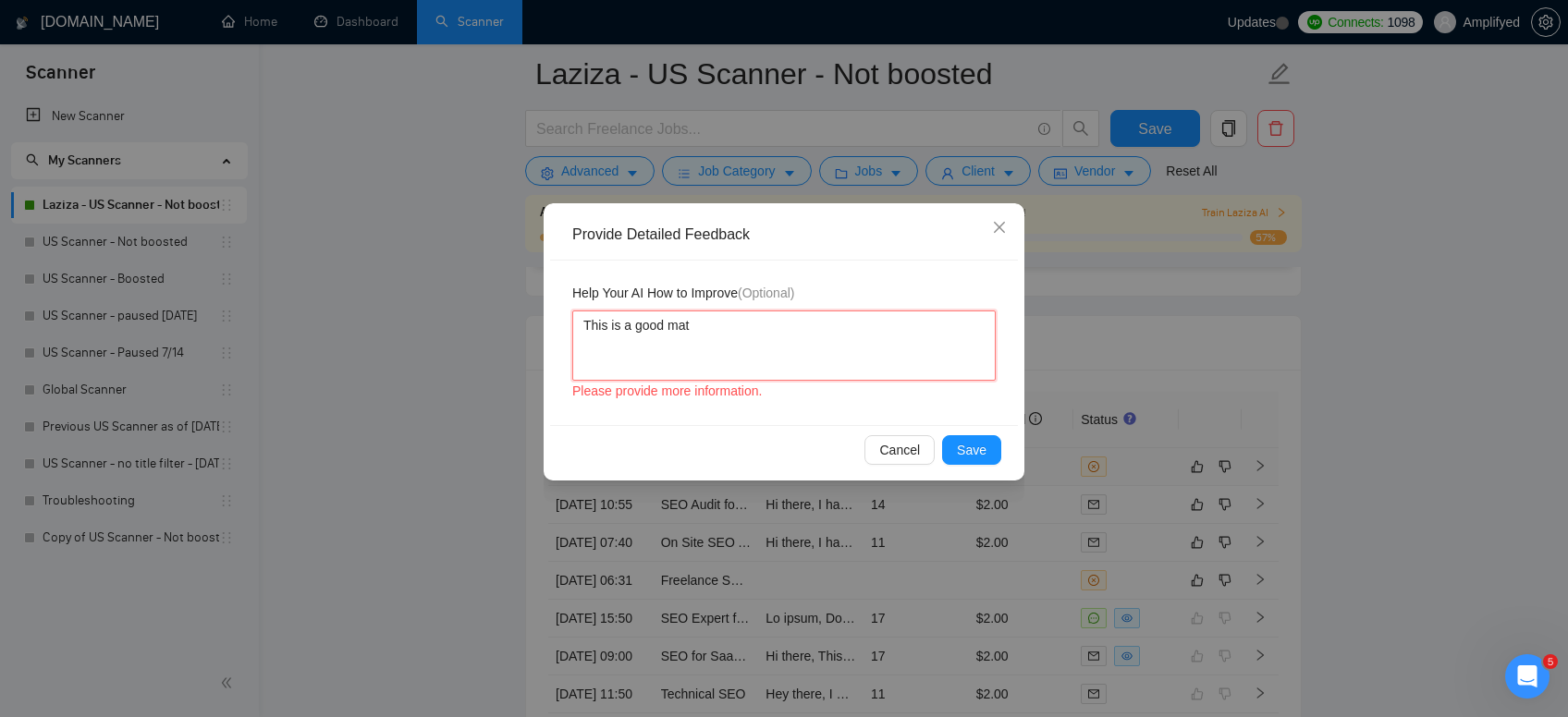 type 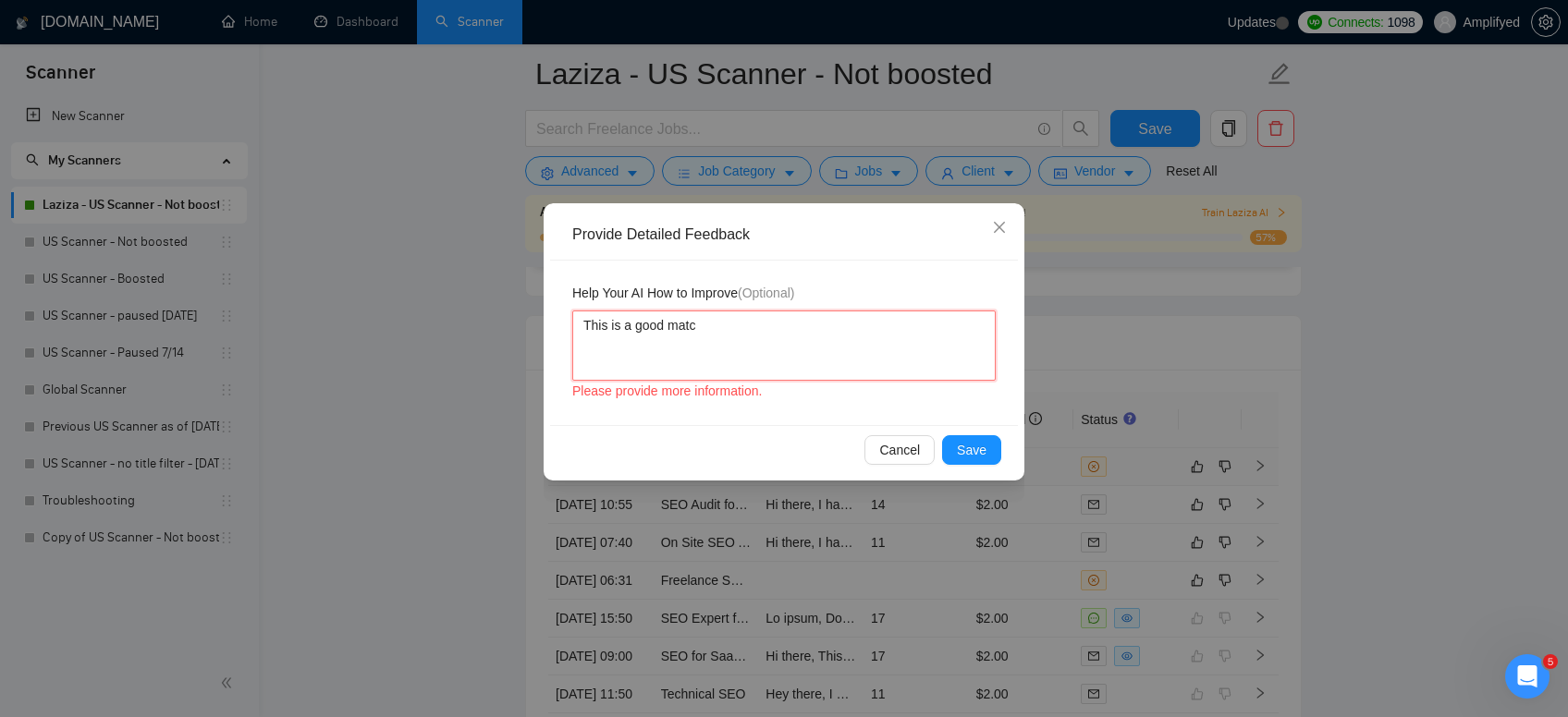 type 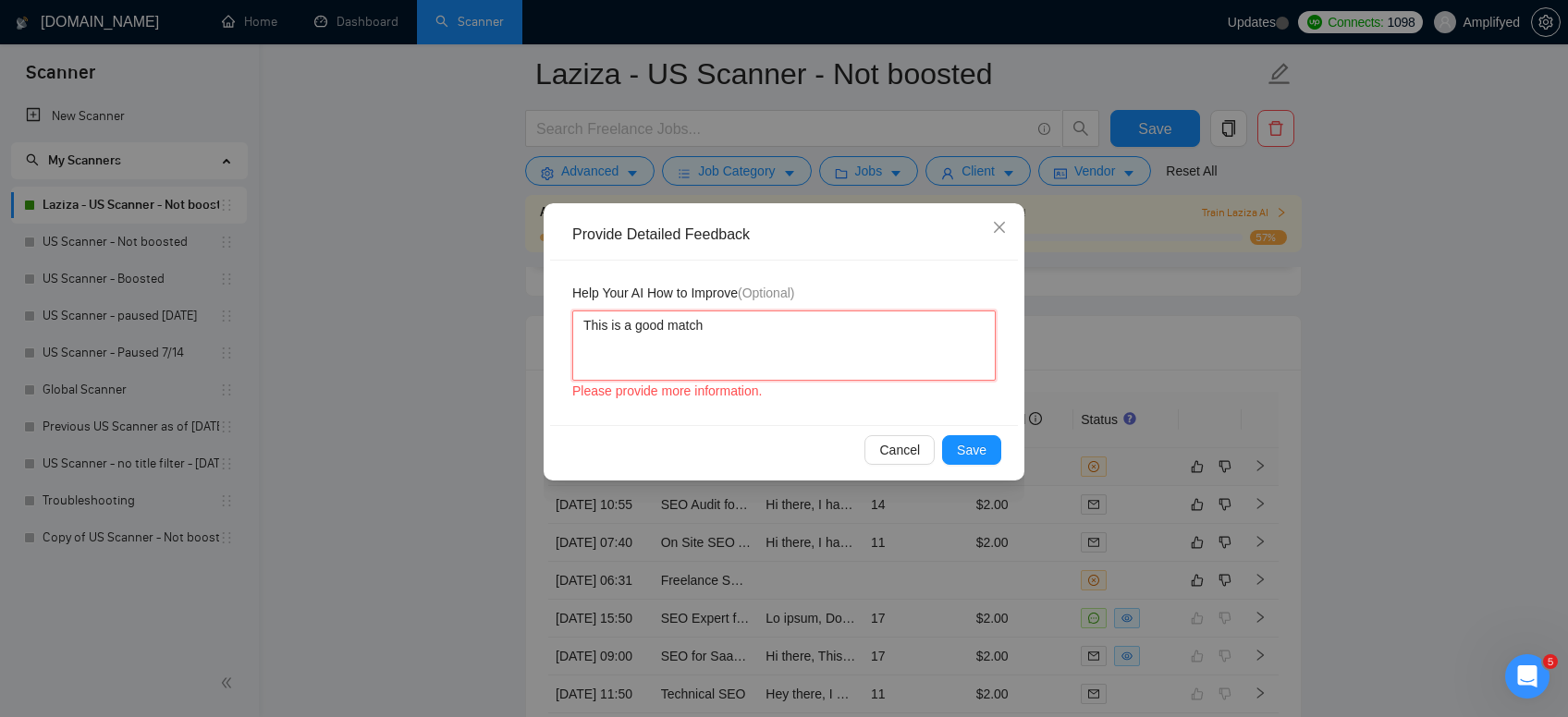 type 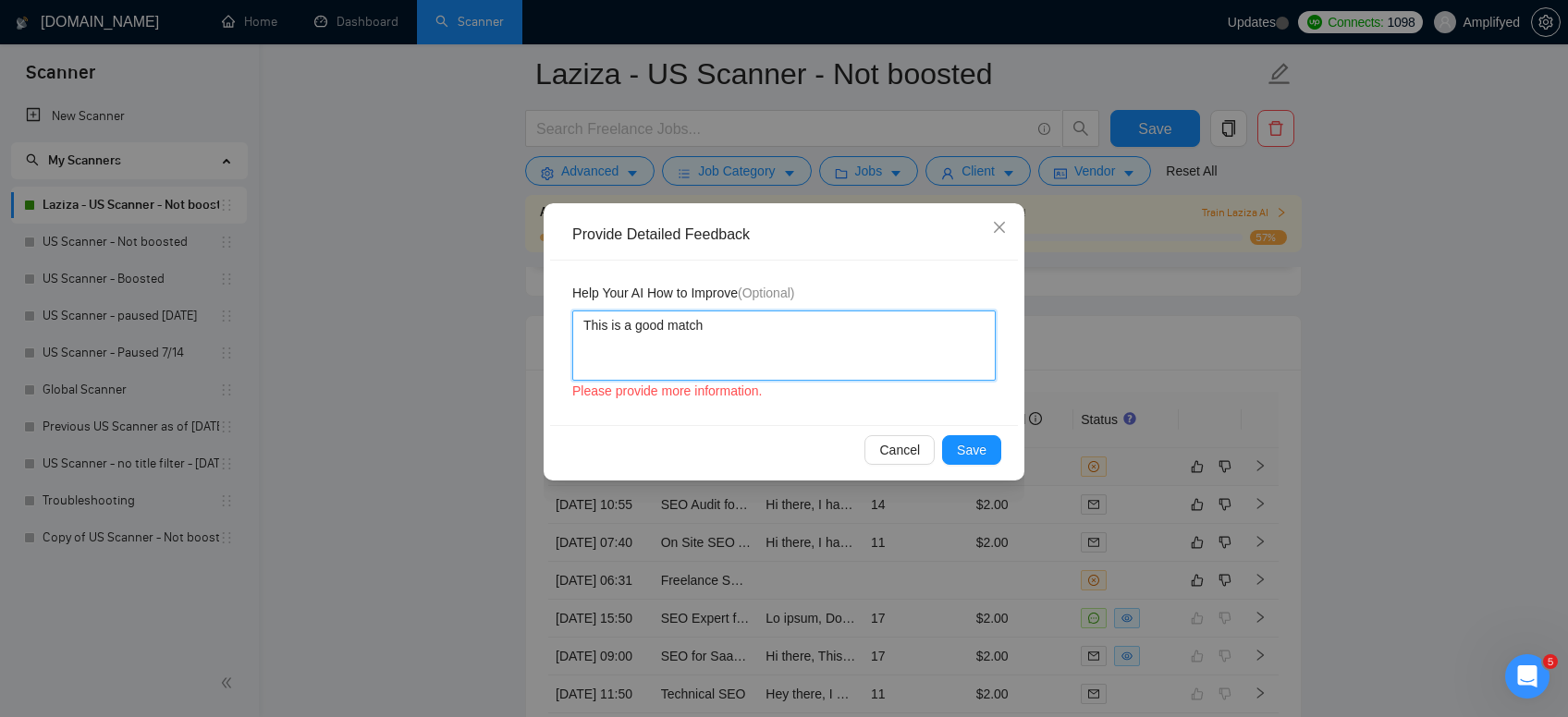 type 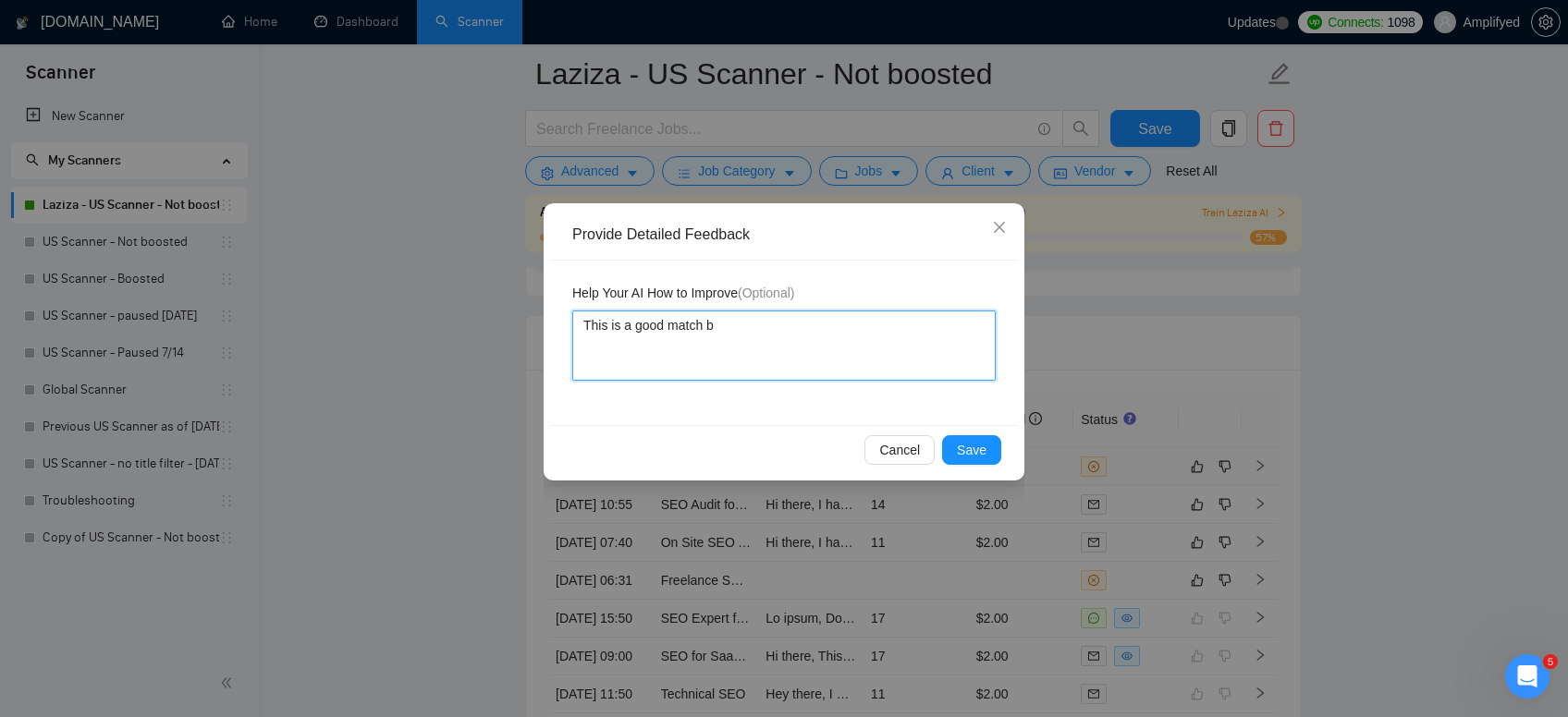 type 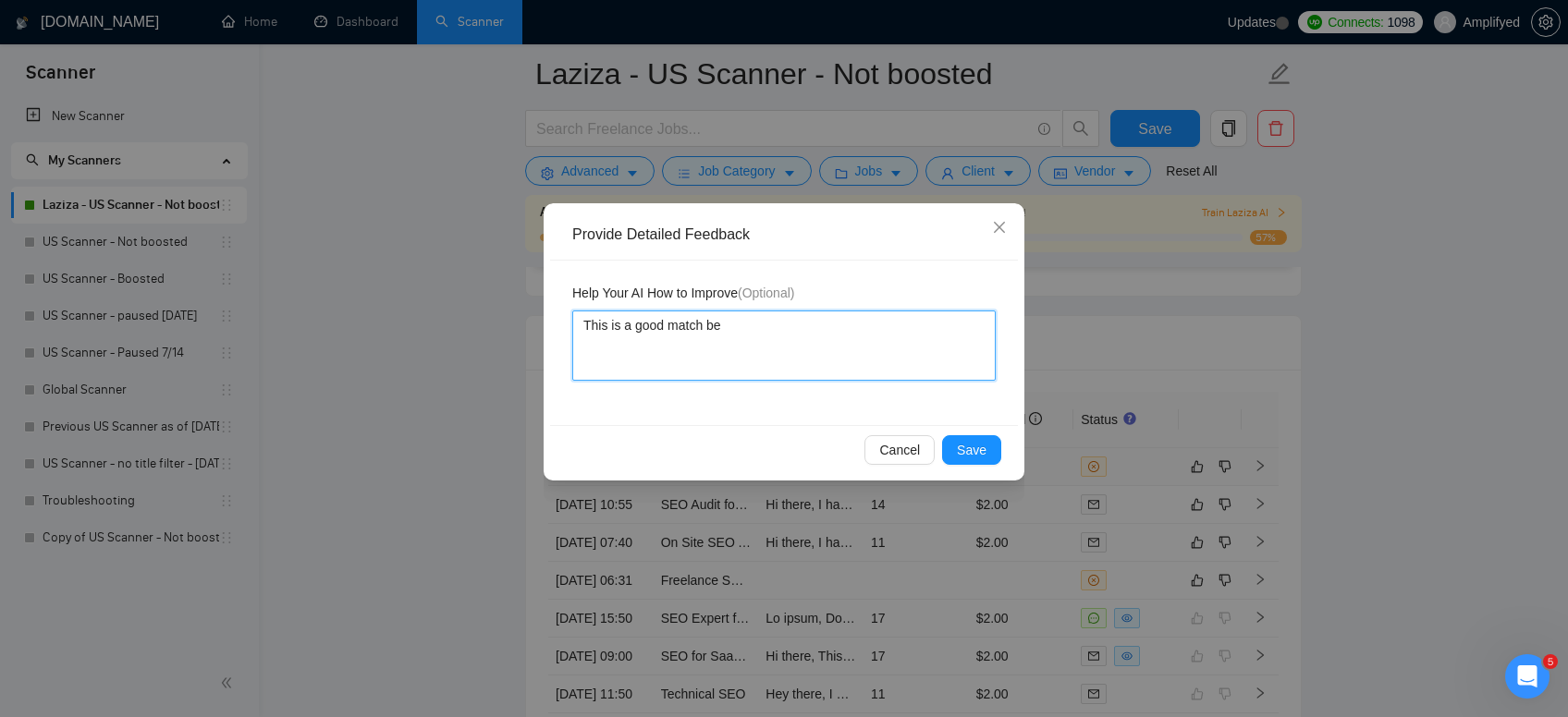 type 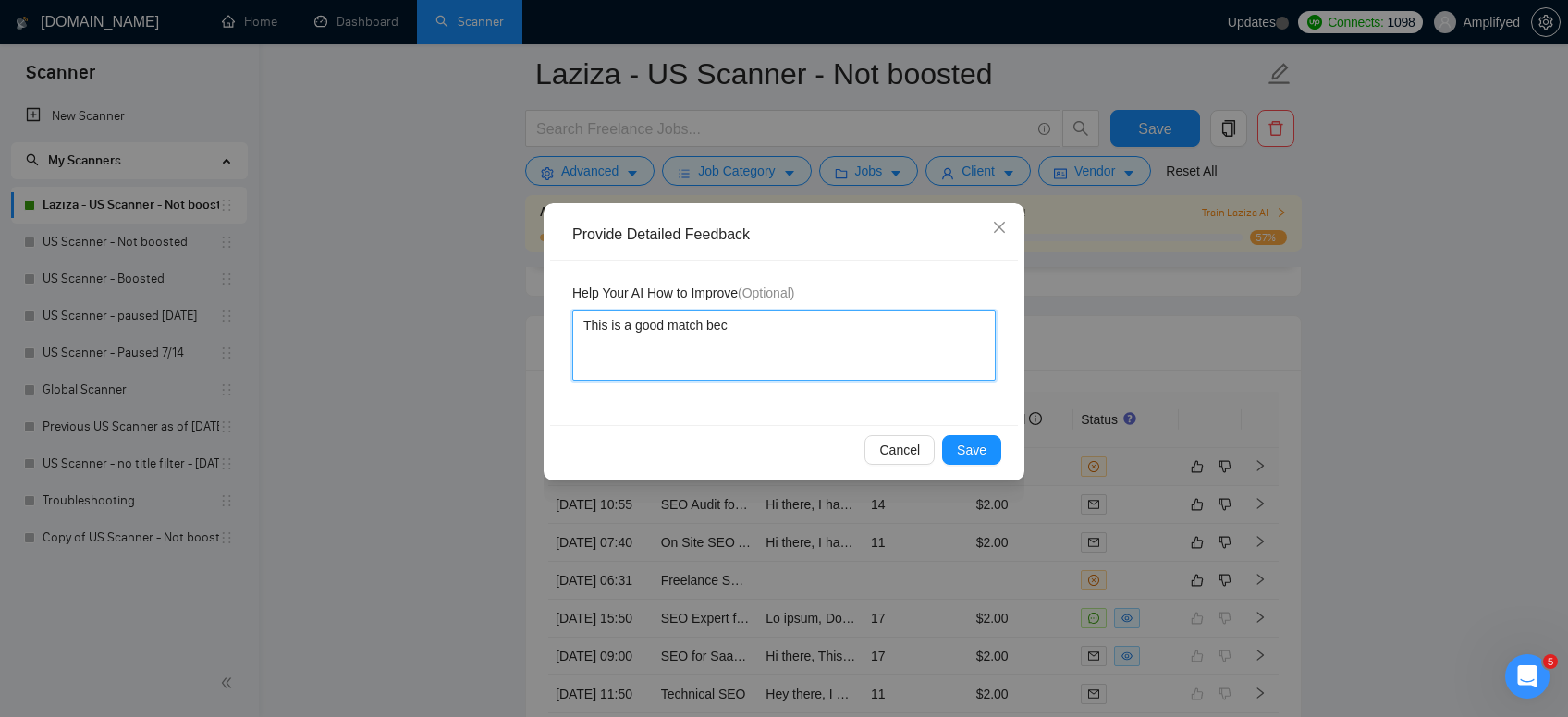 type 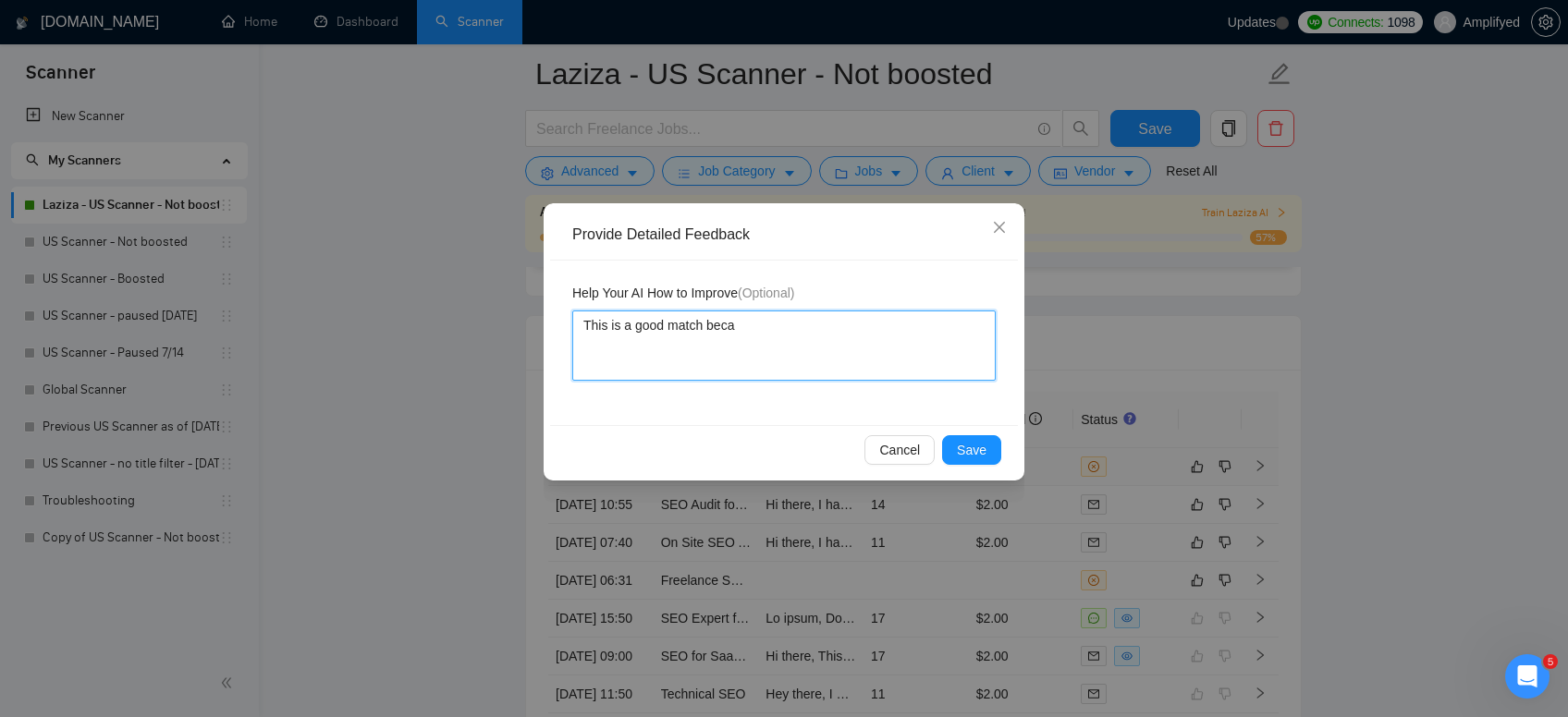 type 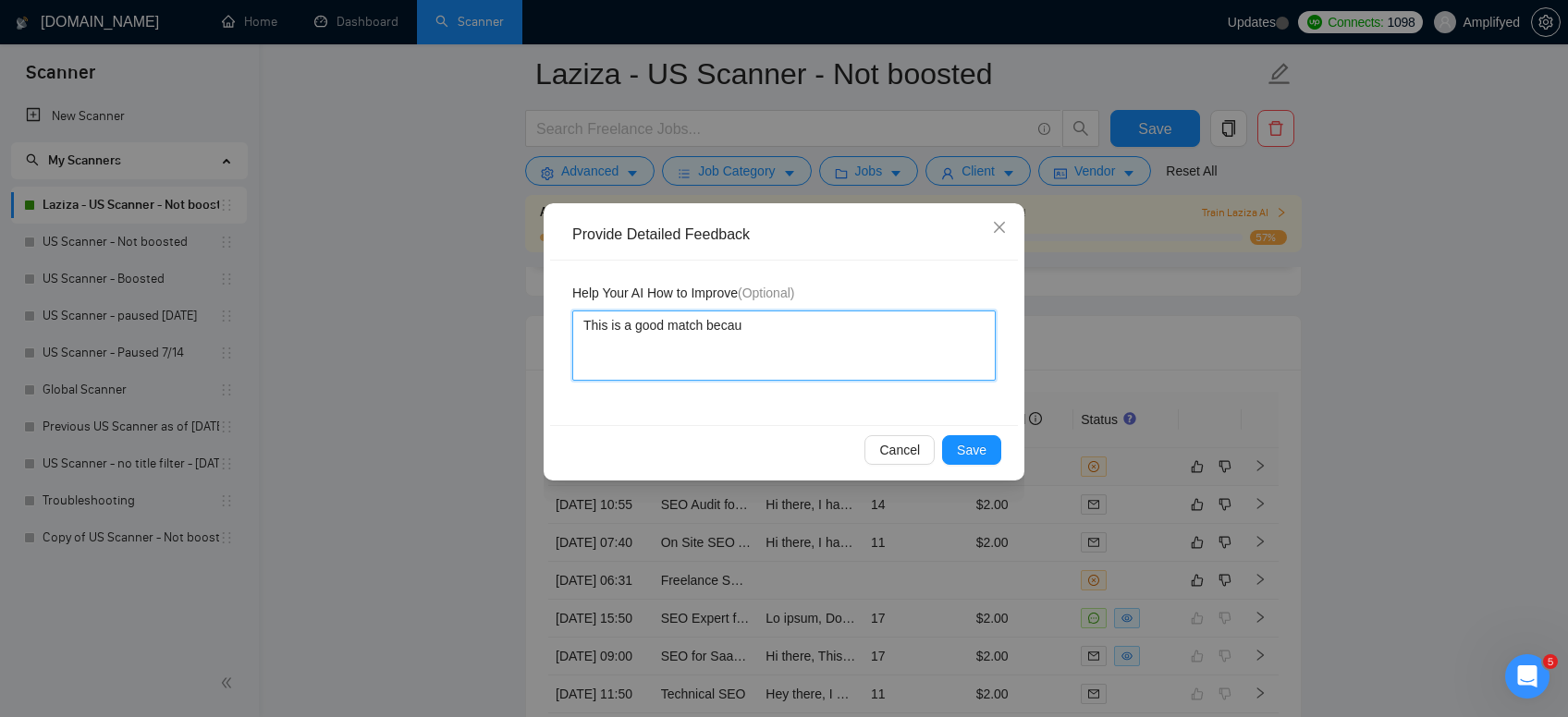 type 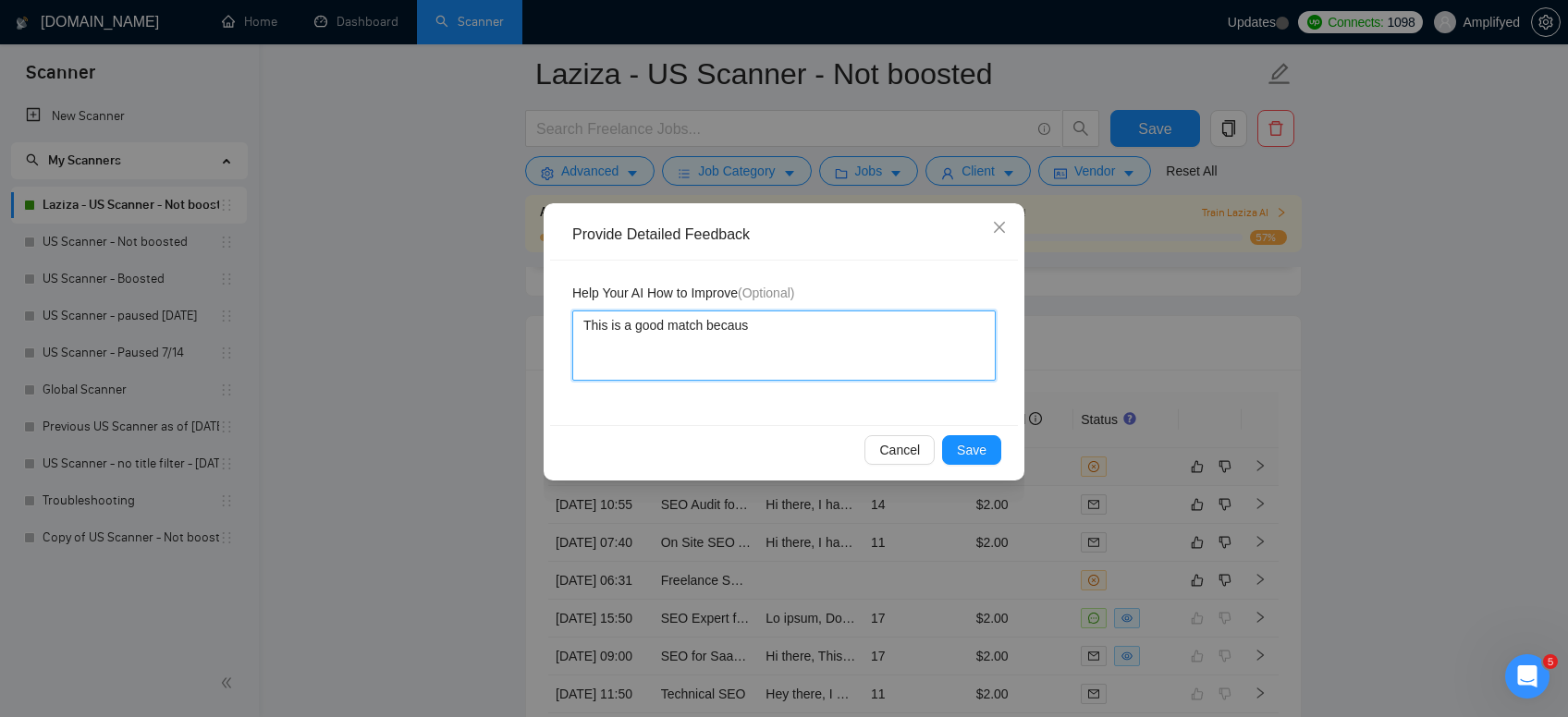 type 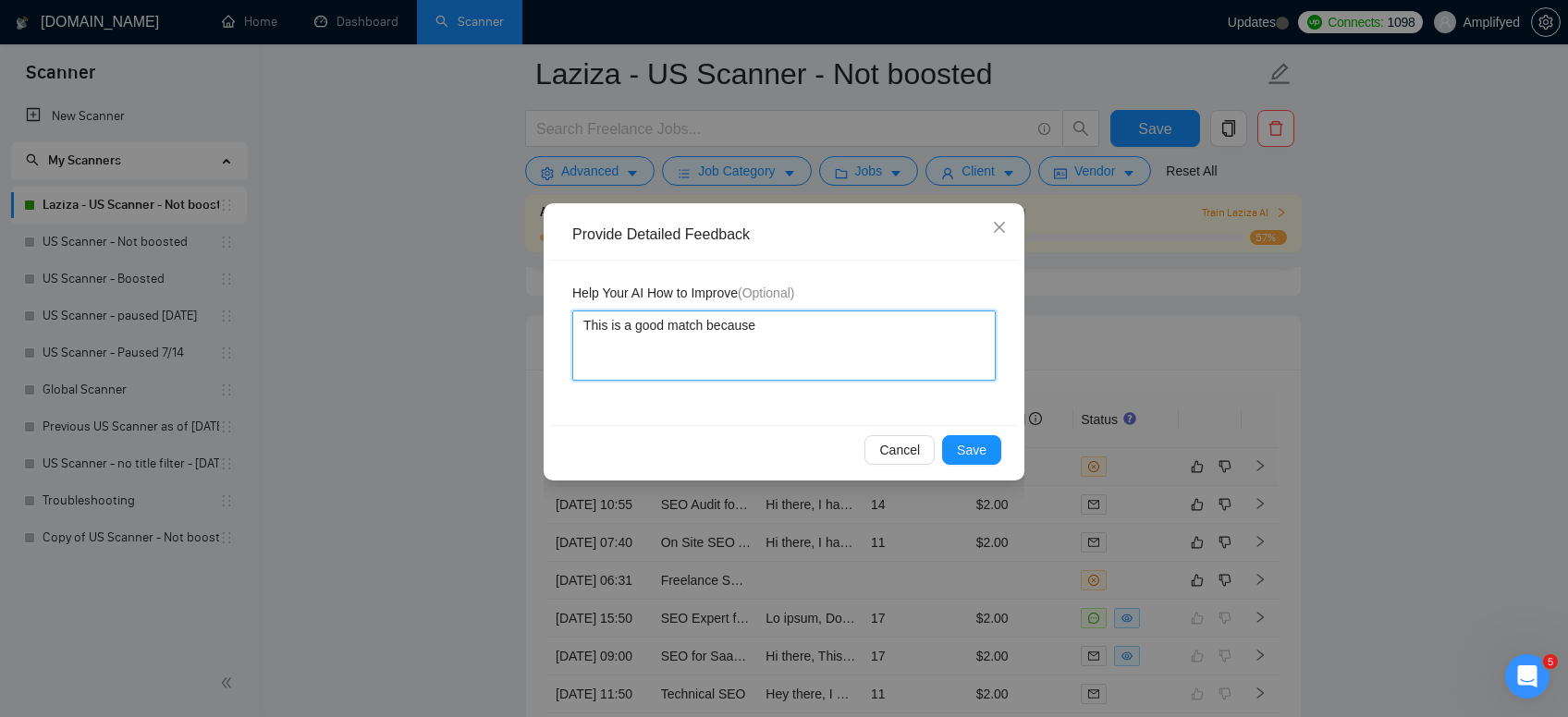 type 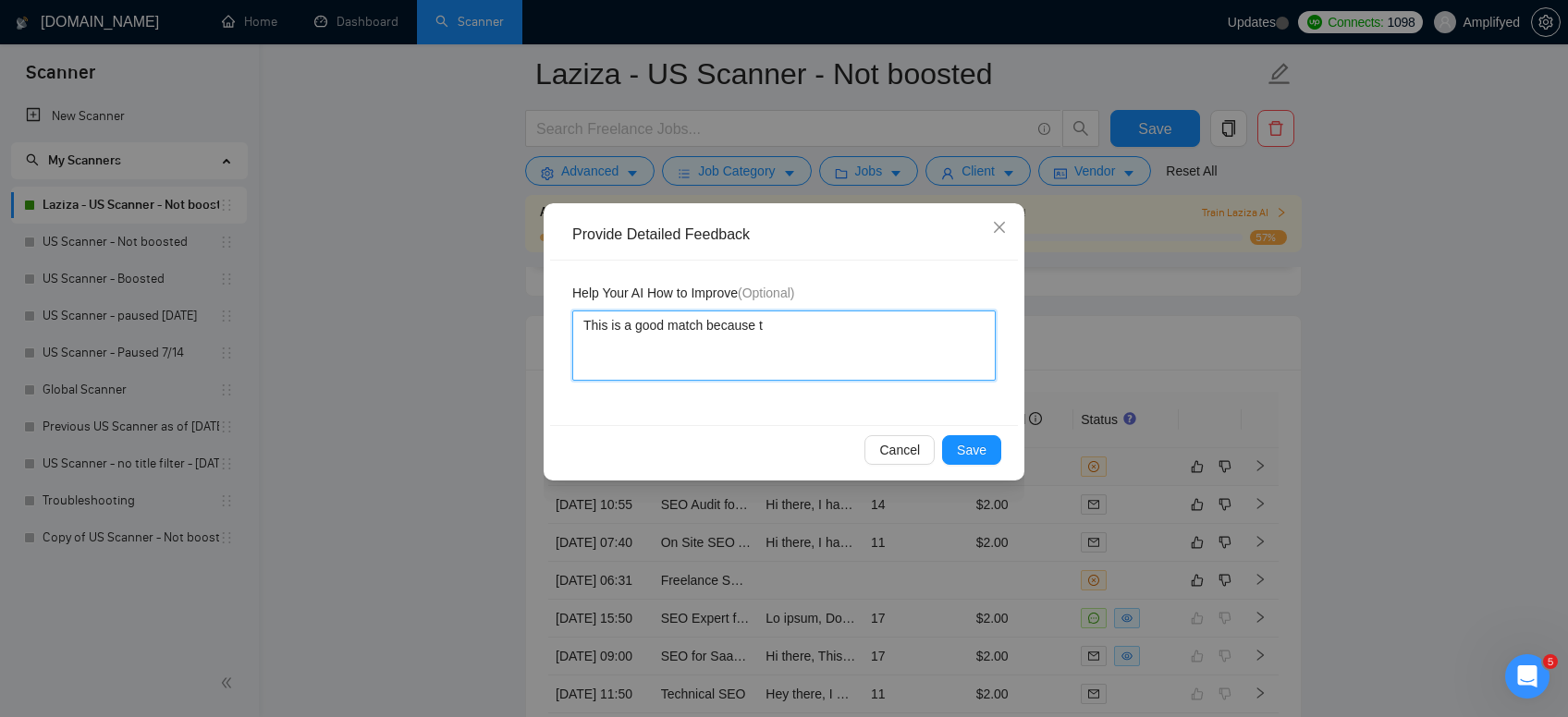 type 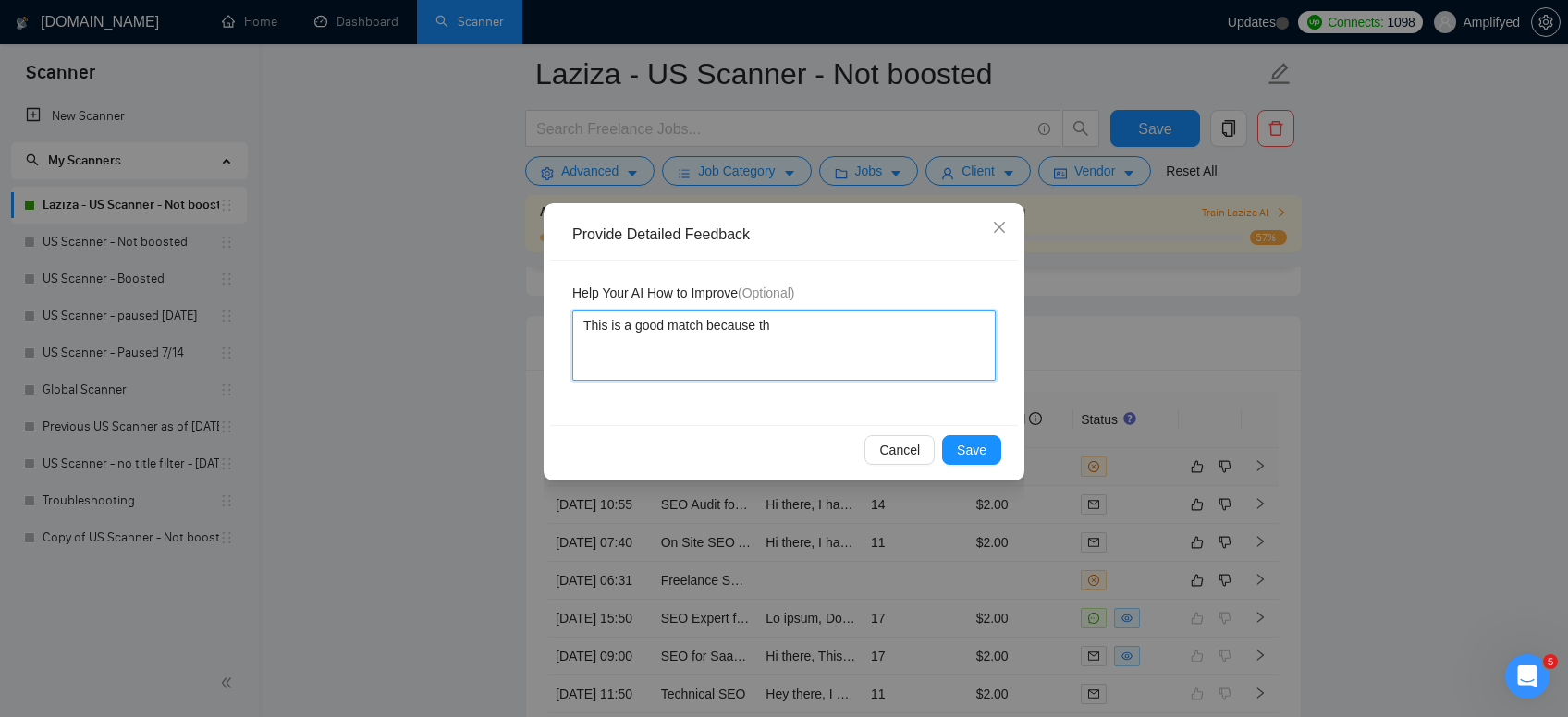 type 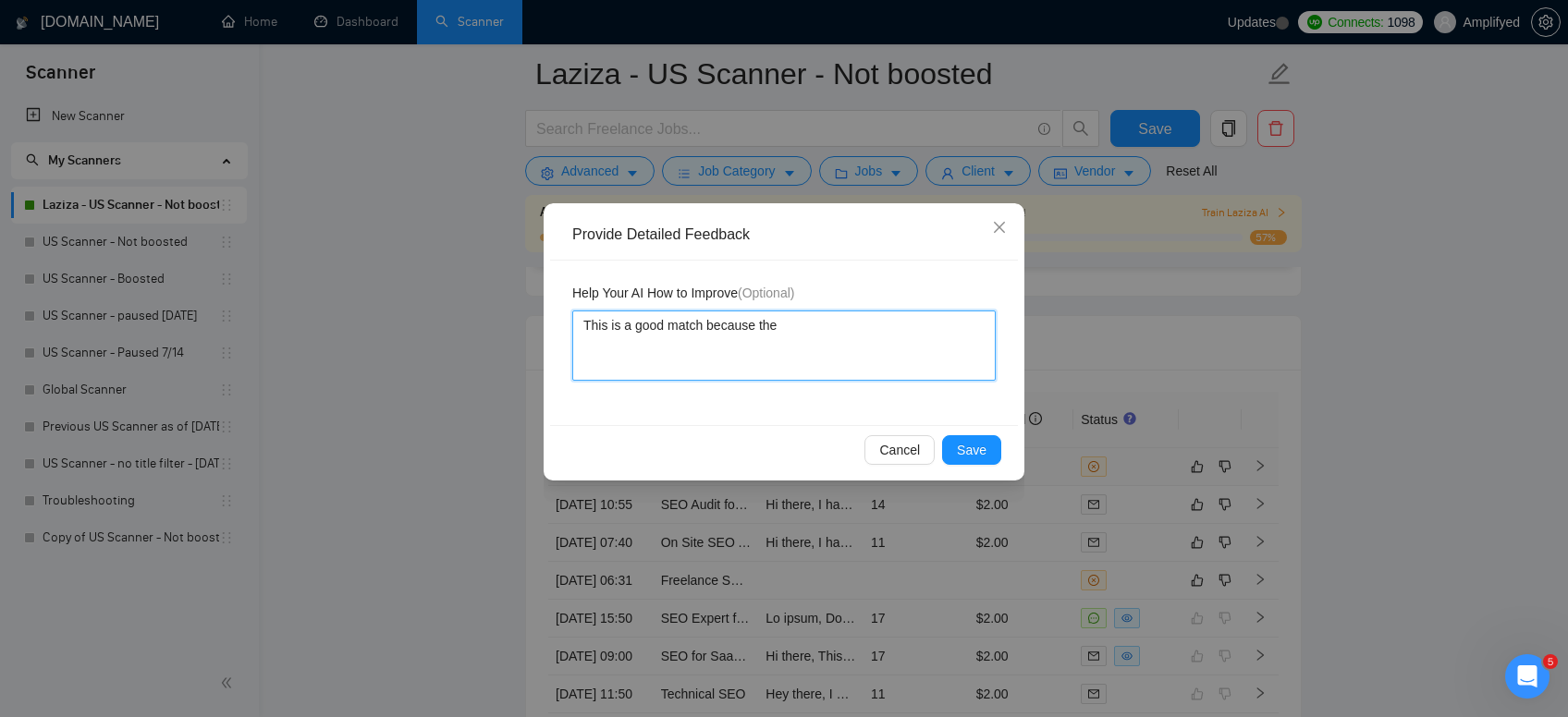 type 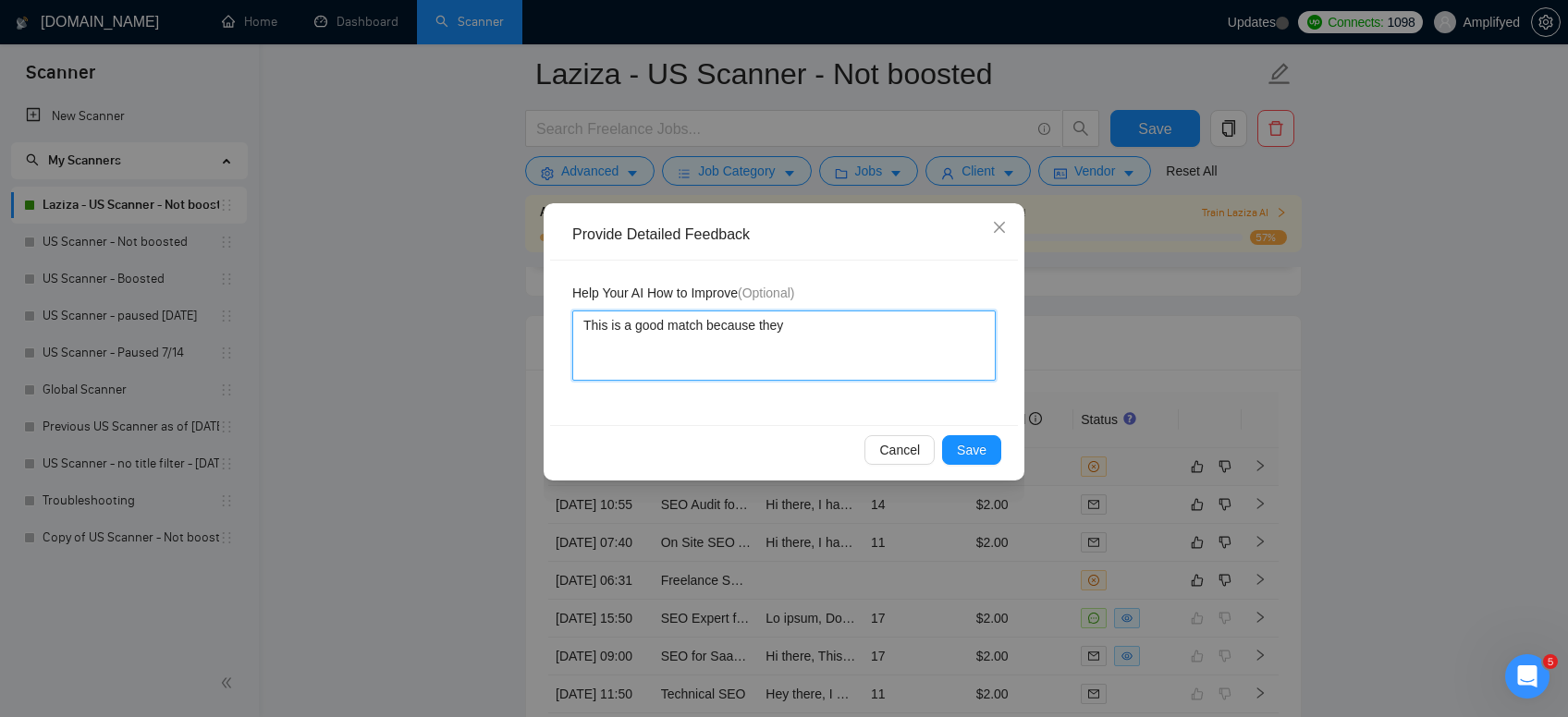 type 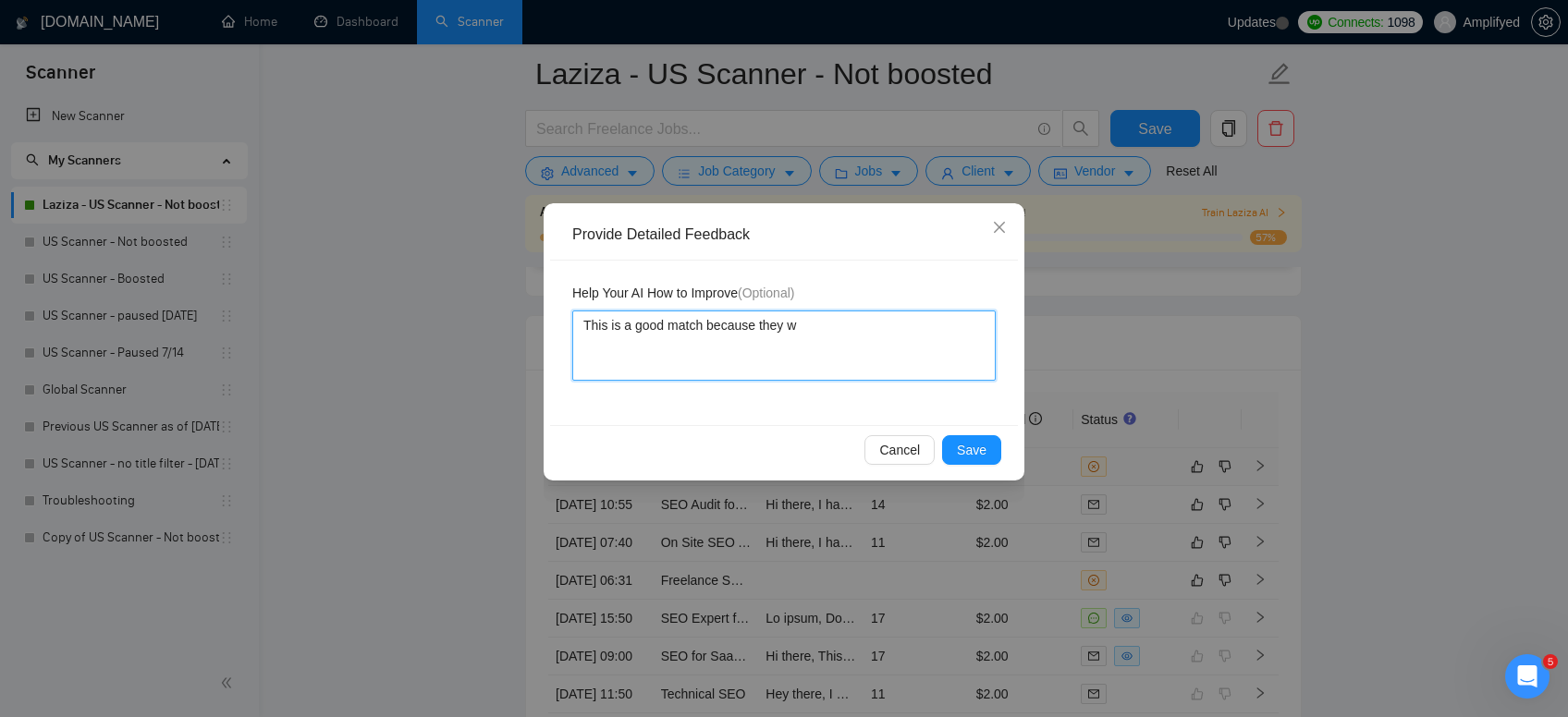 type 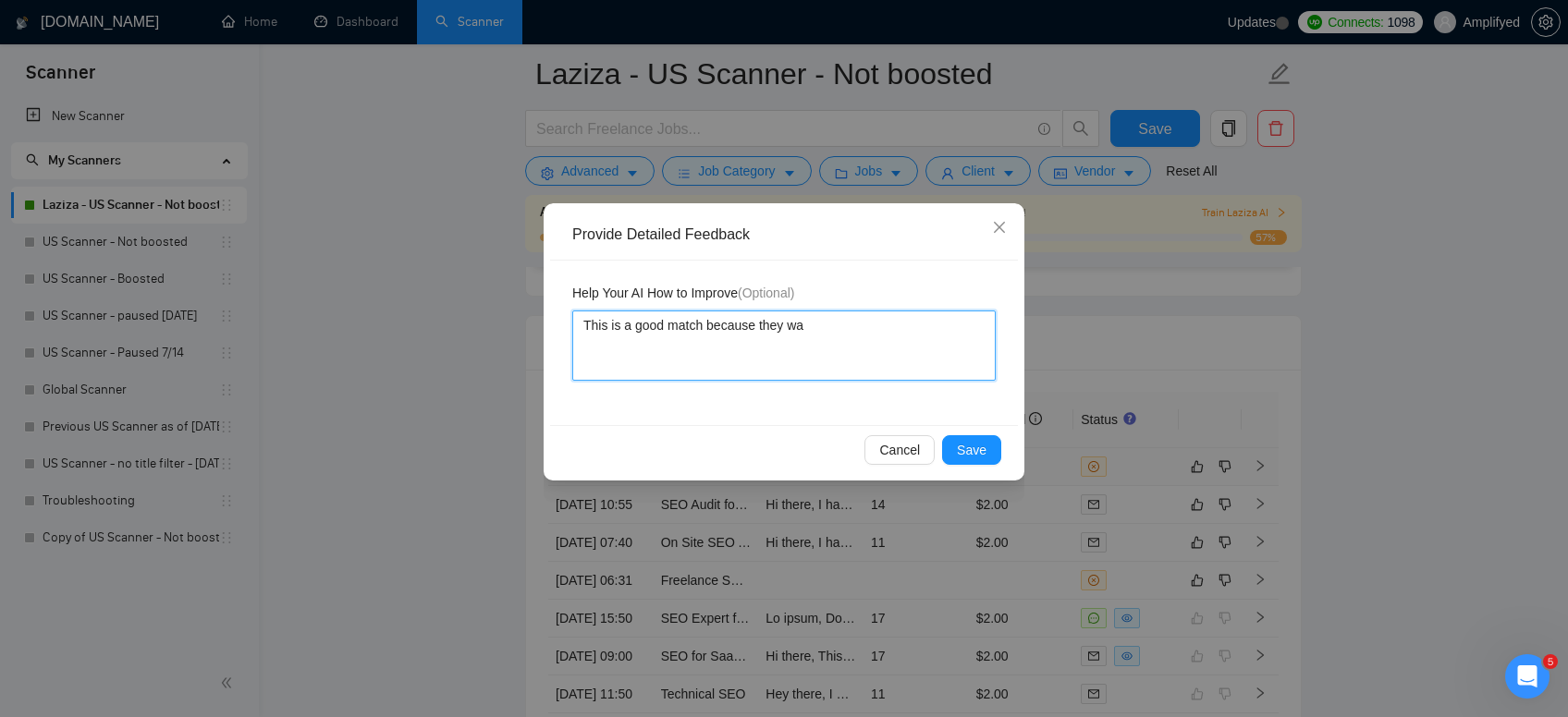 type 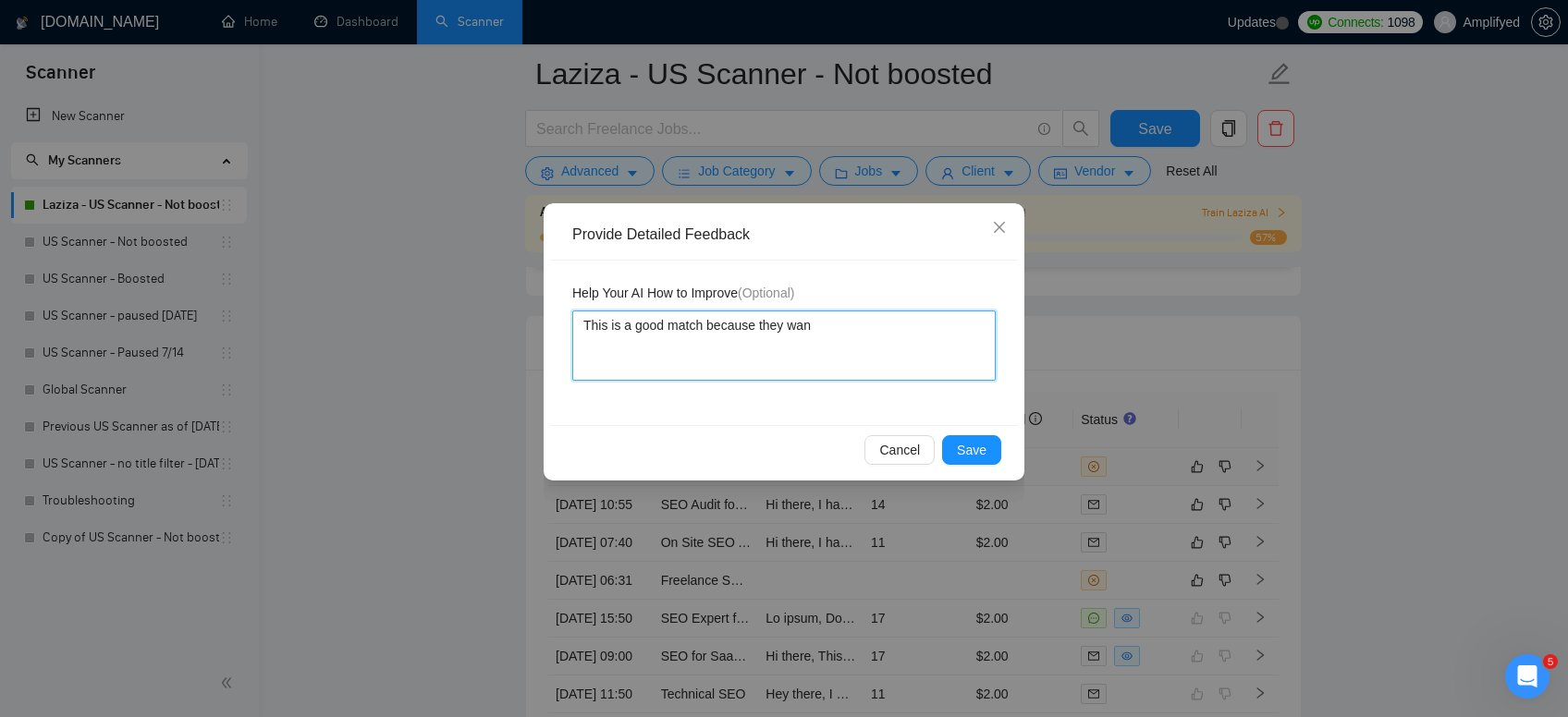 type 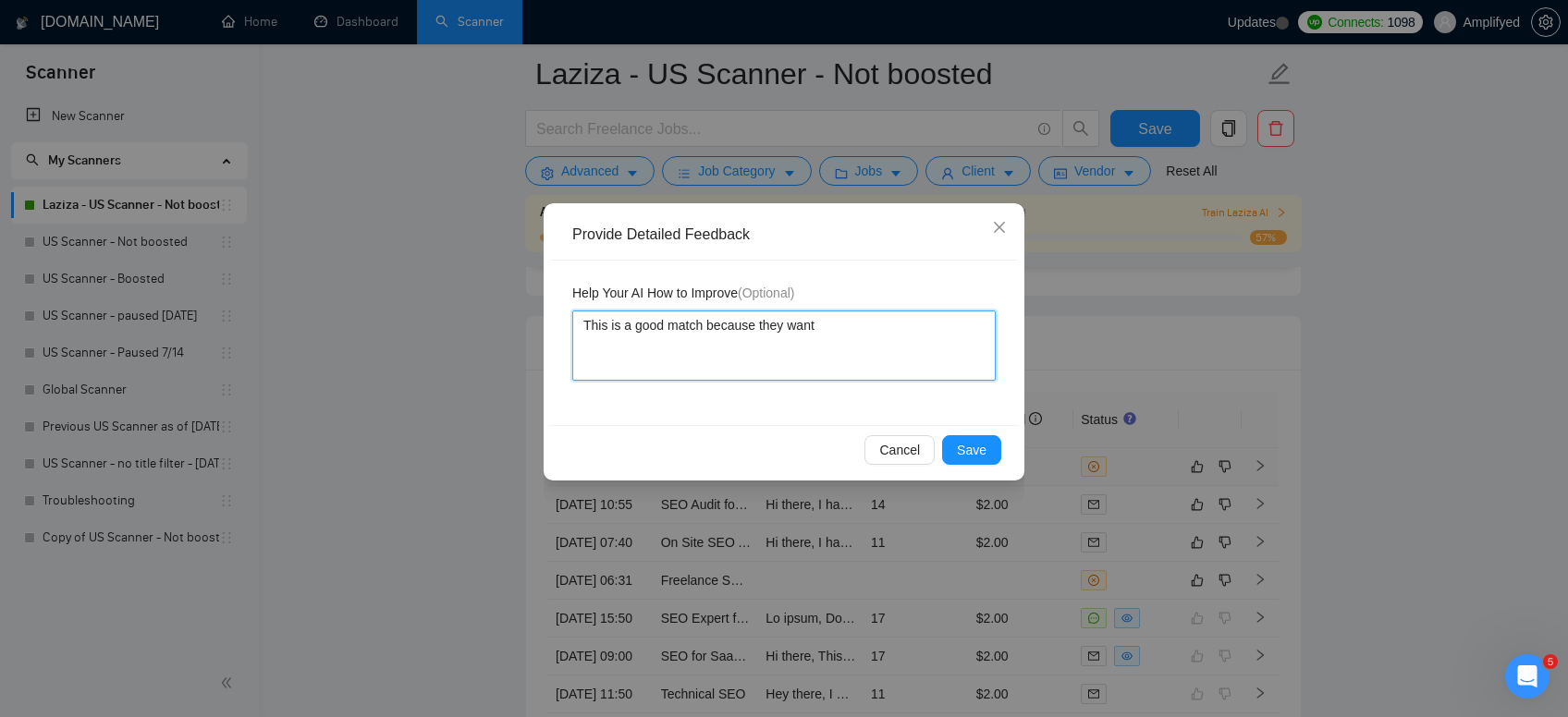 type 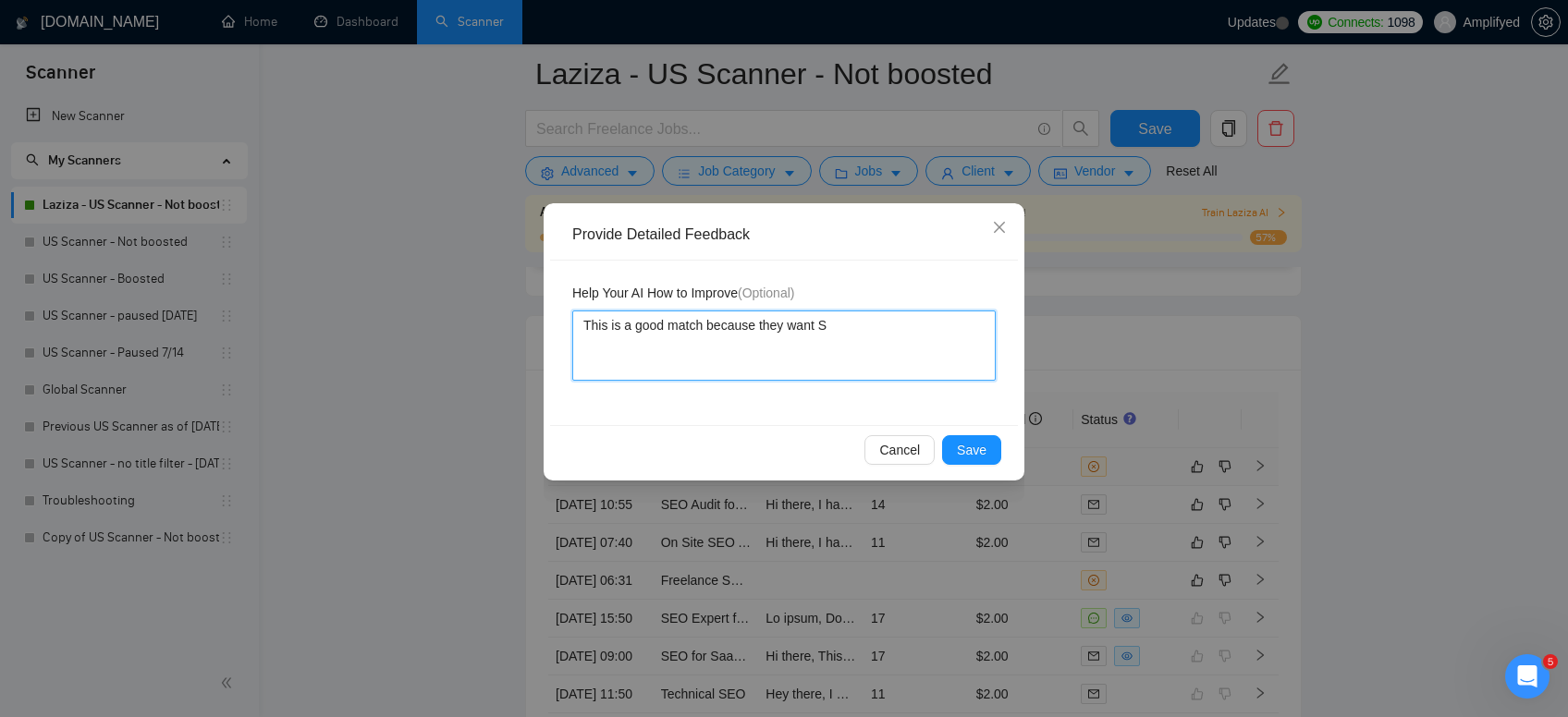 type 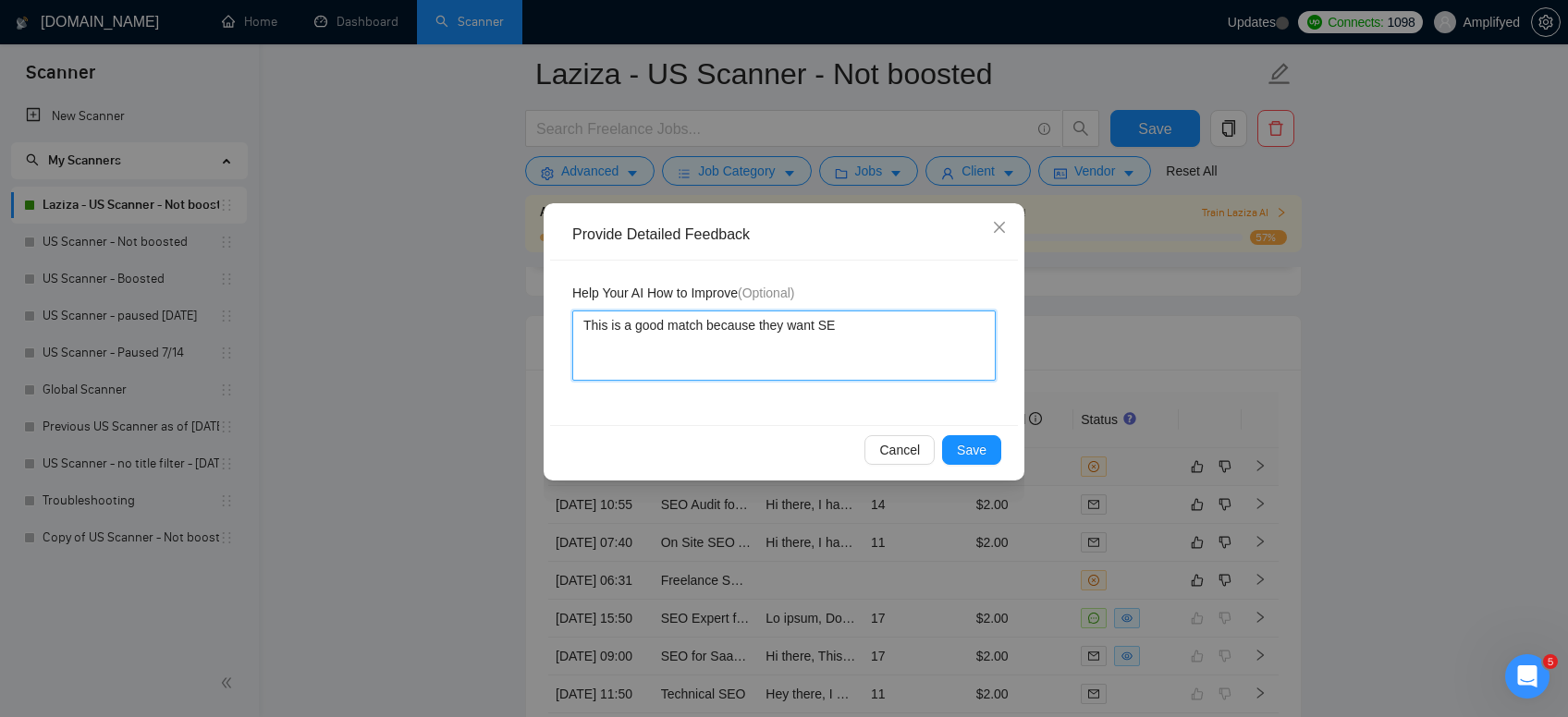 type 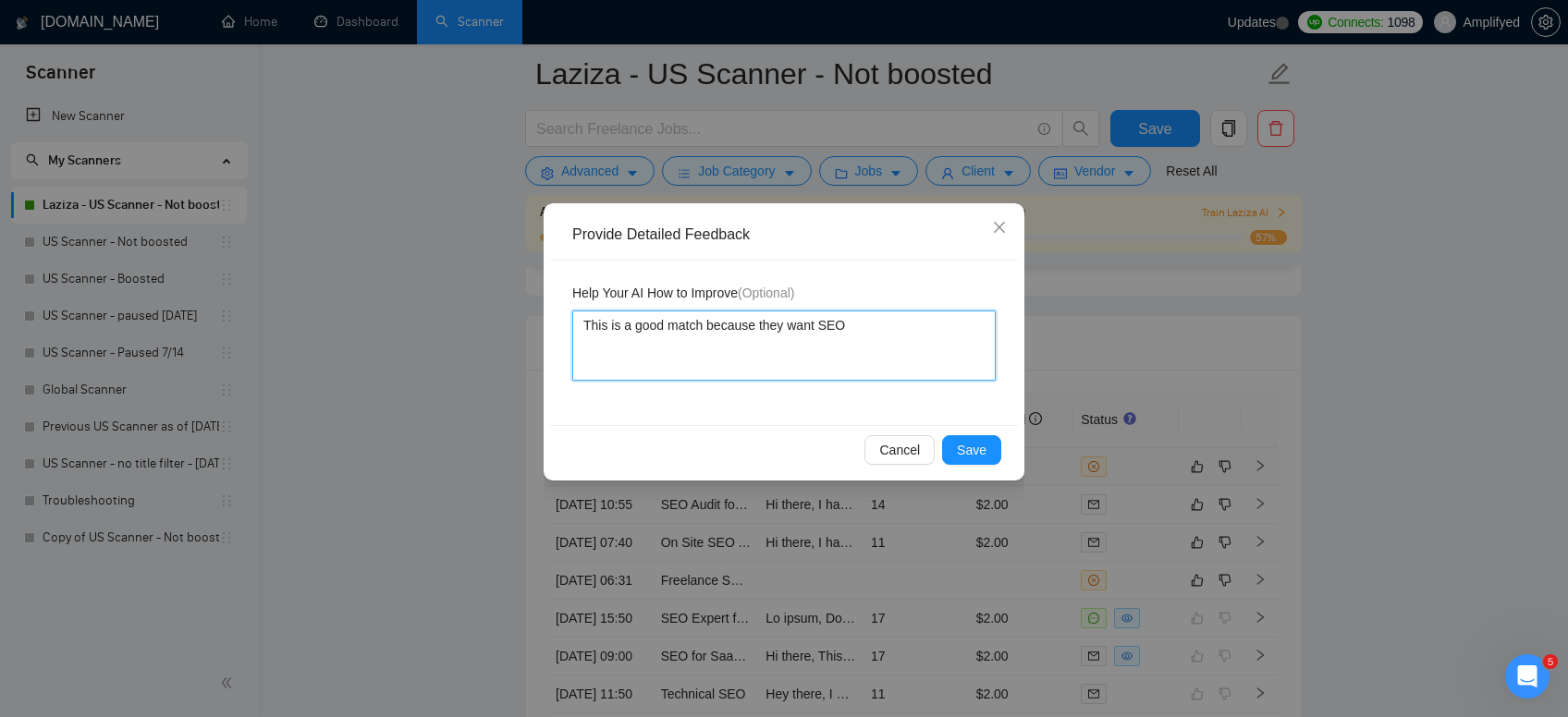 type 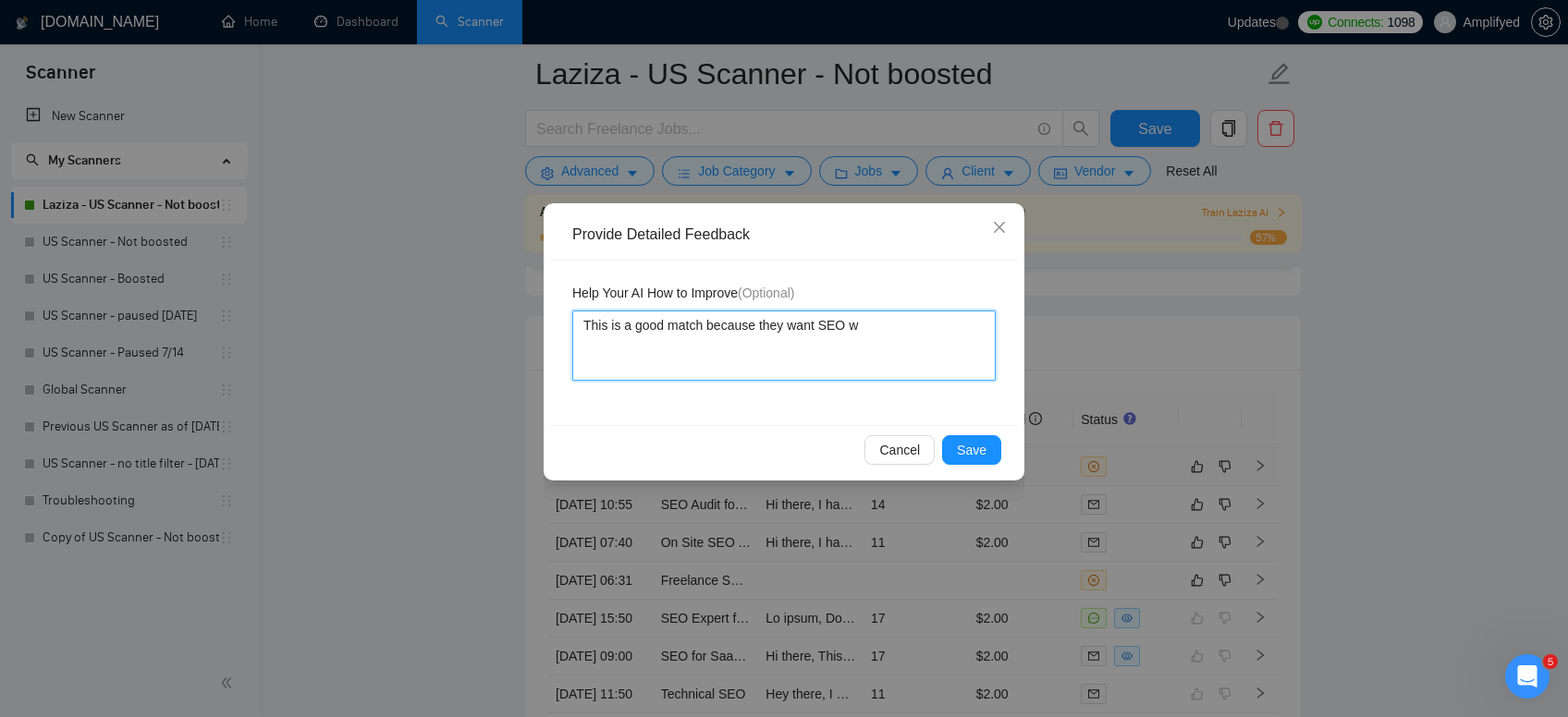 type 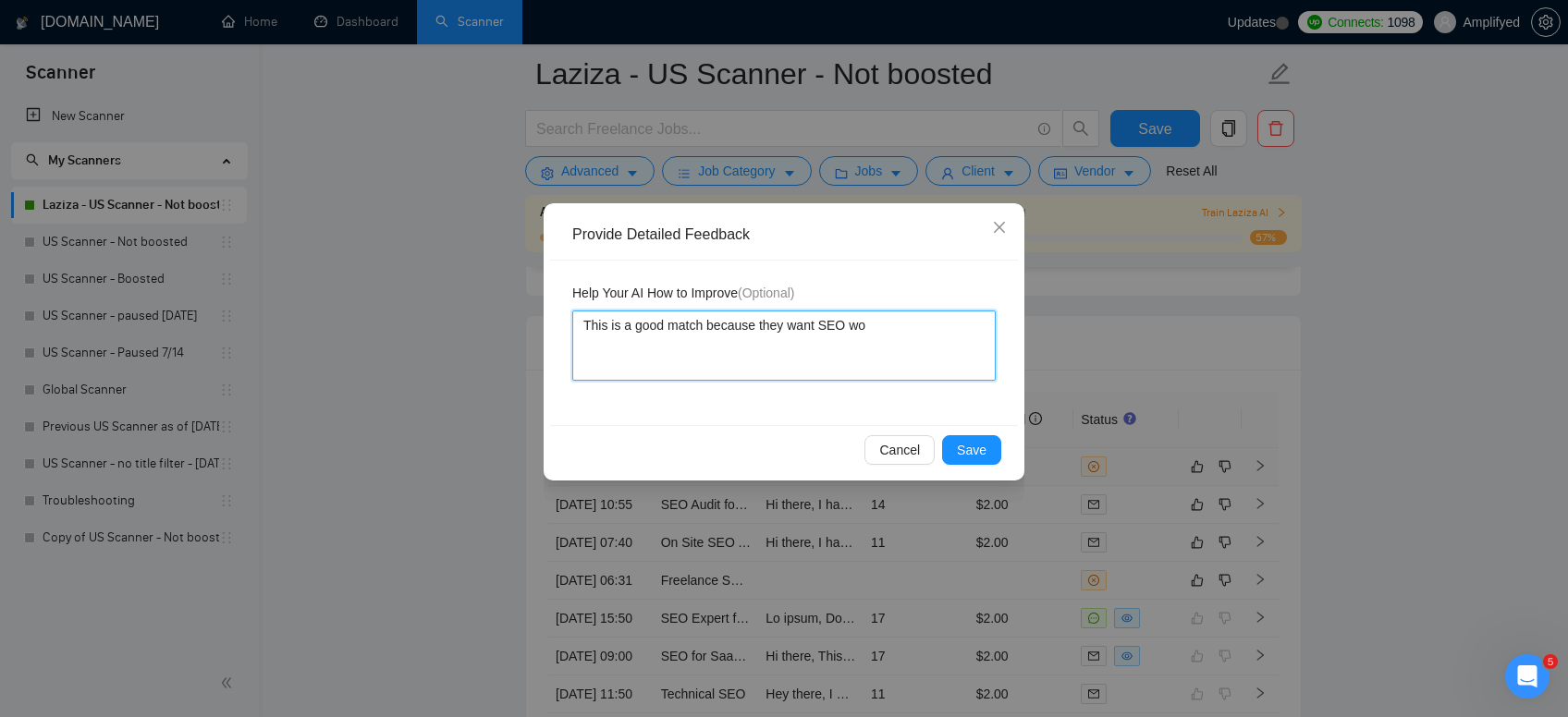 type 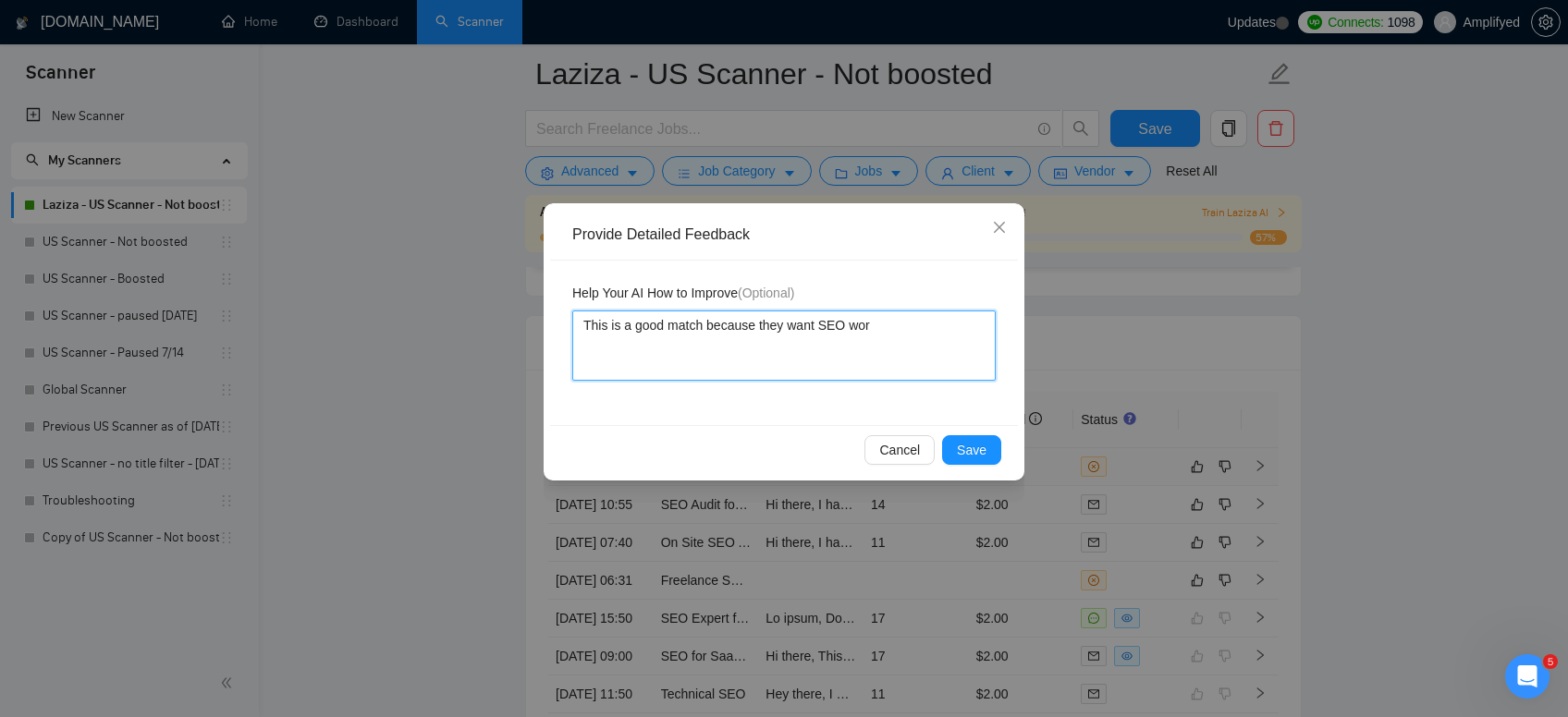 type 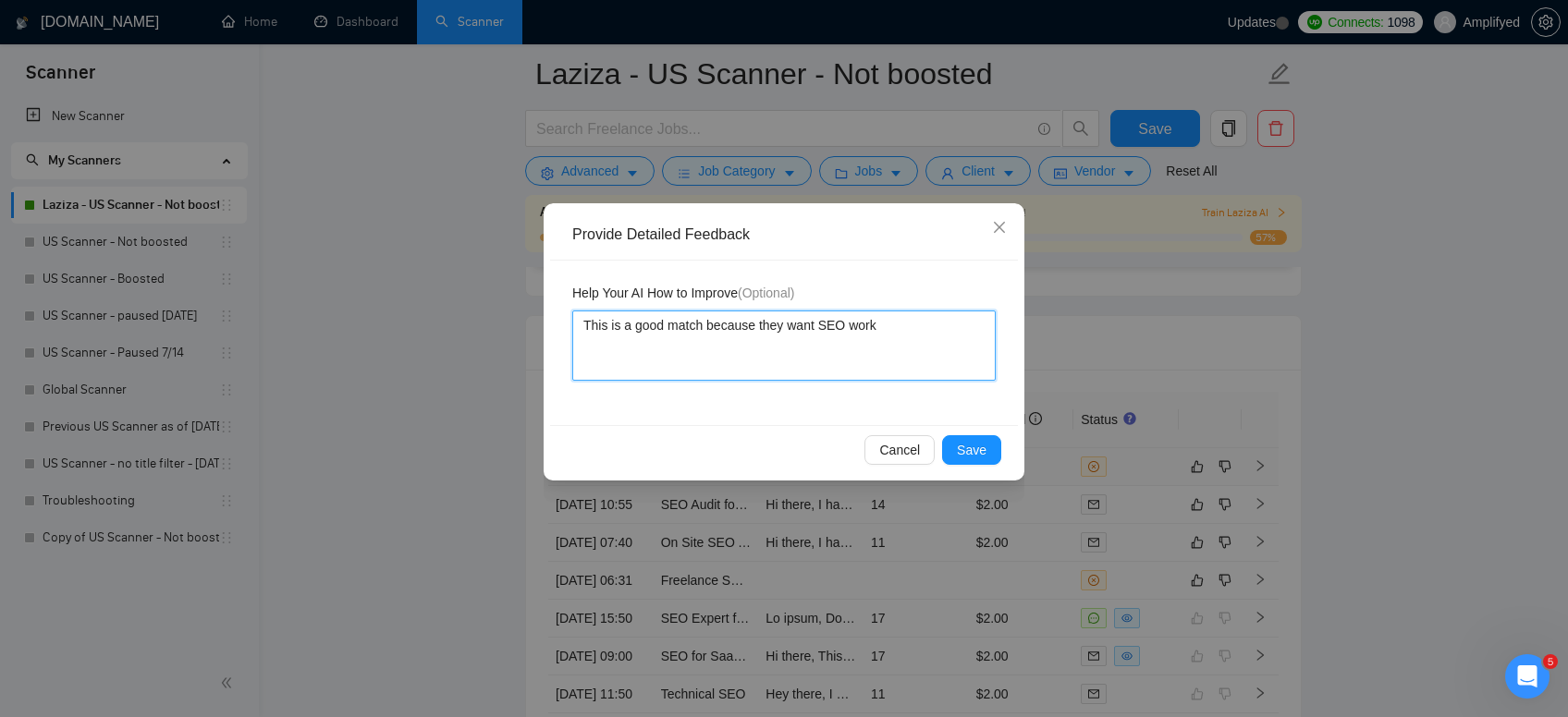 type 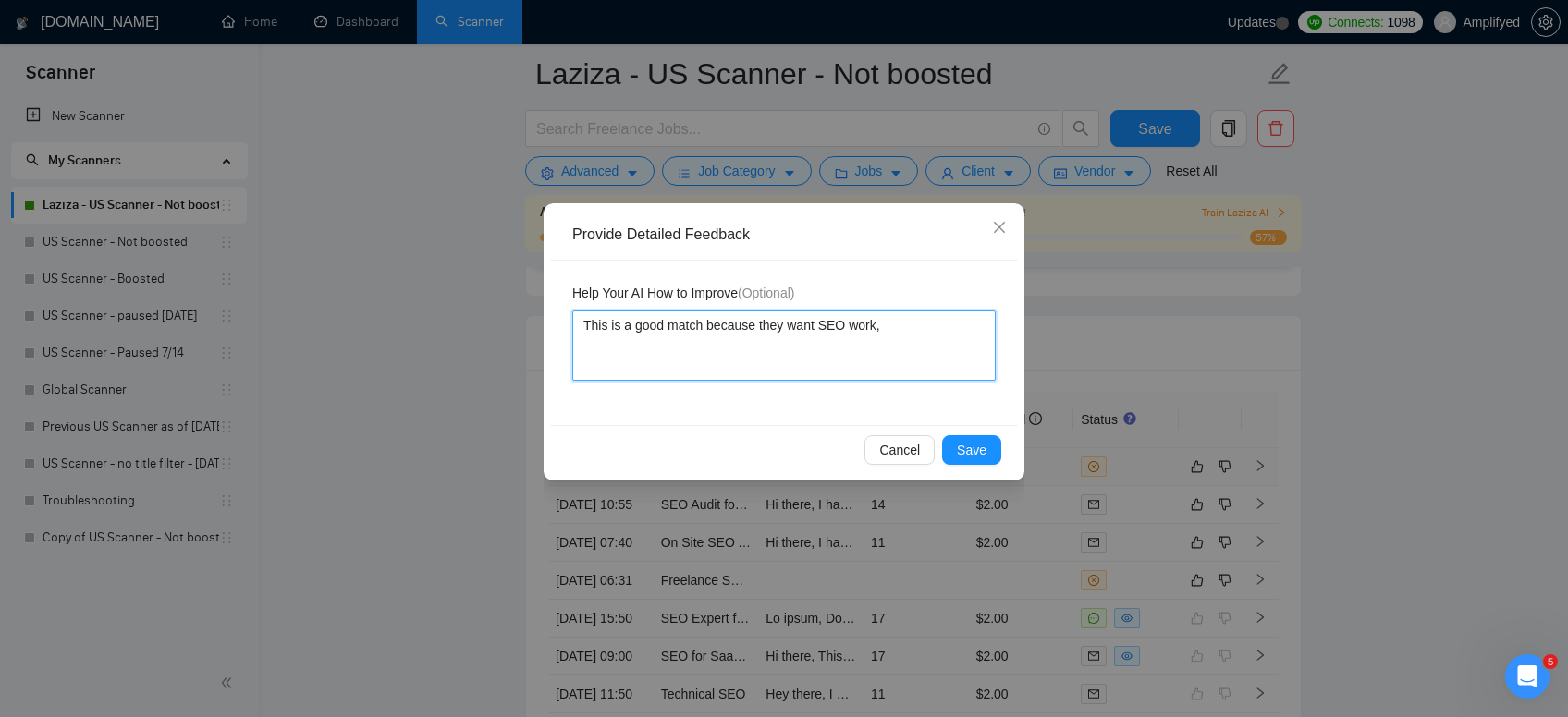 type 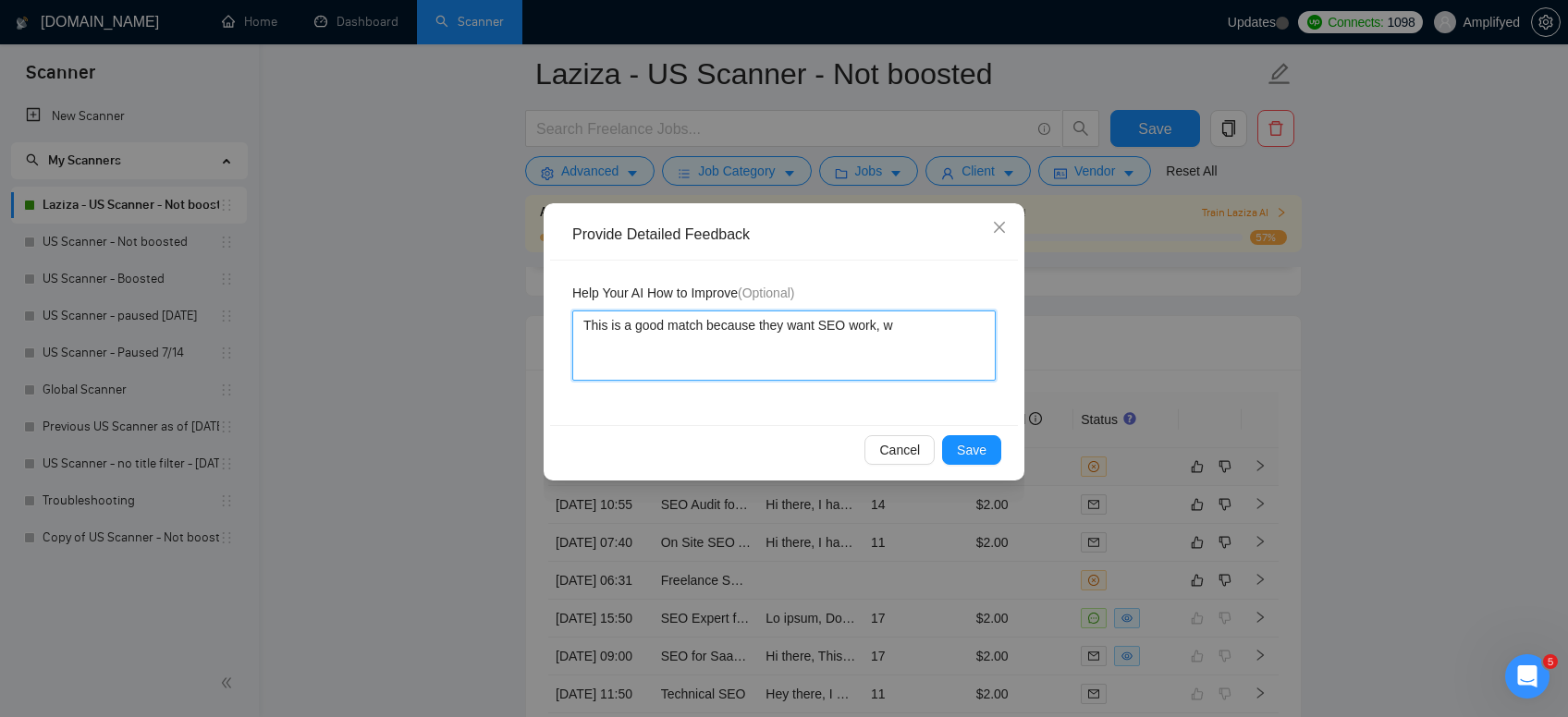 type 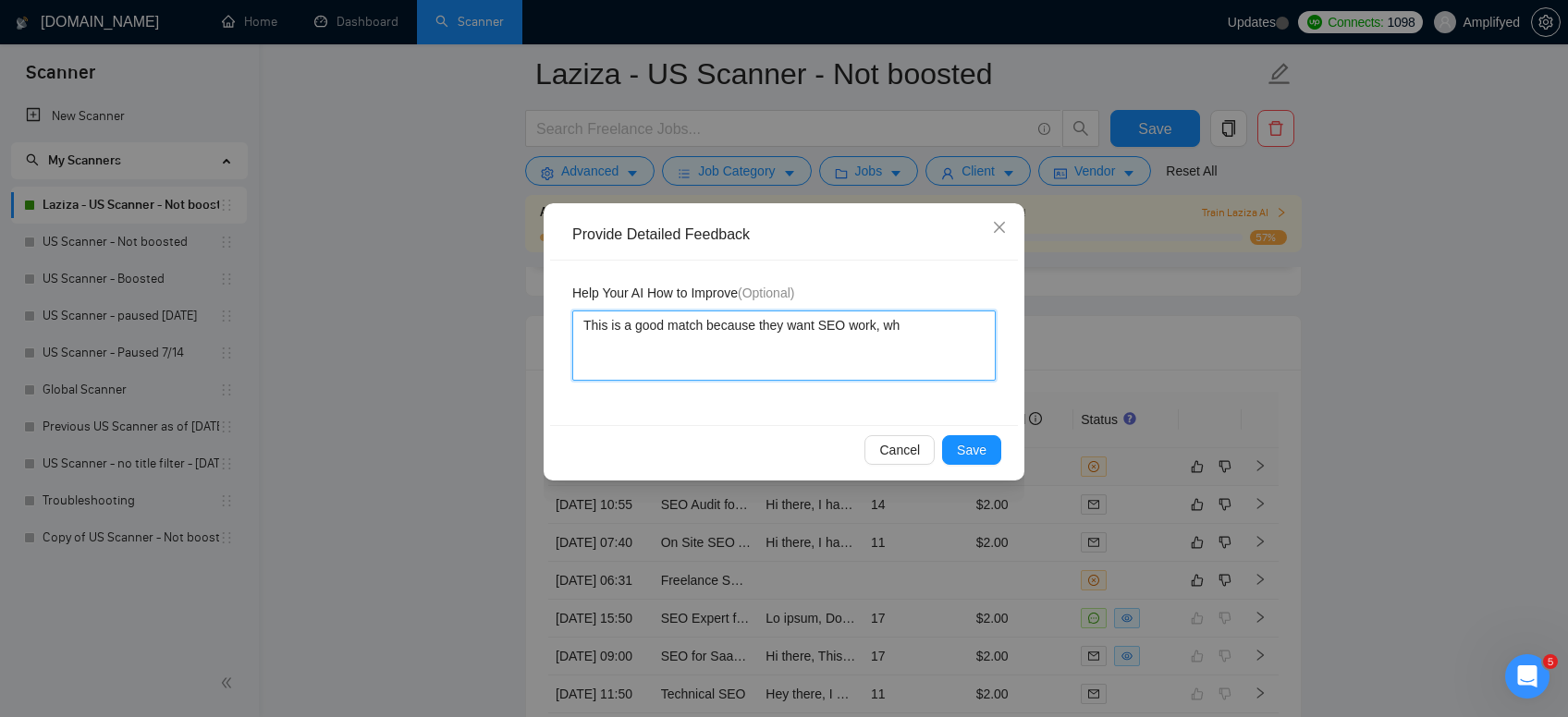 type 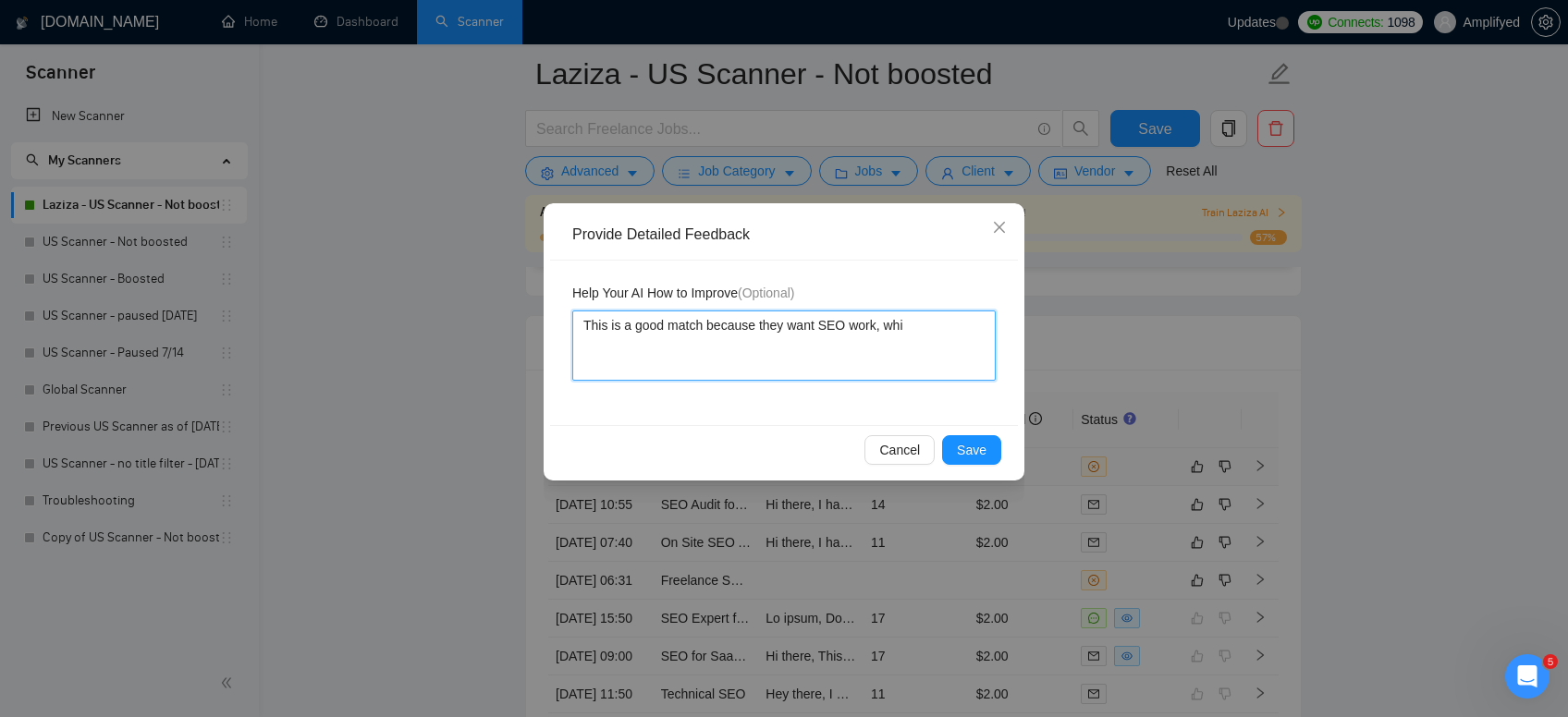 type 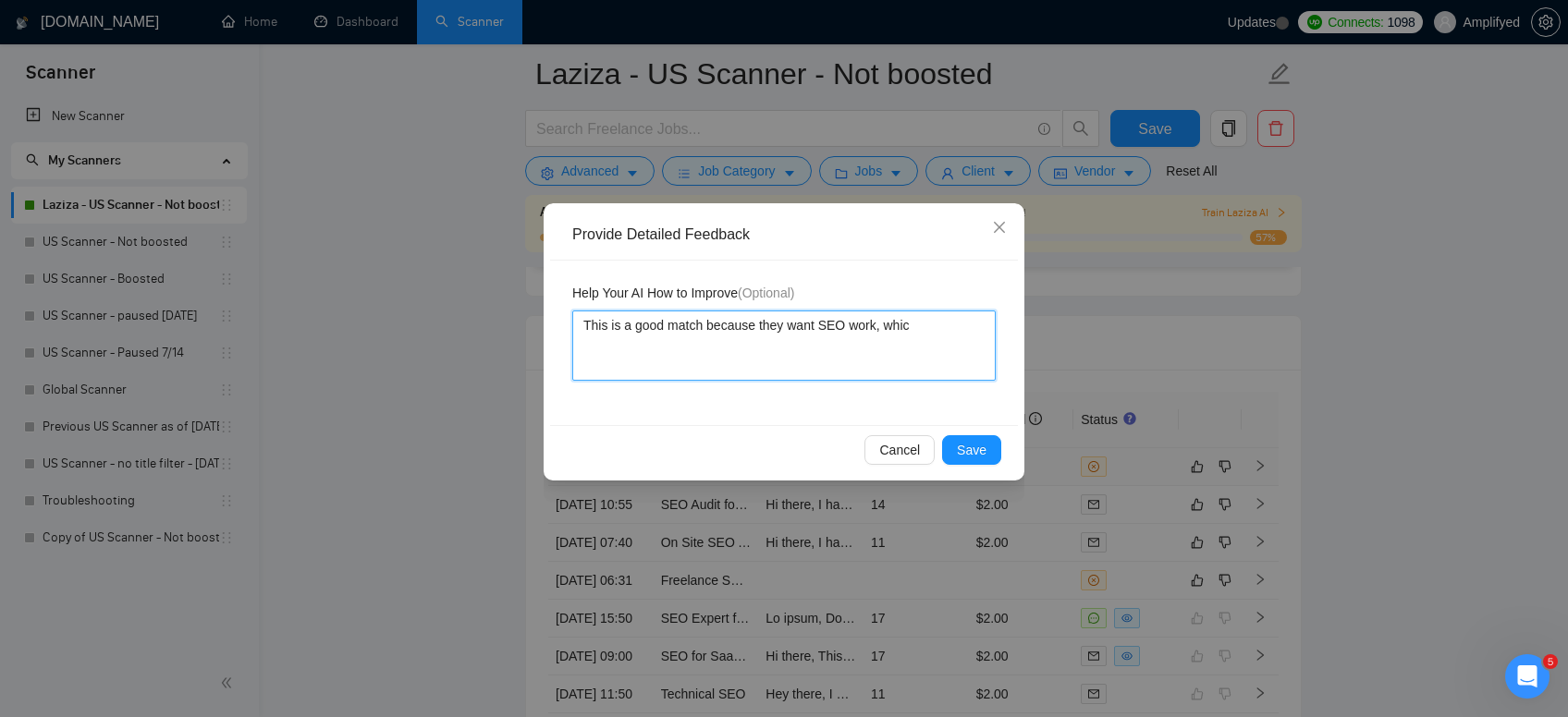 type 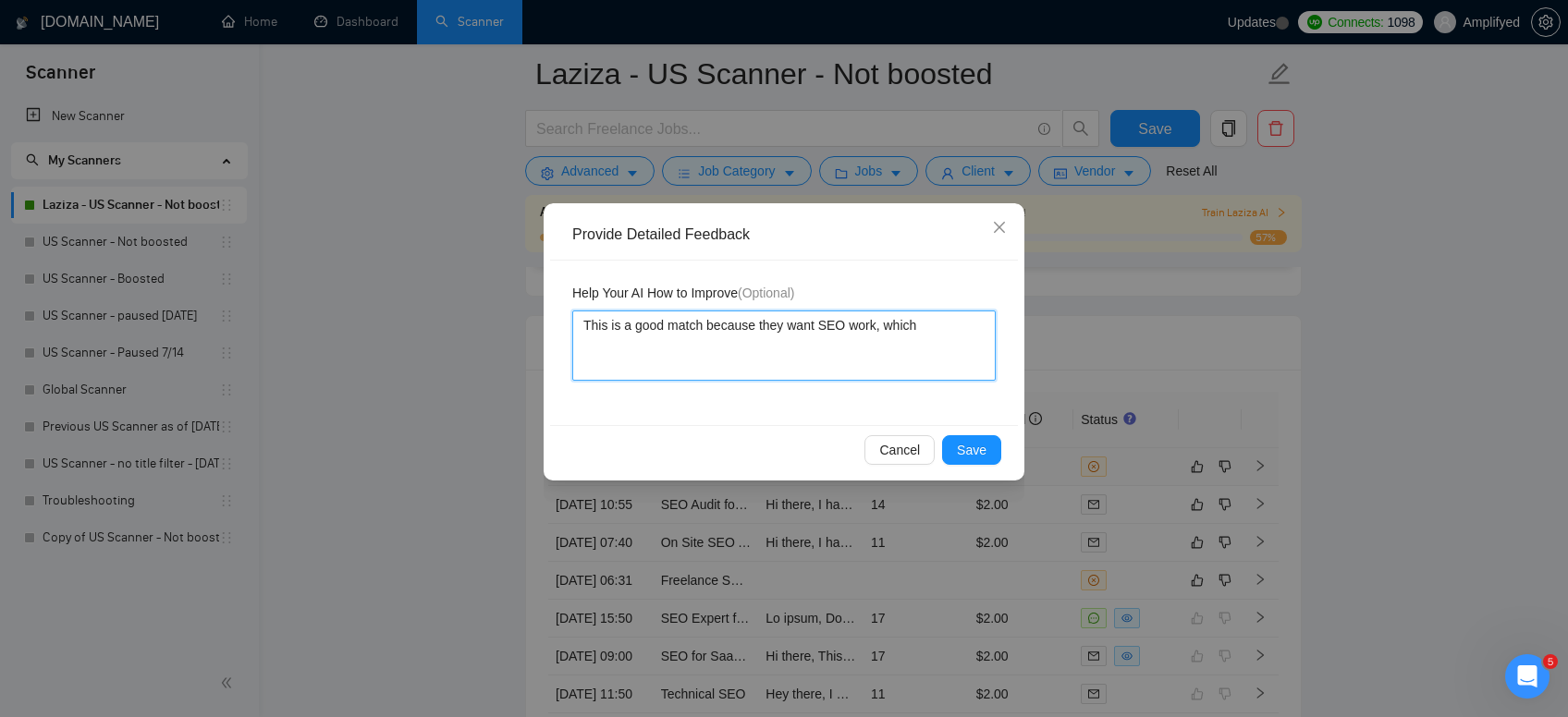type 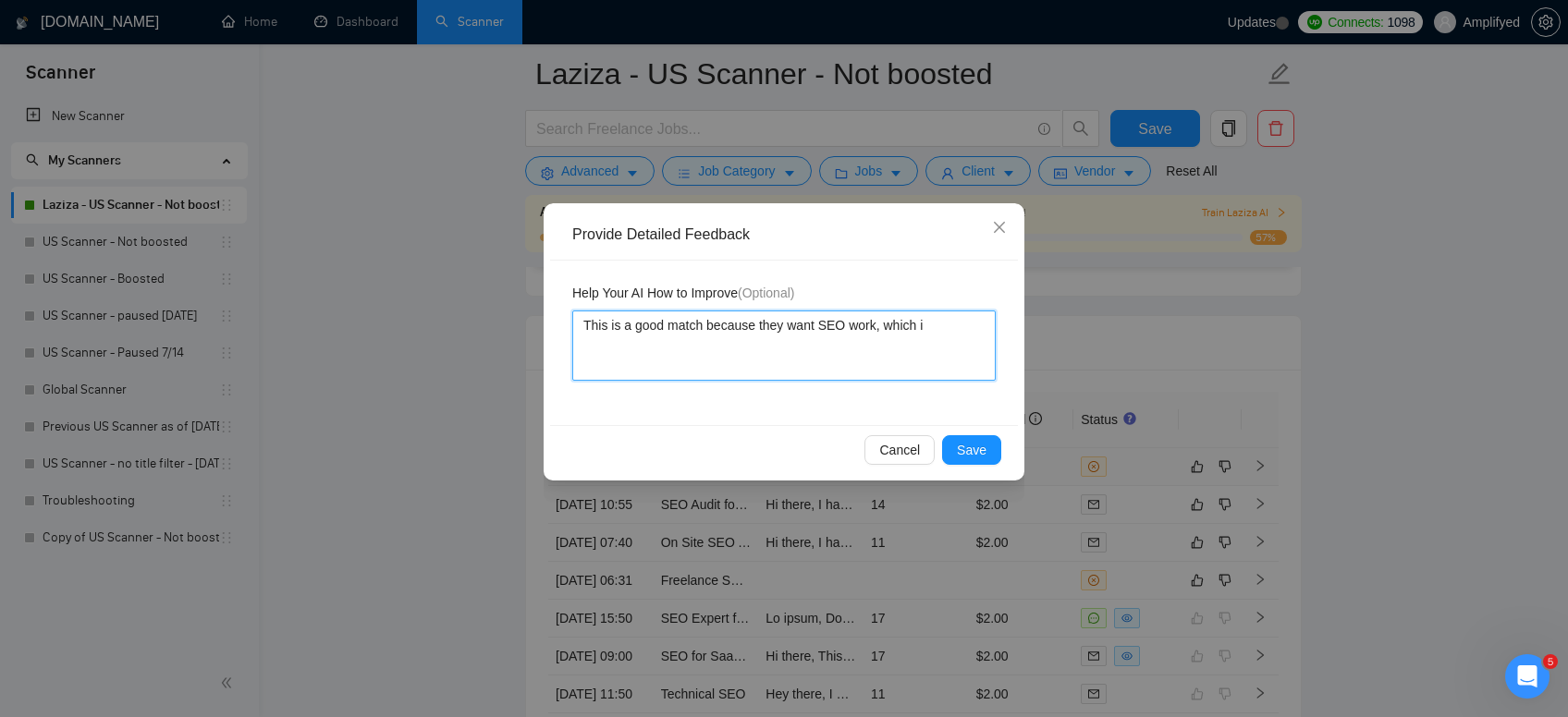 type 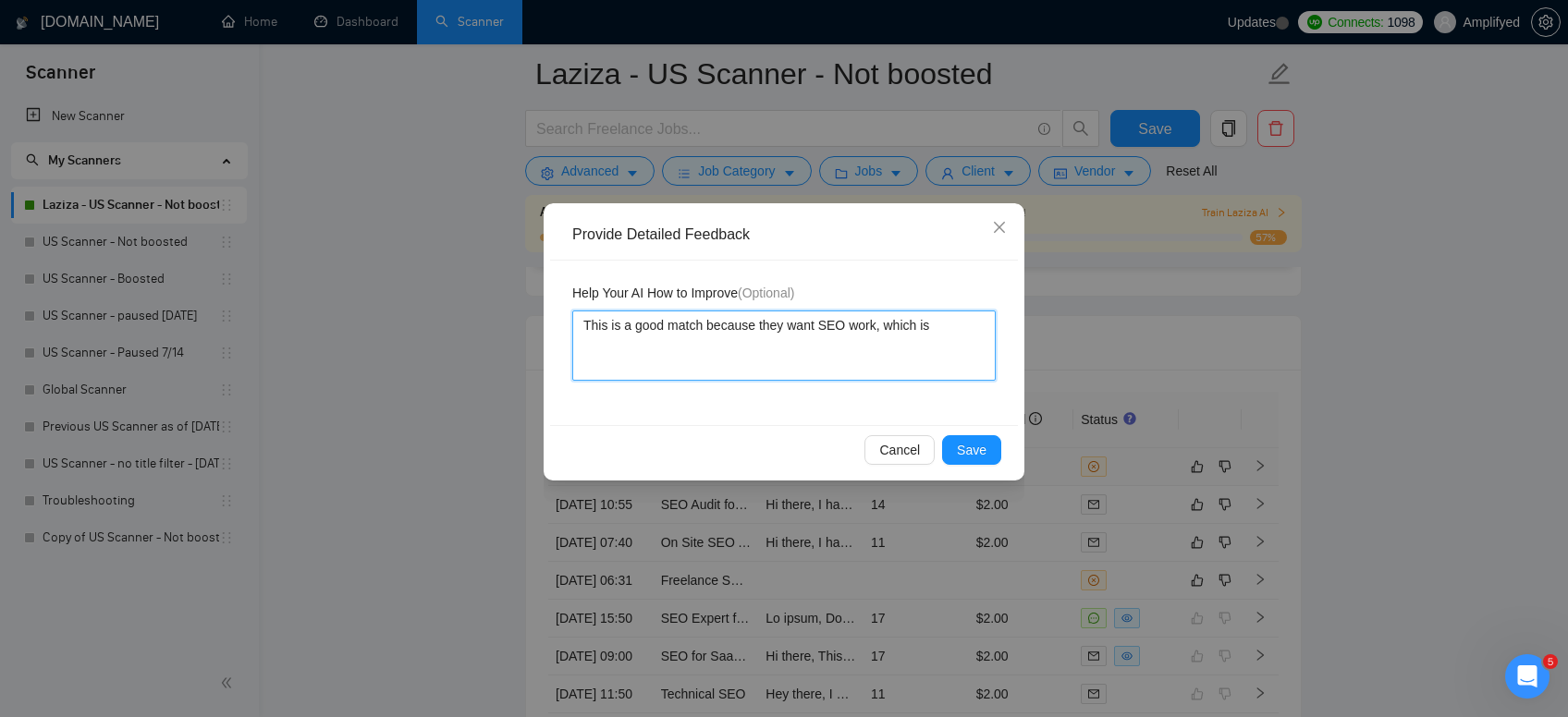 type 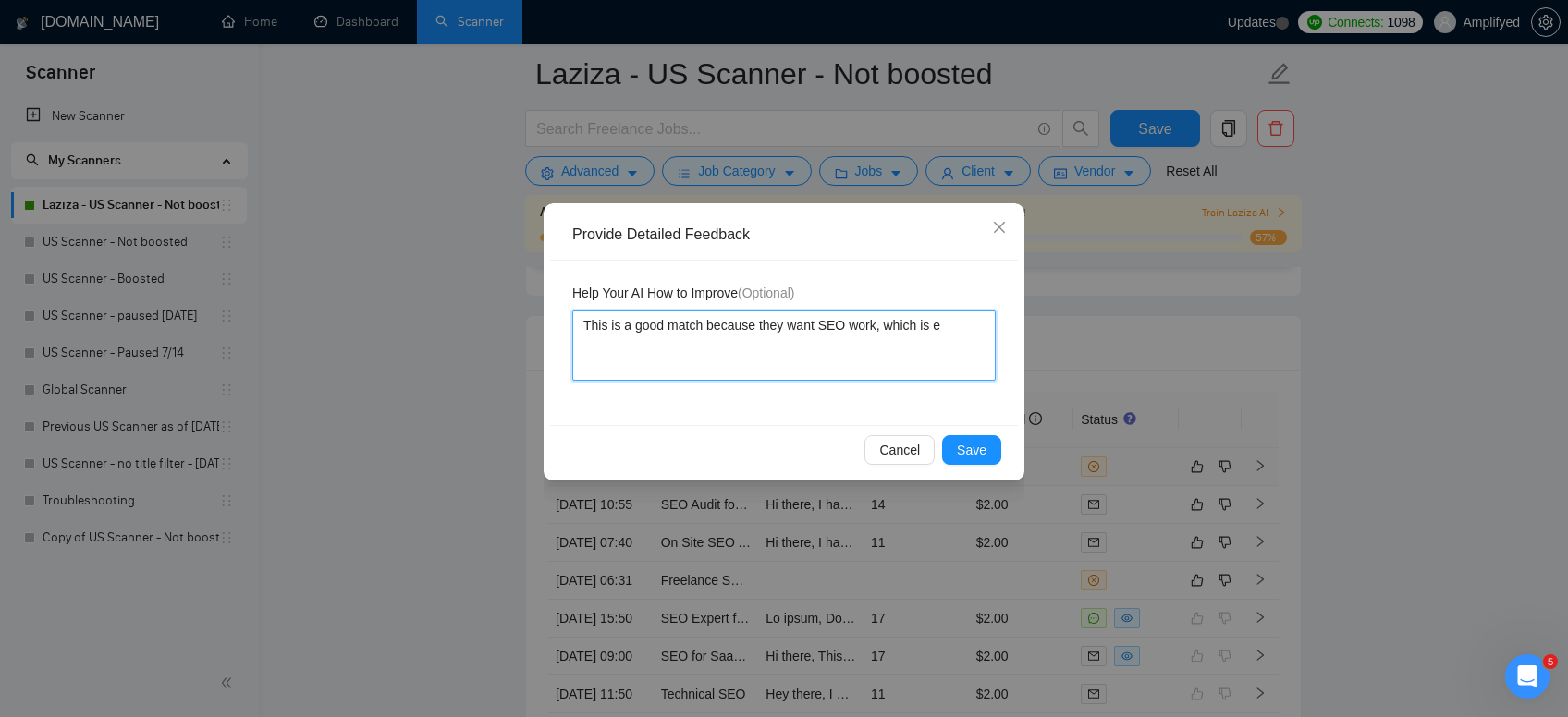 type 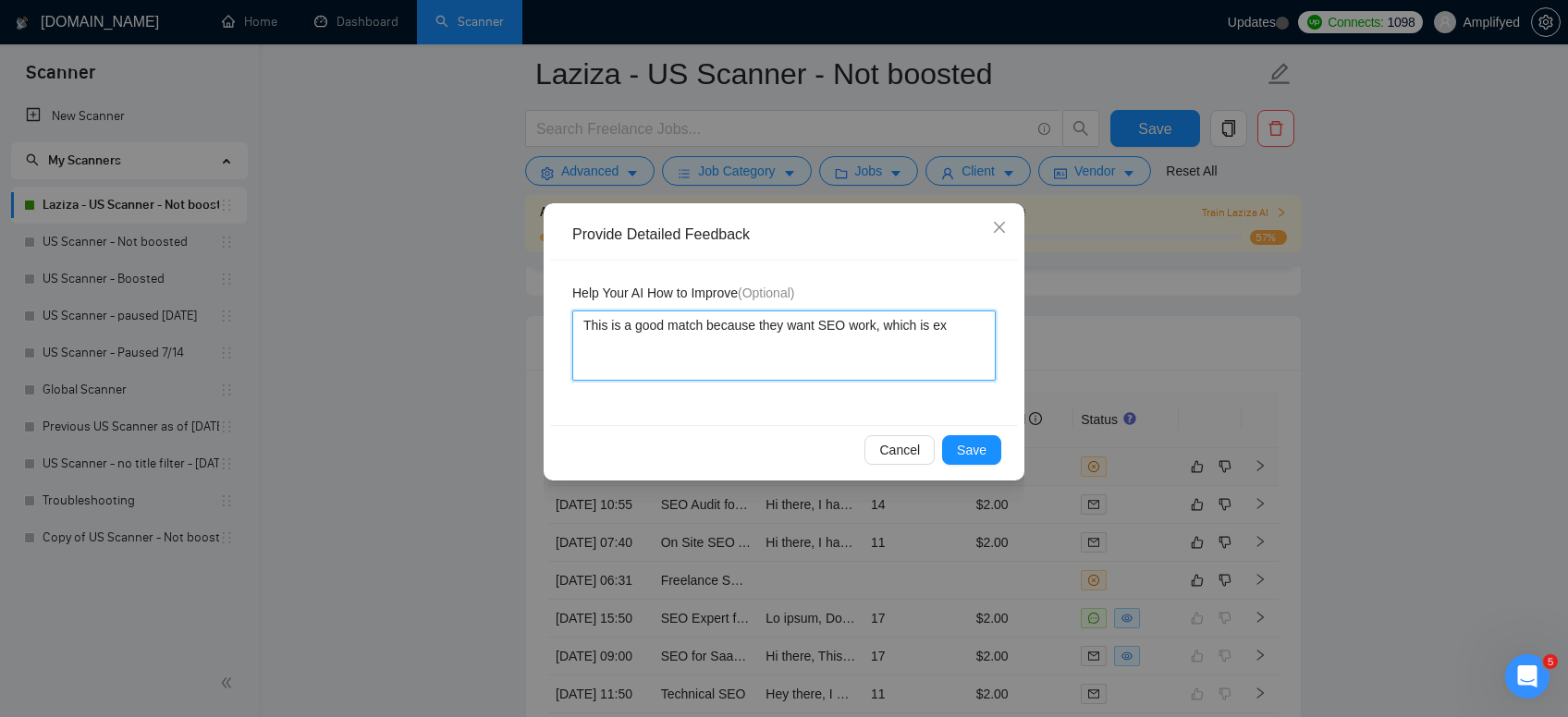 type 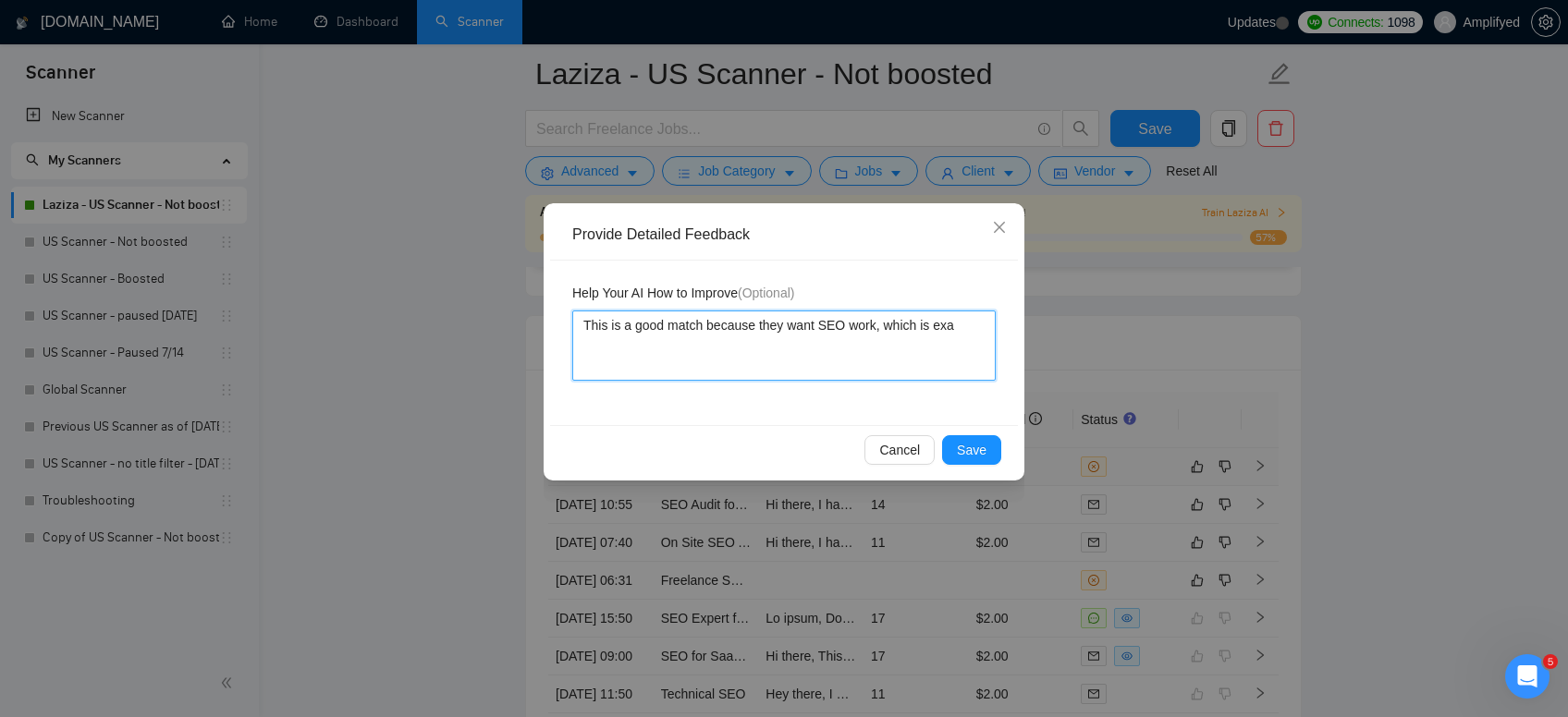 type 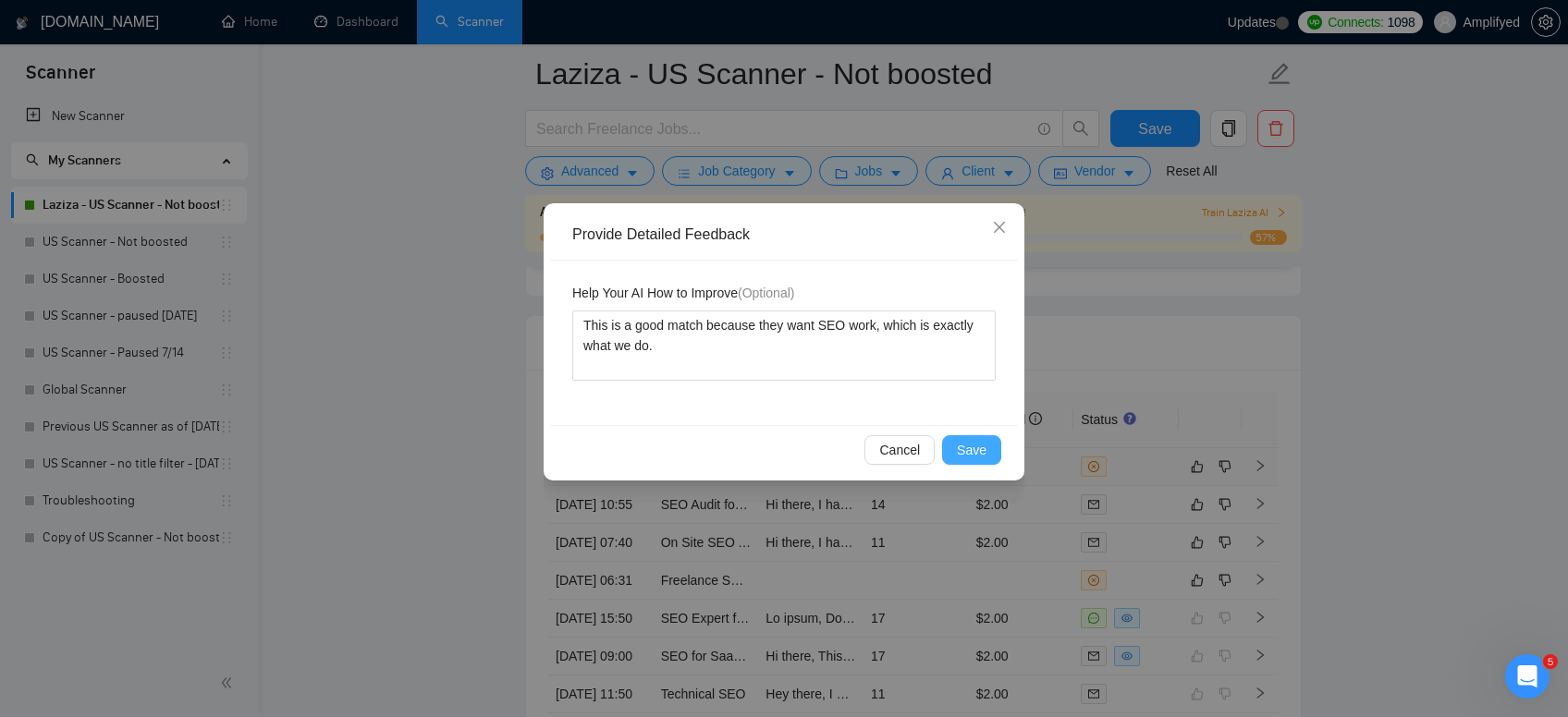 click on "Save" at bounding box center [972, 450] 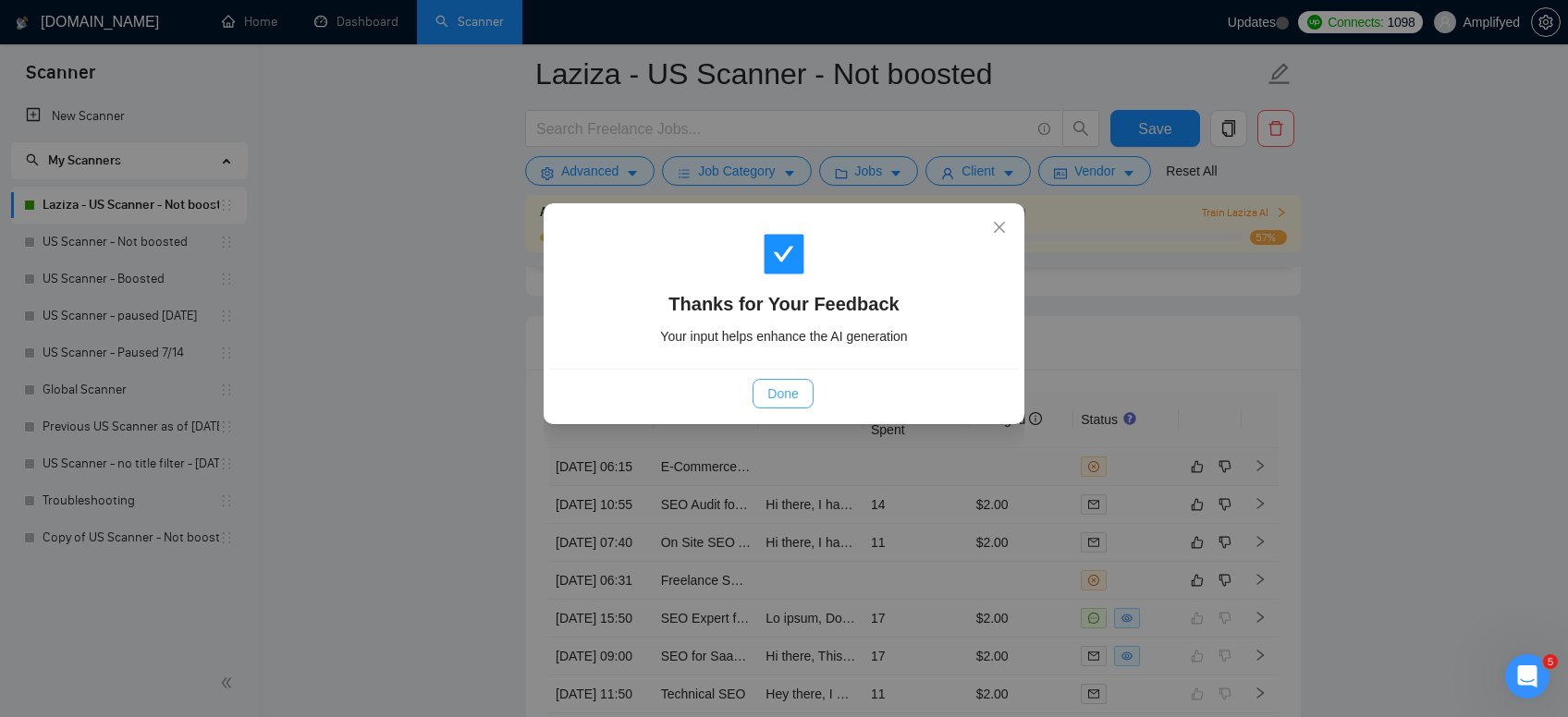 click on "Done" at bounding box center [782, 394] 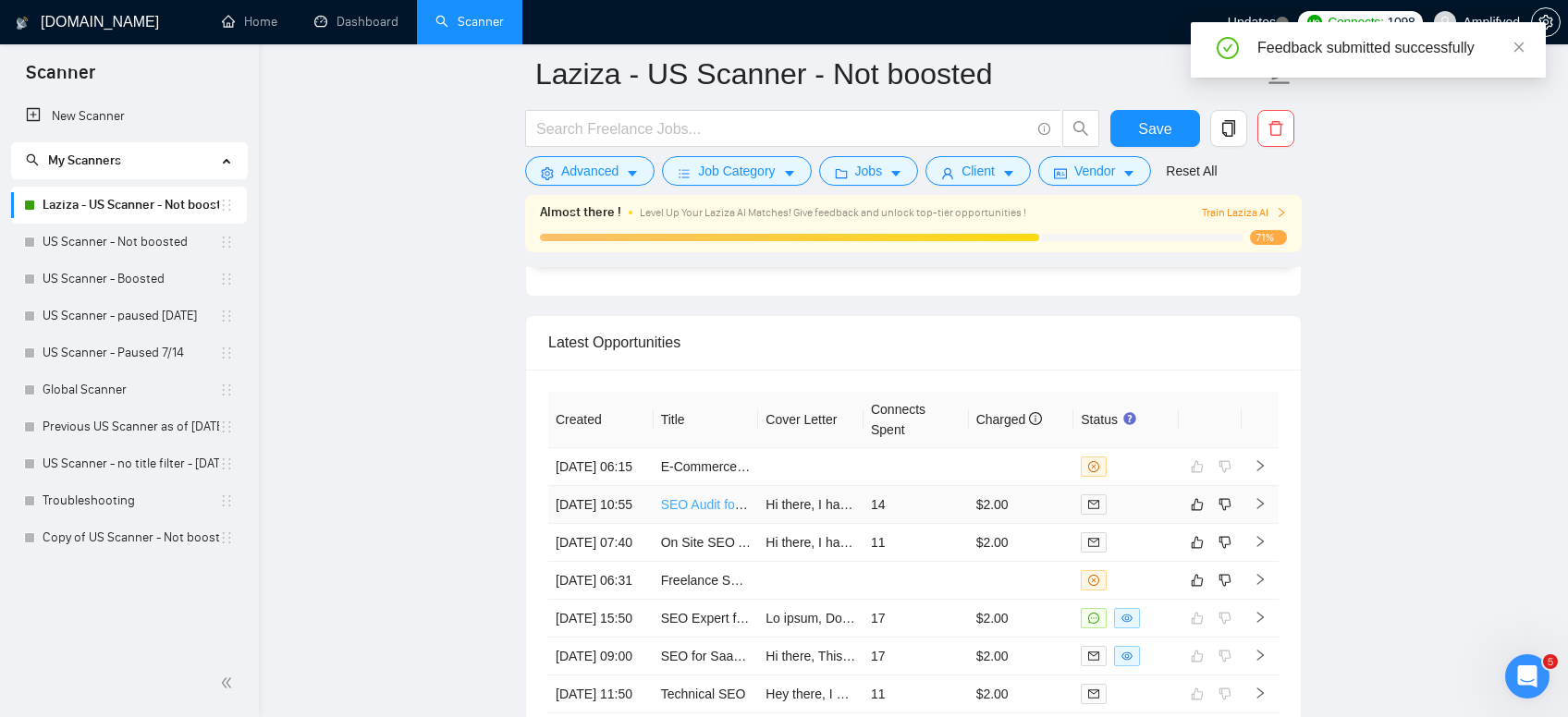 click on "SEO Audit for Site Redesign Launch" at bounding box center (766, 504) 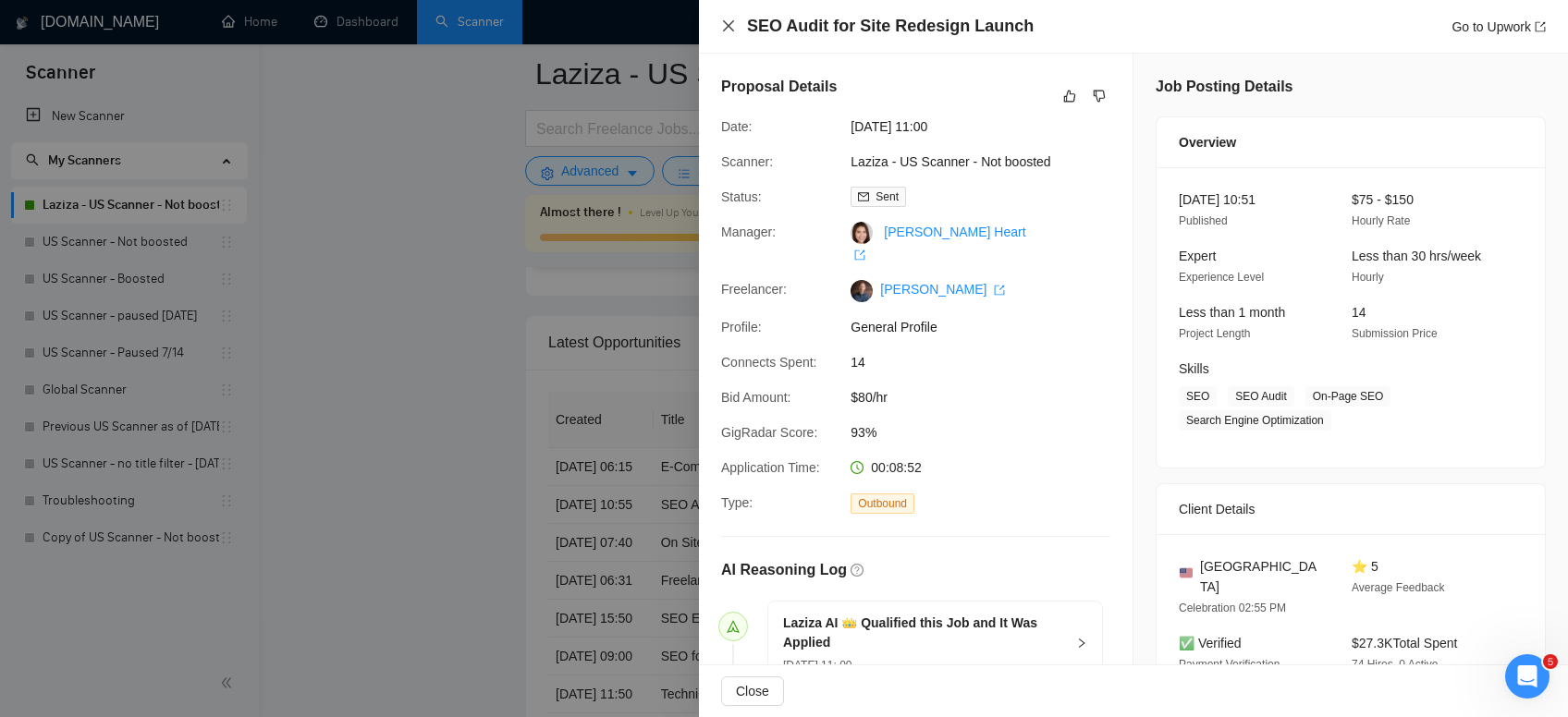 click 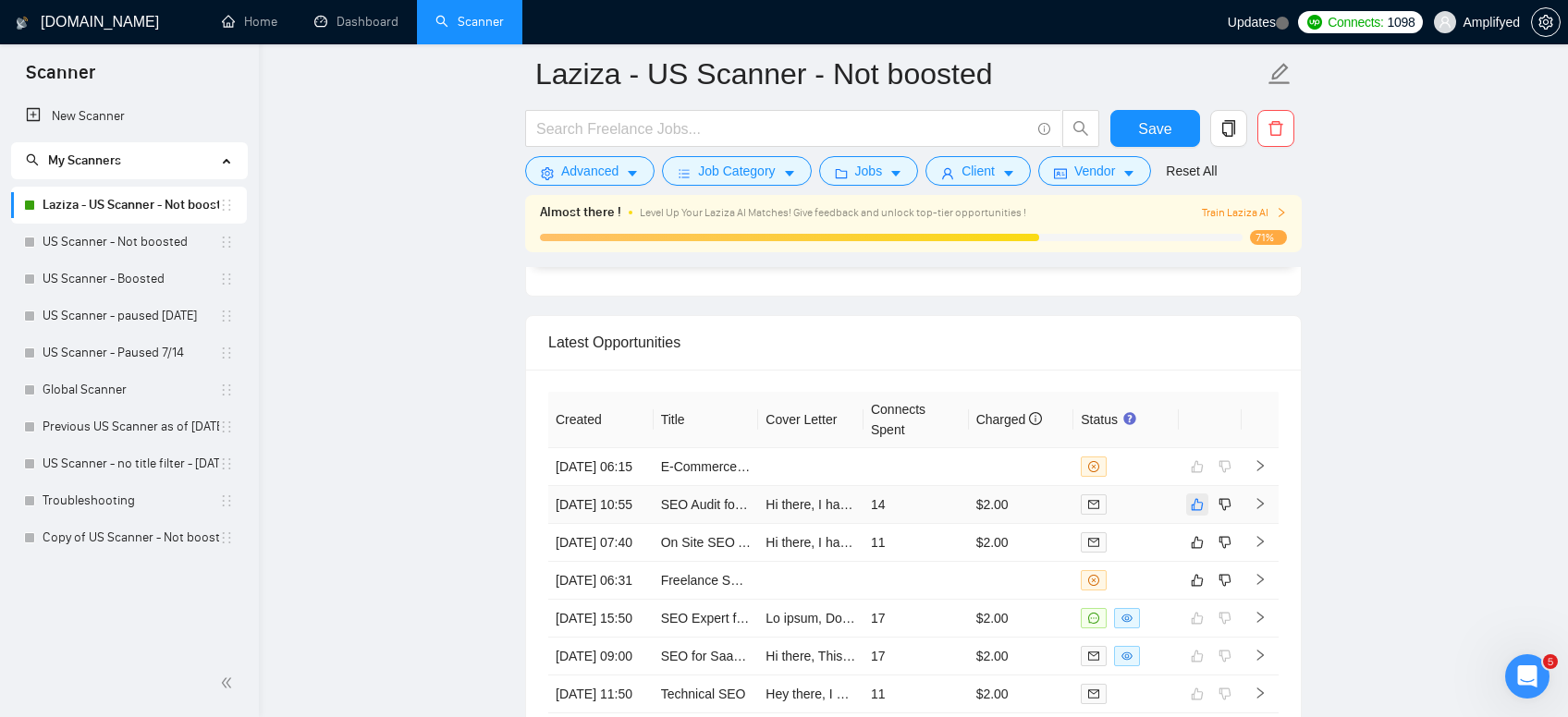 click 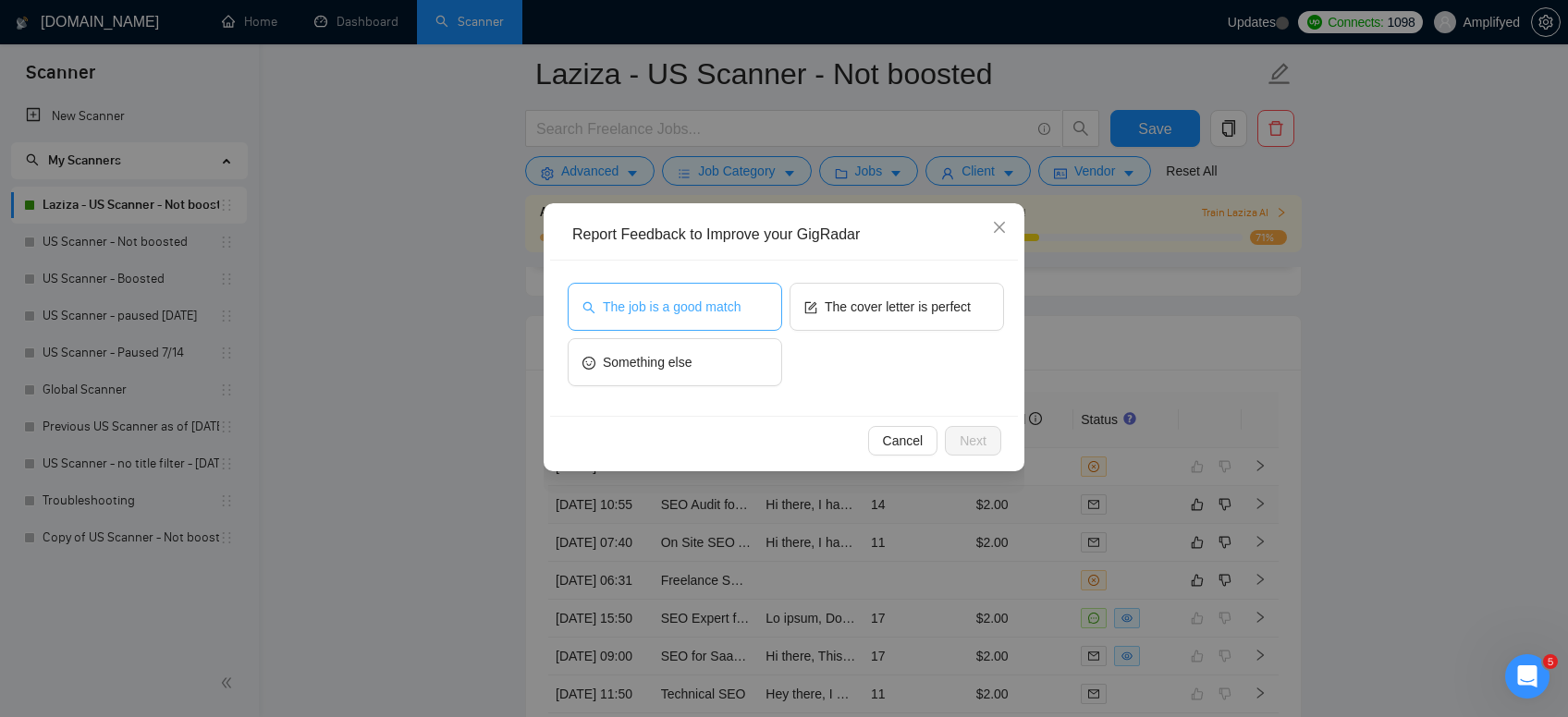 click on "The job is a good match" at bounding box center (671, 307) 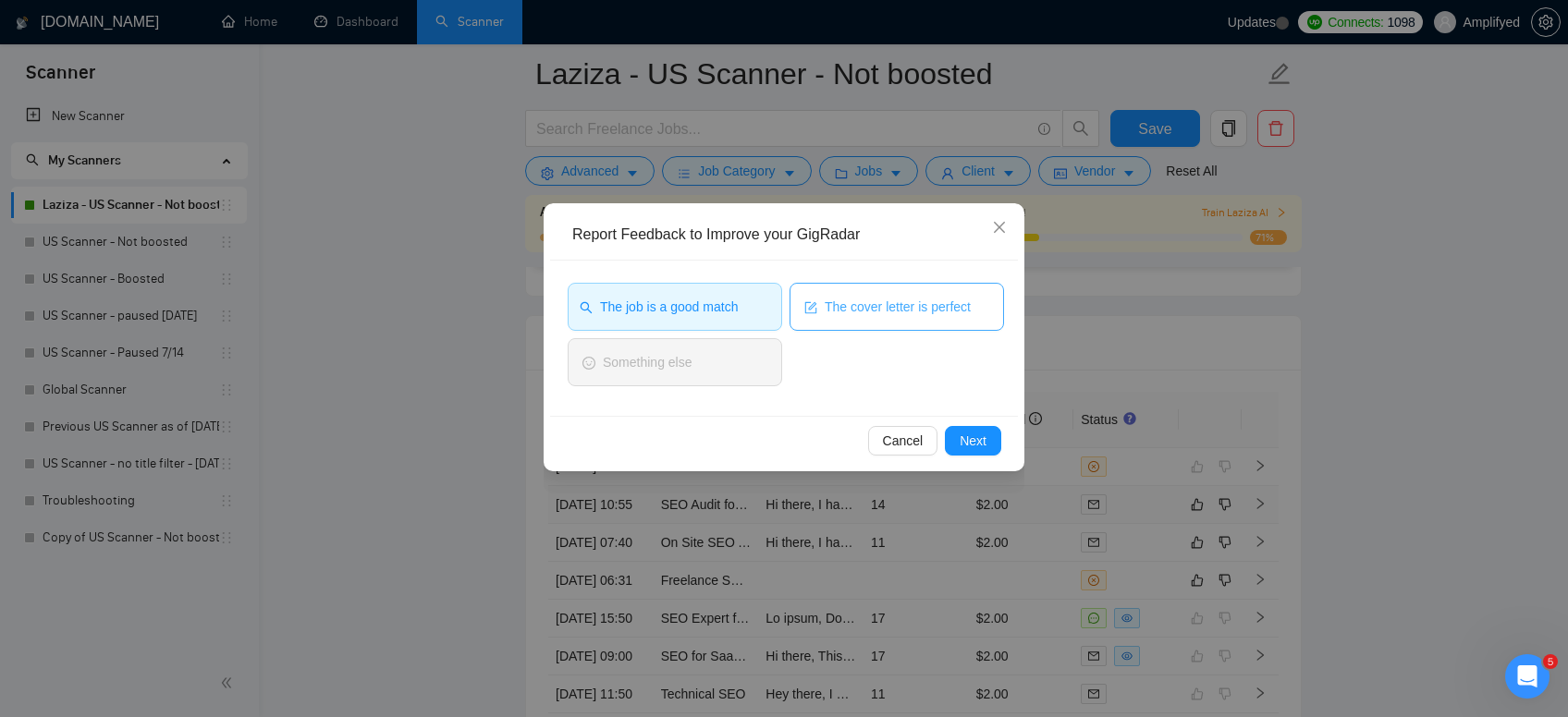 click on "The cover letter is perfect" at bounding box center [898, 307] 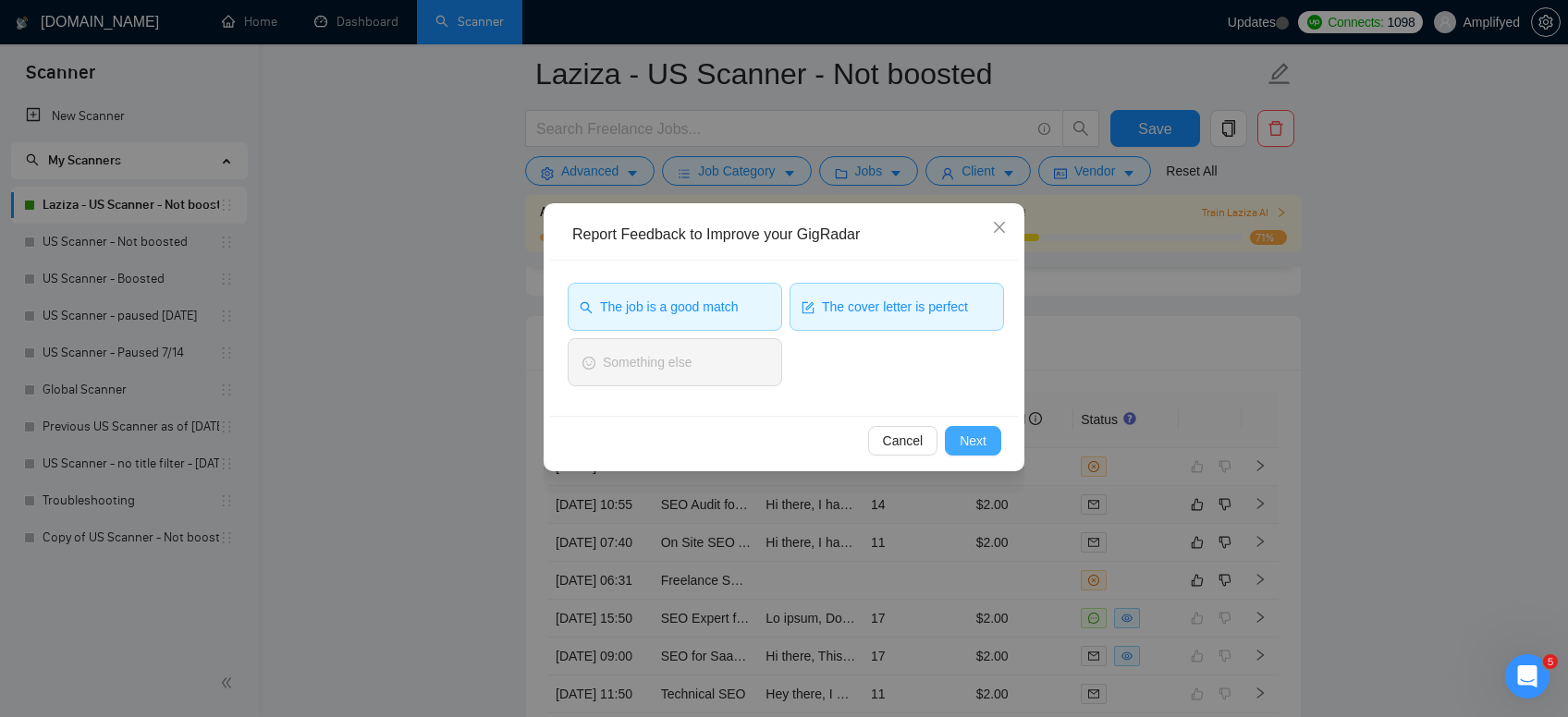click on "Next" at bounding box center (973, 441) 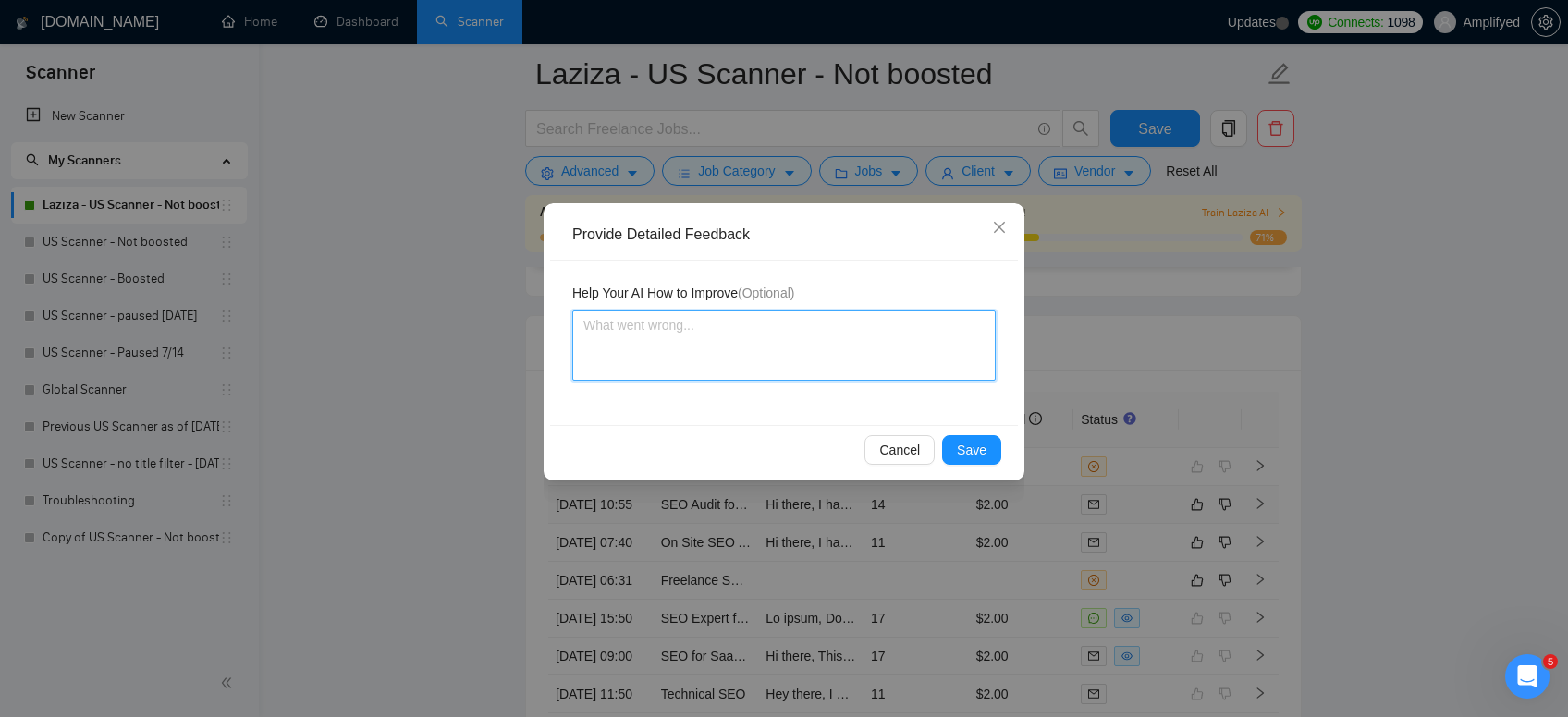 click at bounding box center [784, 346] 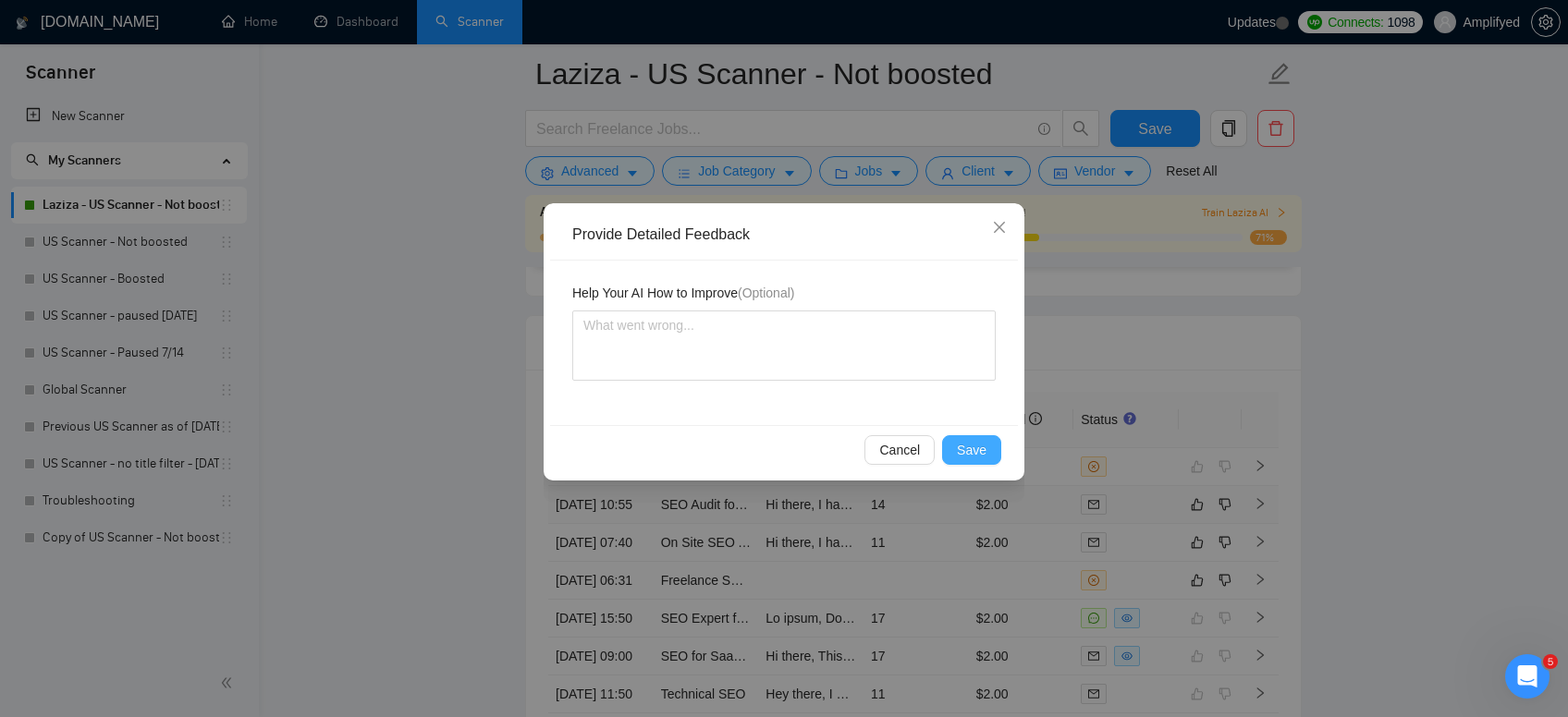 click on "Save" at bounding box center [972, 450] 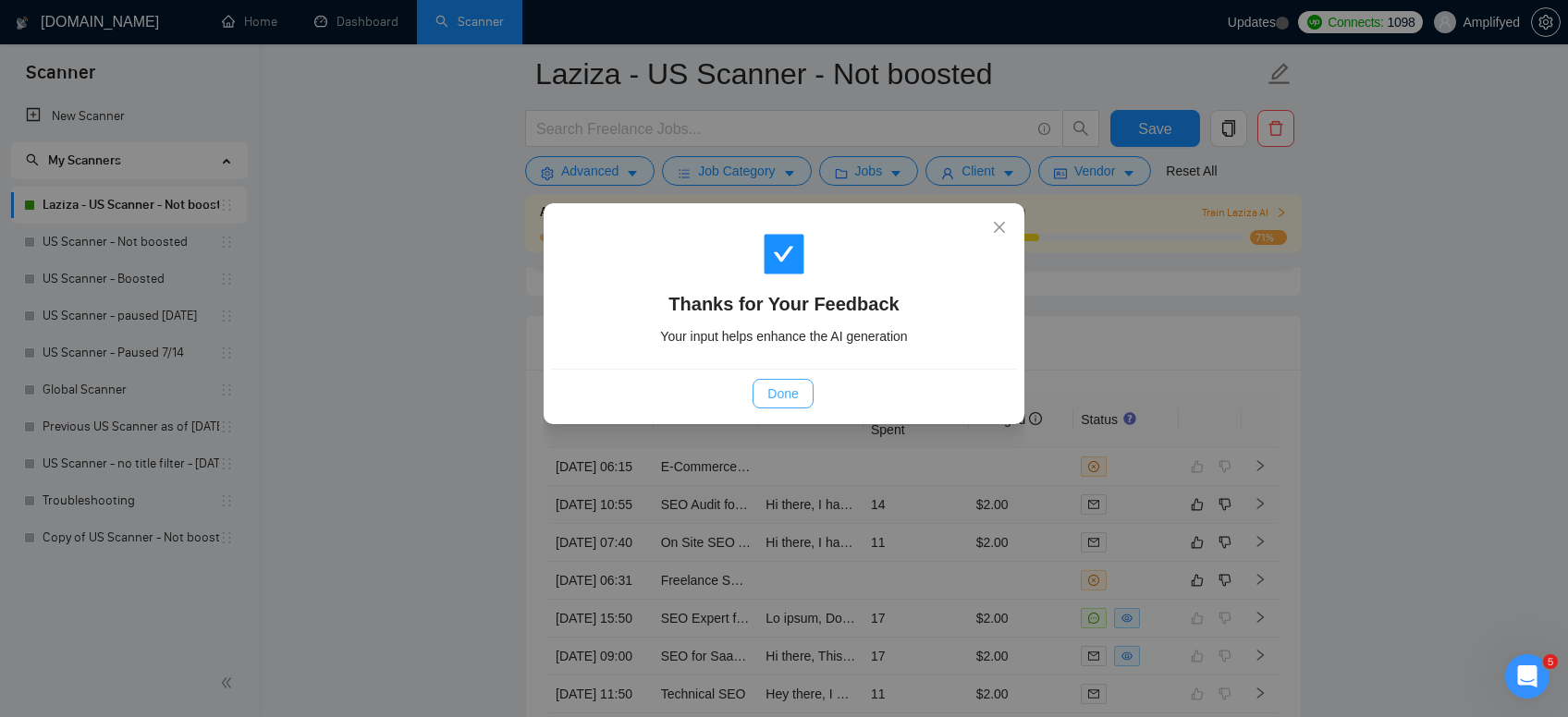 click on "Done" at bounding box center (782, 394) 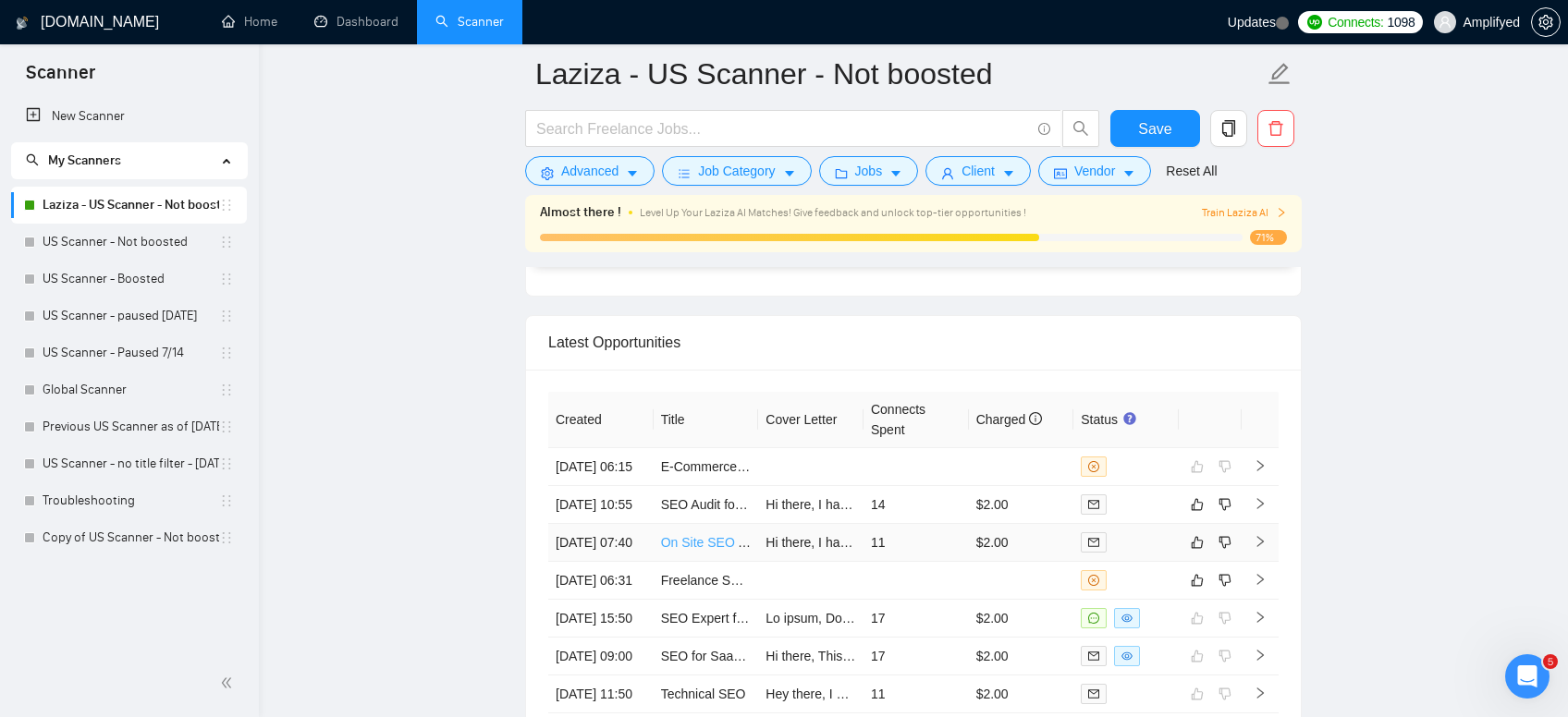 click on "On Site SEO Audit" at bounding box center [714, 542] 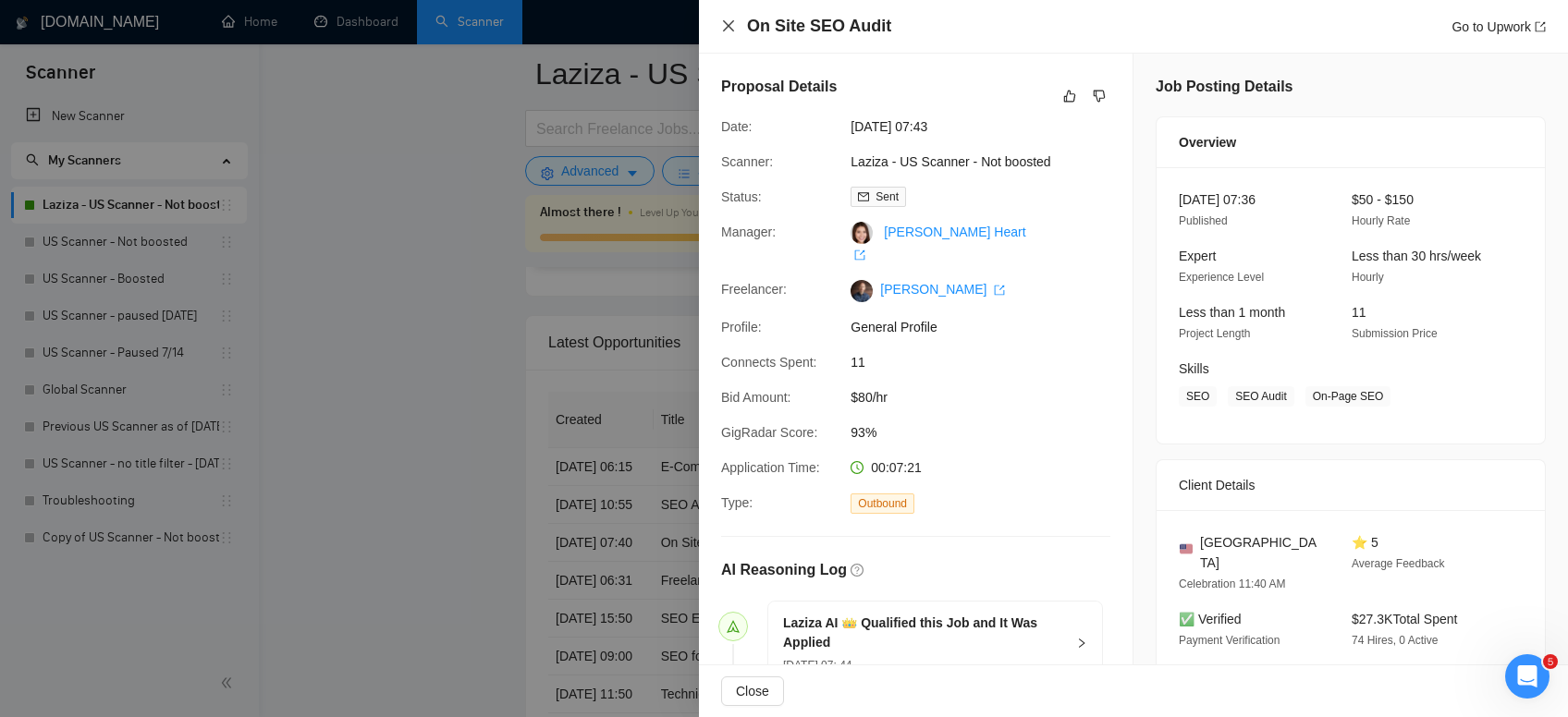 click 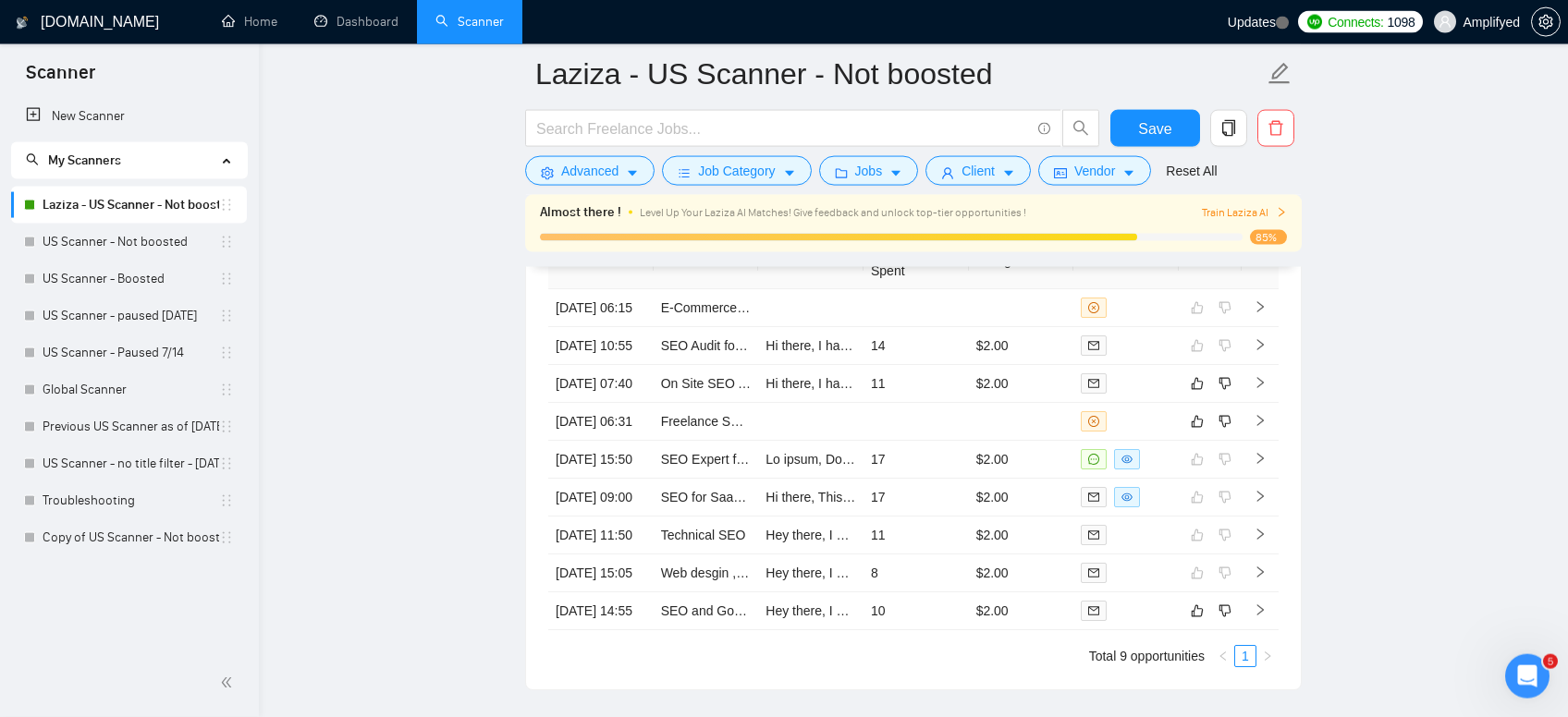 scroll, scrollTop: 4211, scrollLeft: 0, axis: vertical 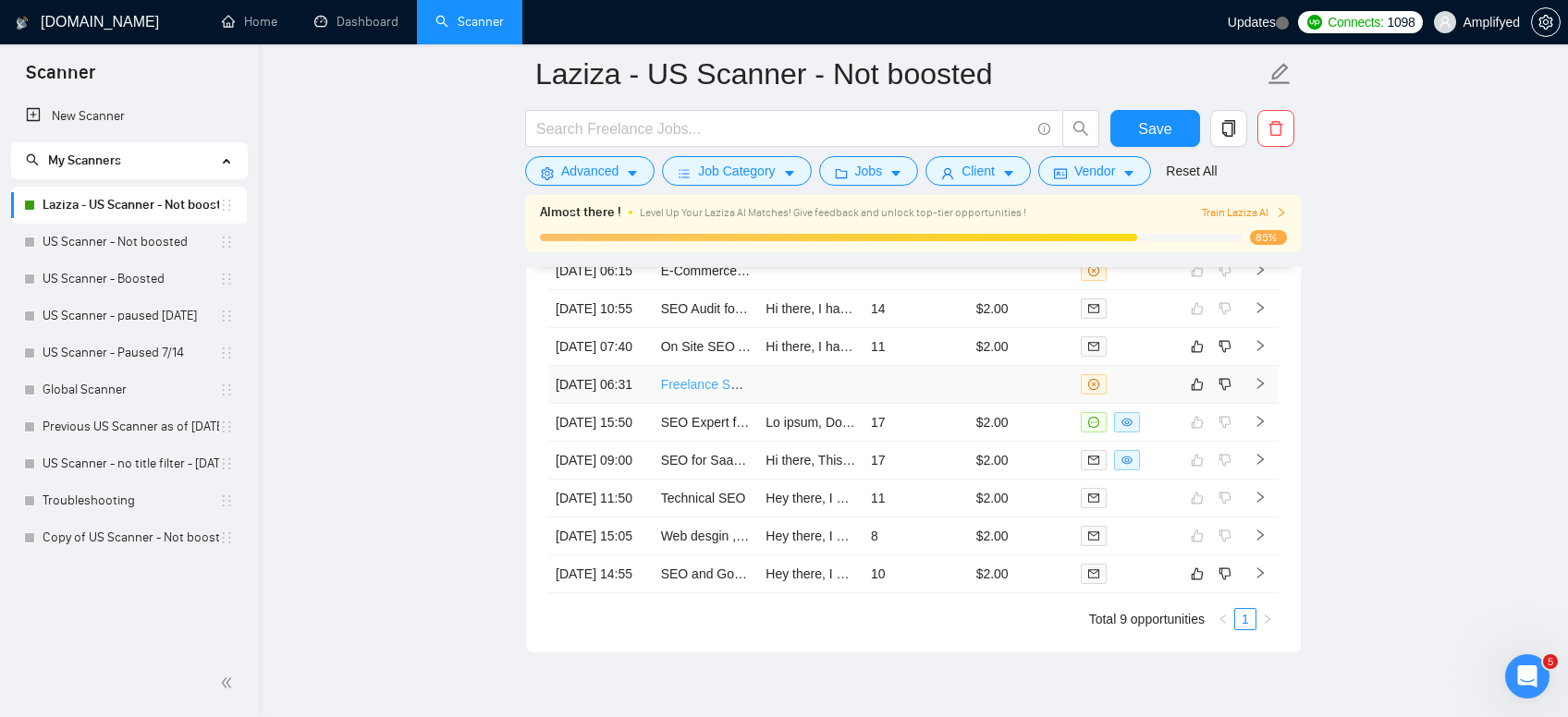 click on "Freelance SEO Contractor (Audit, Reporting, and Technical)" at bounding box center (833, 384) 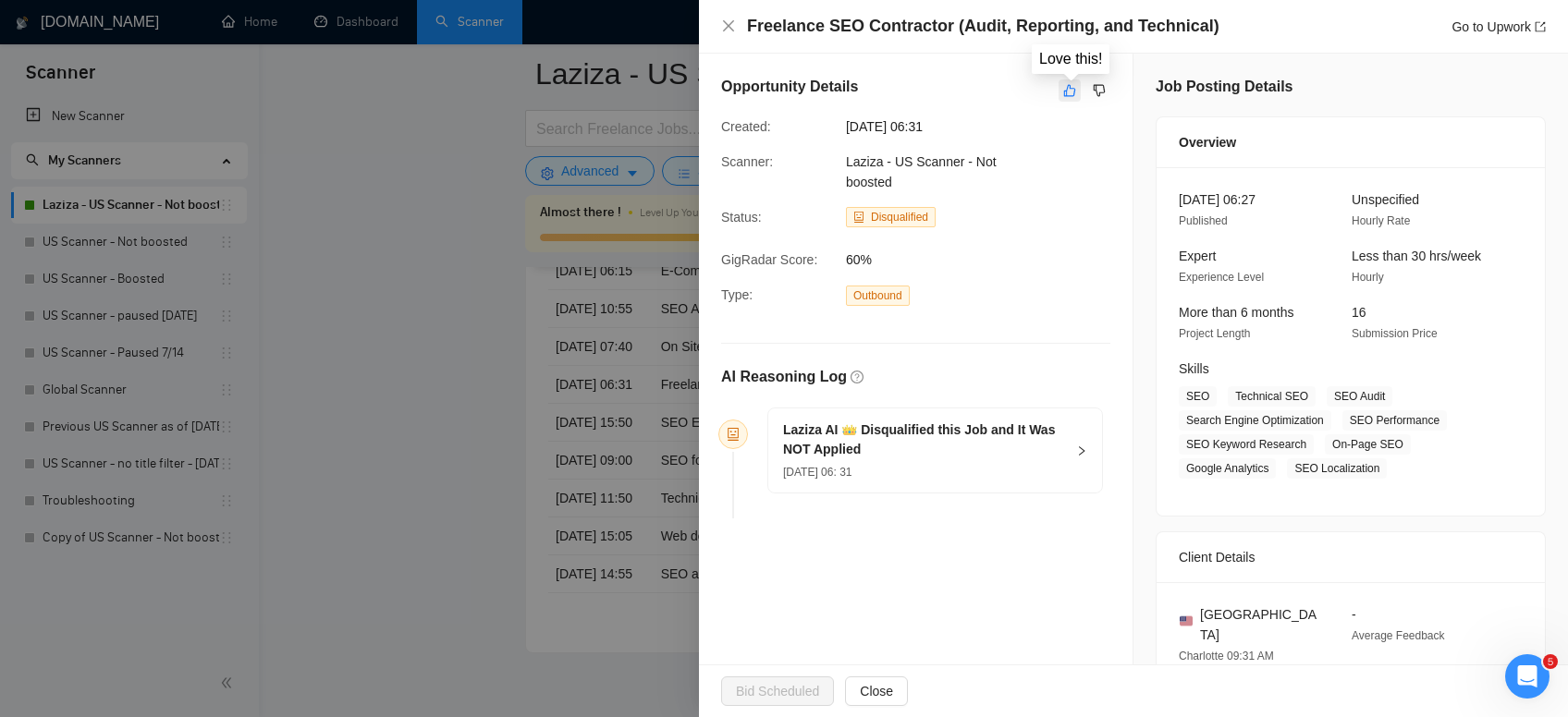 click 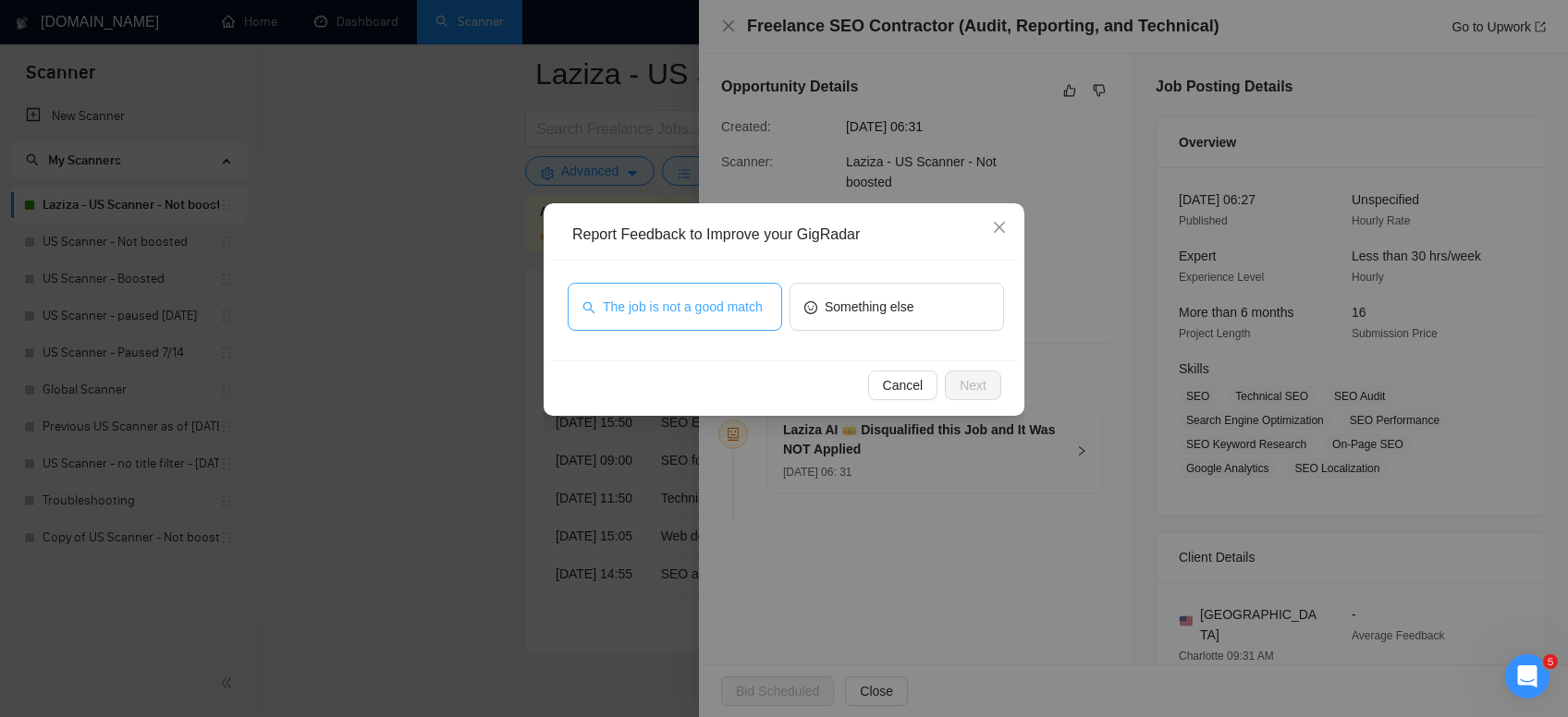 click on "The job is not a good match" at bounding box center (682, 307) 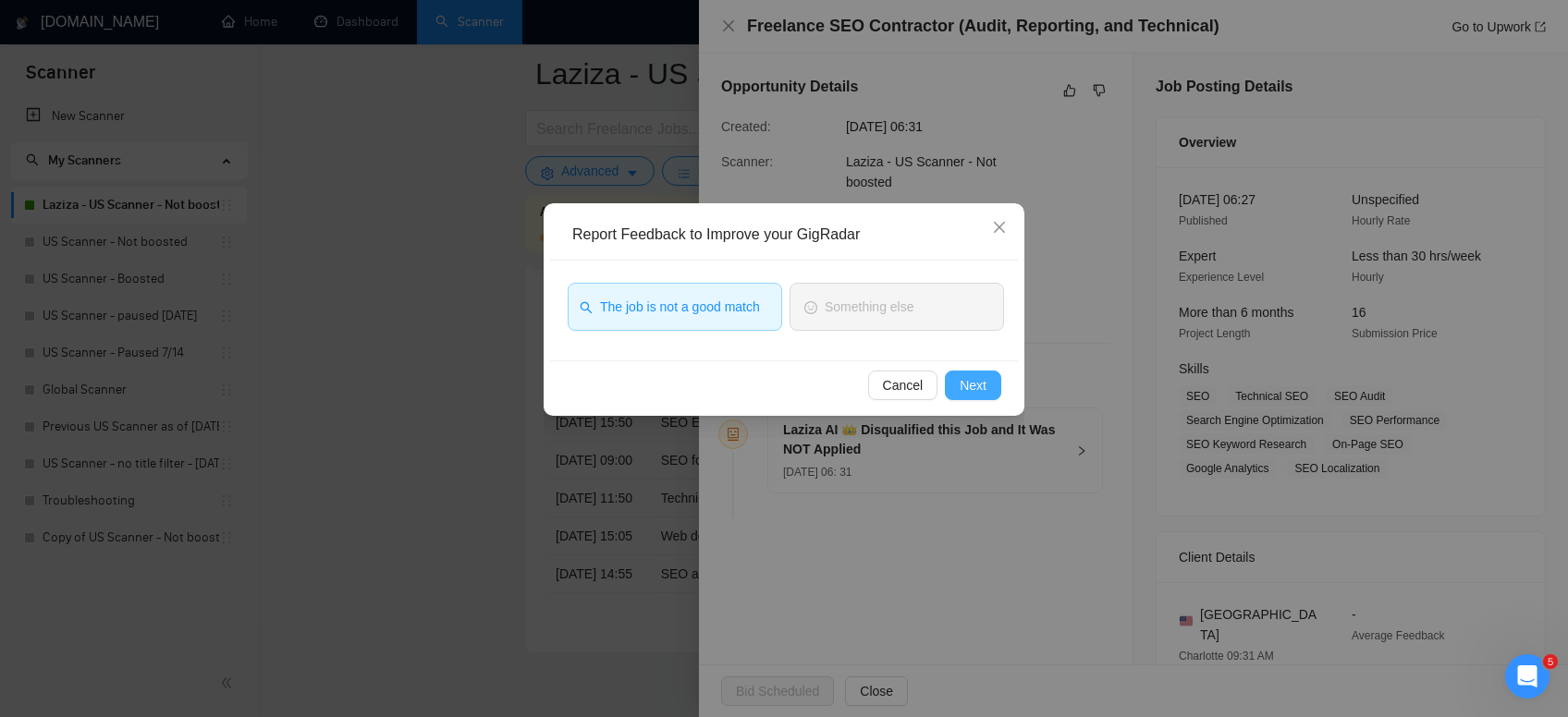 click on "Next" at bounding box center (973, 385) 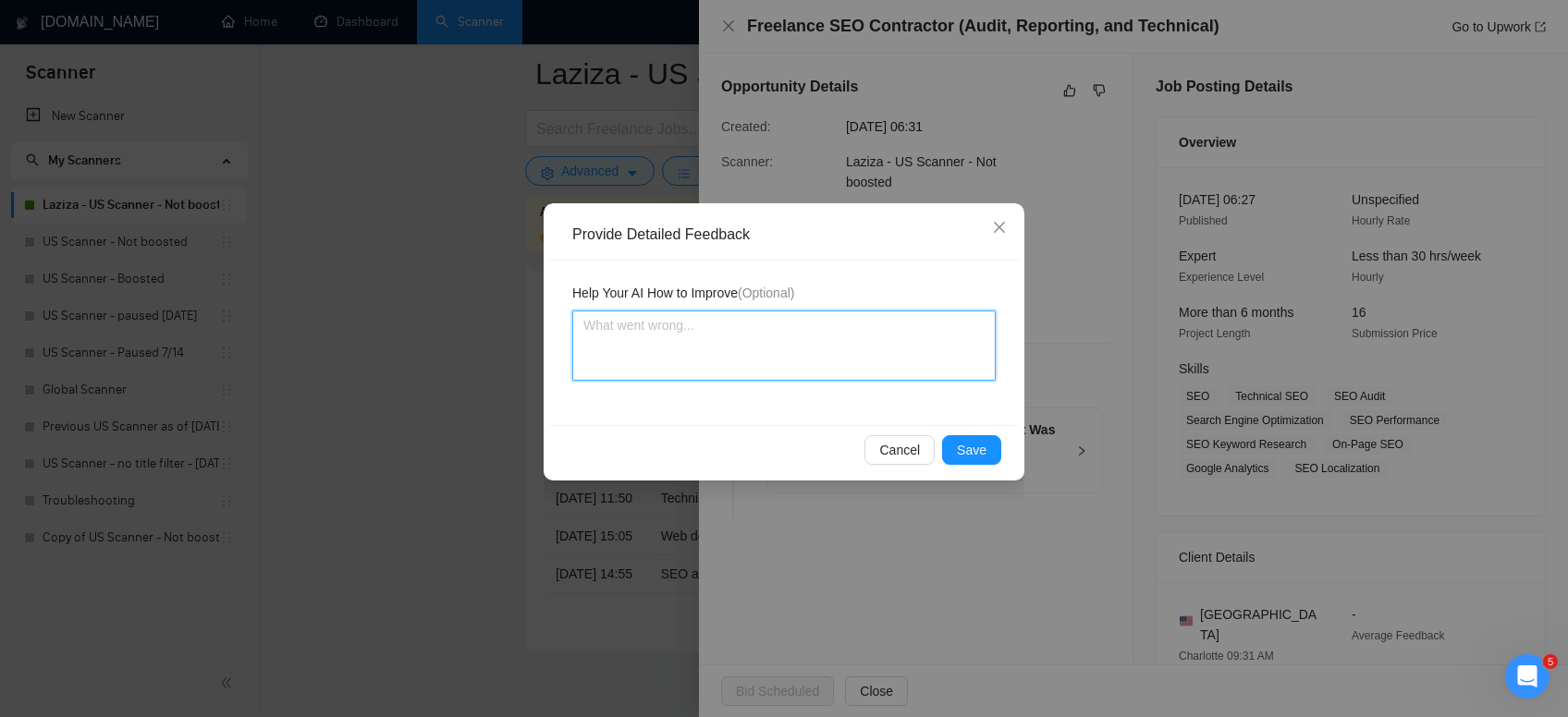 click at bounding box center (784, 346) 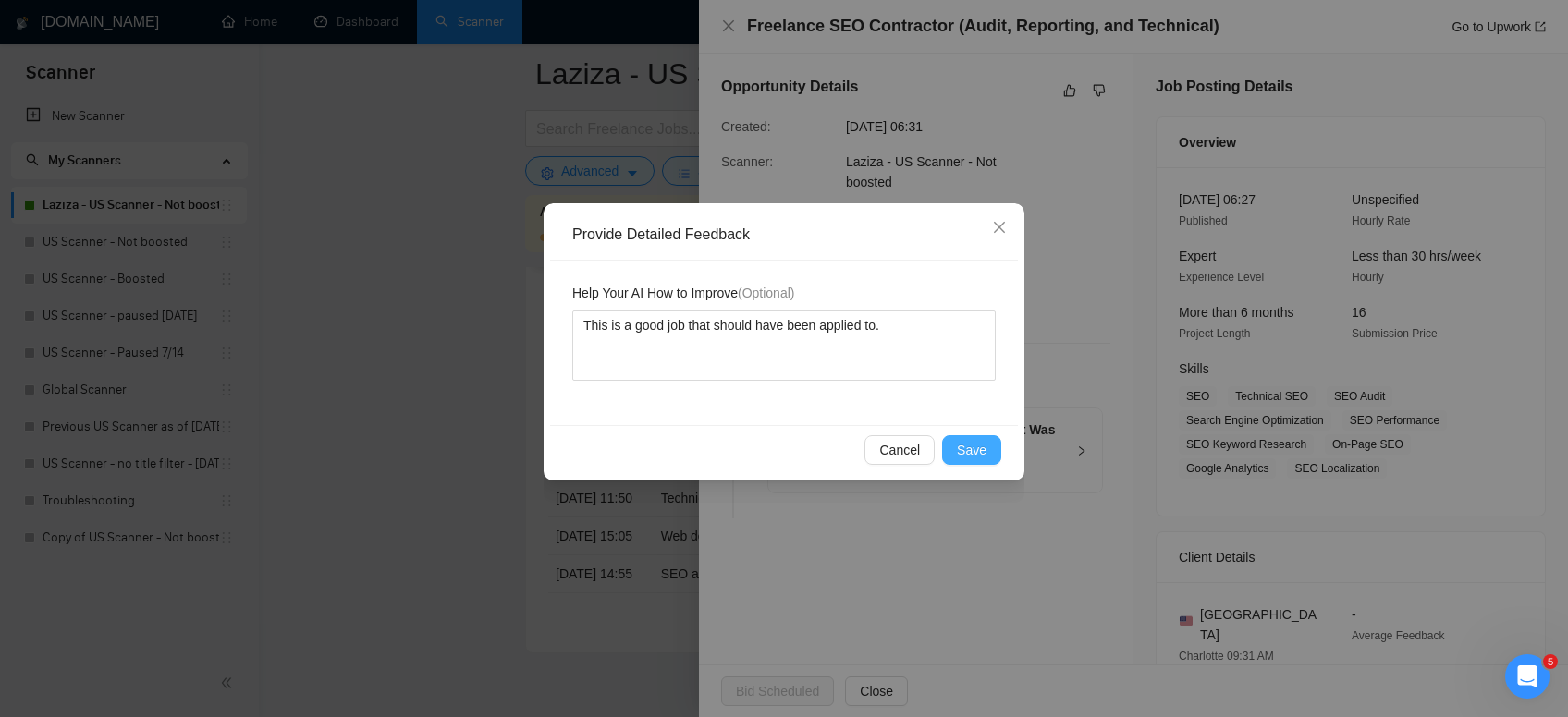 click on "Save" at bounding box center (972, 450) 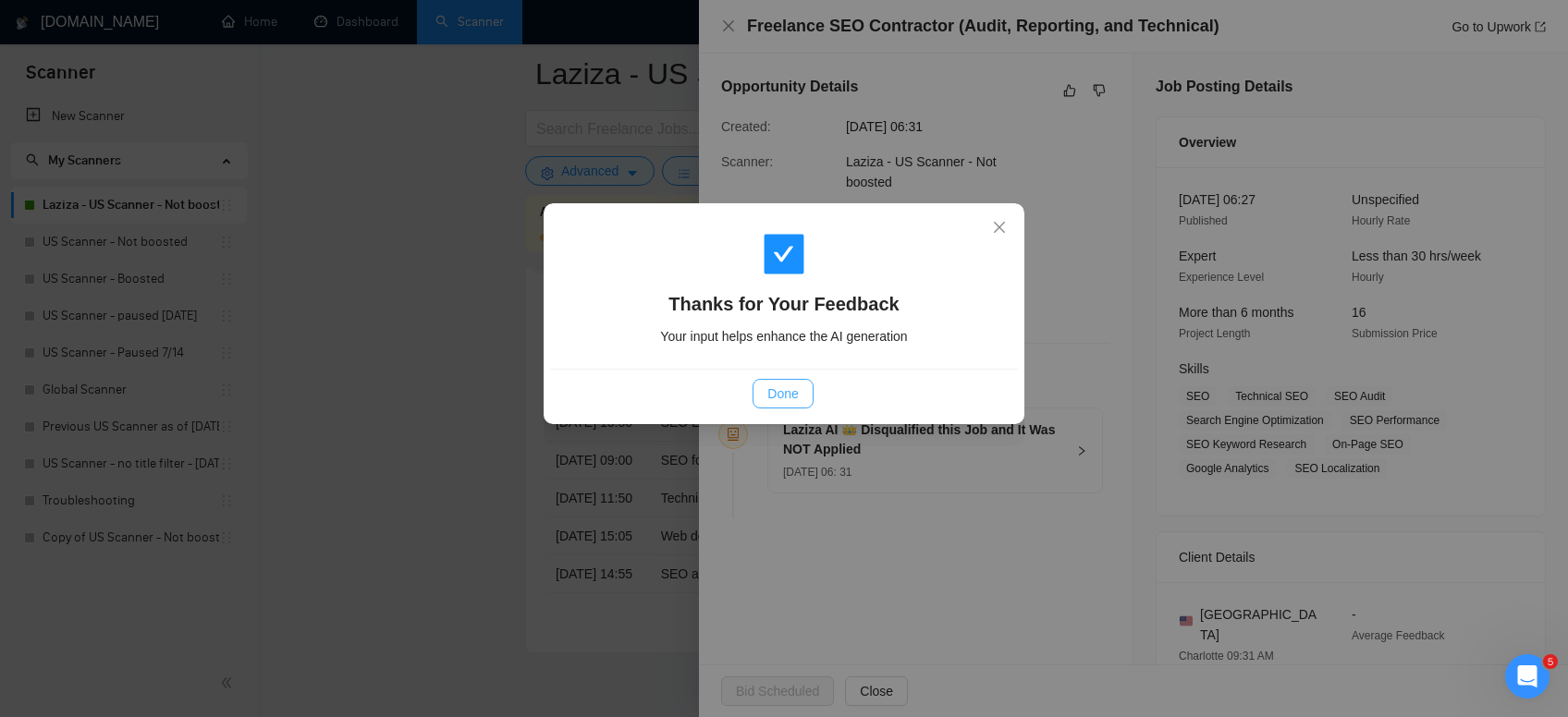 click on "Done" at bounding box center [782, 394] 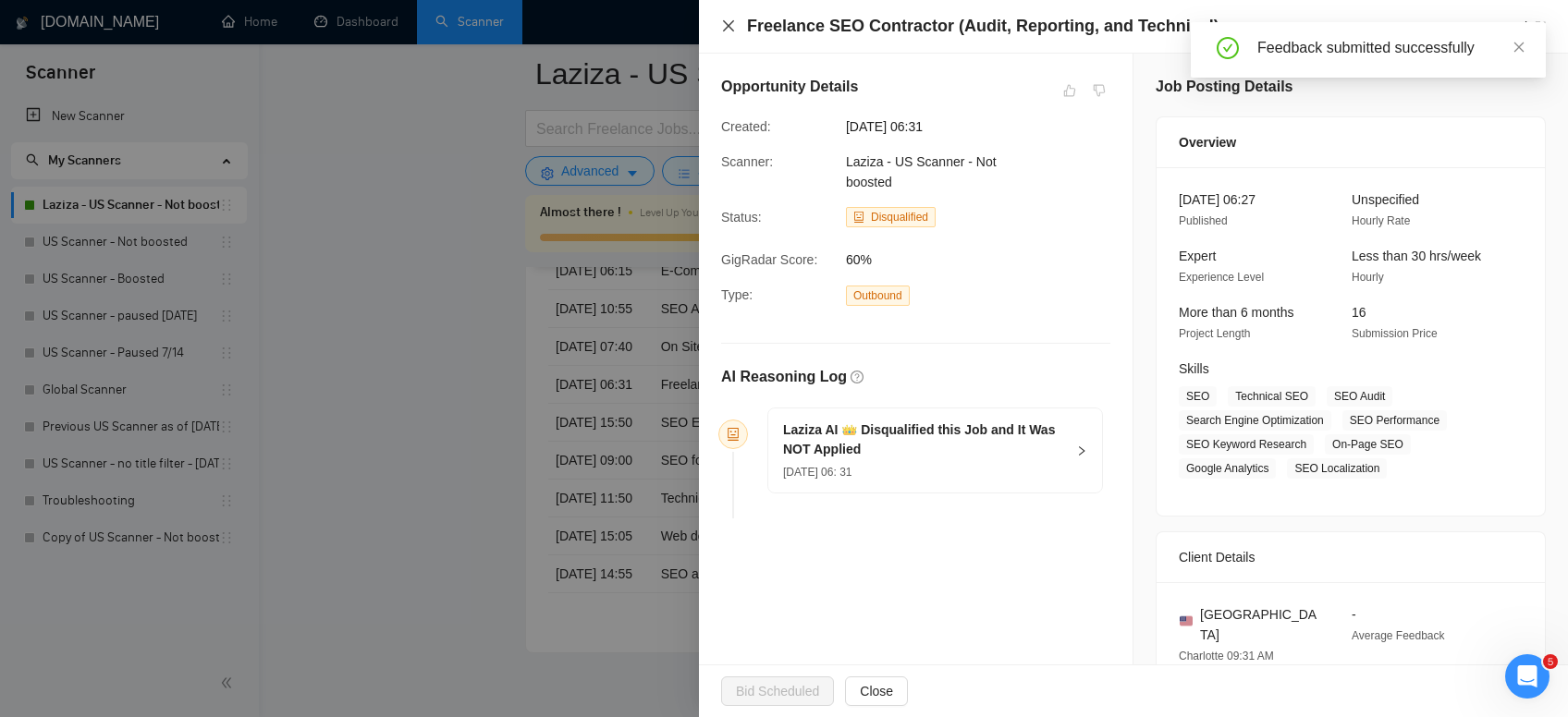 click 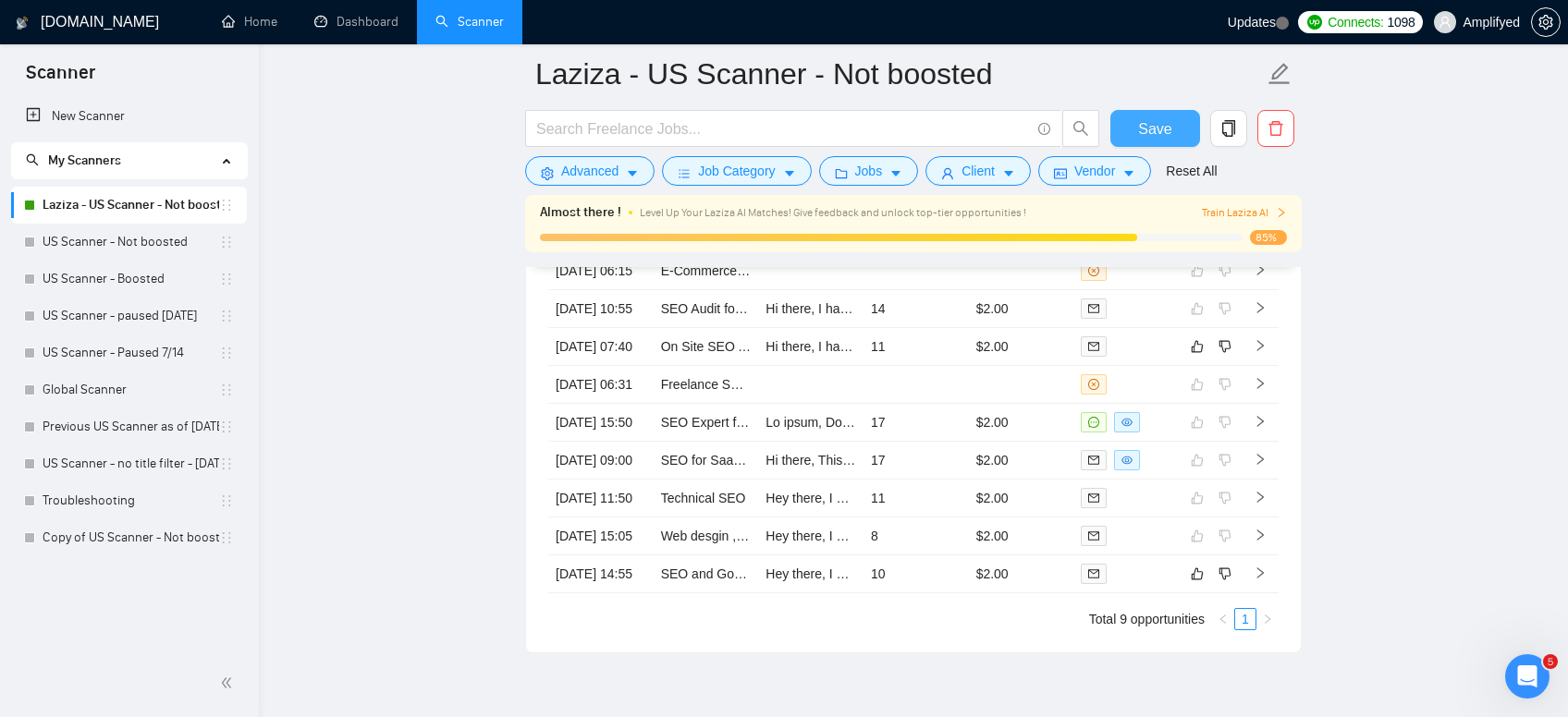 click on "Save" at bounding box center [1155, 128] 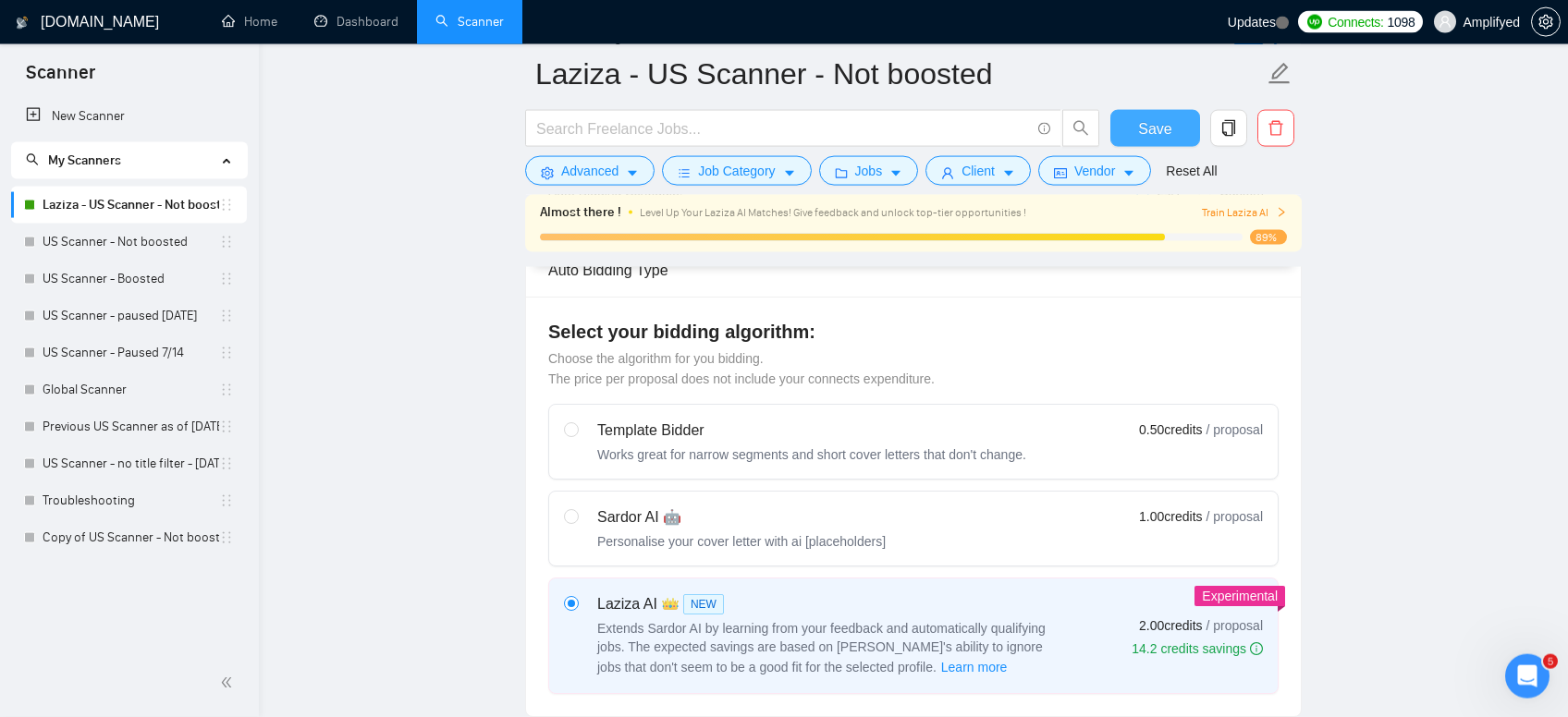 scroll, scrollTop: 490, scrollLeft: 0, axis: vertical 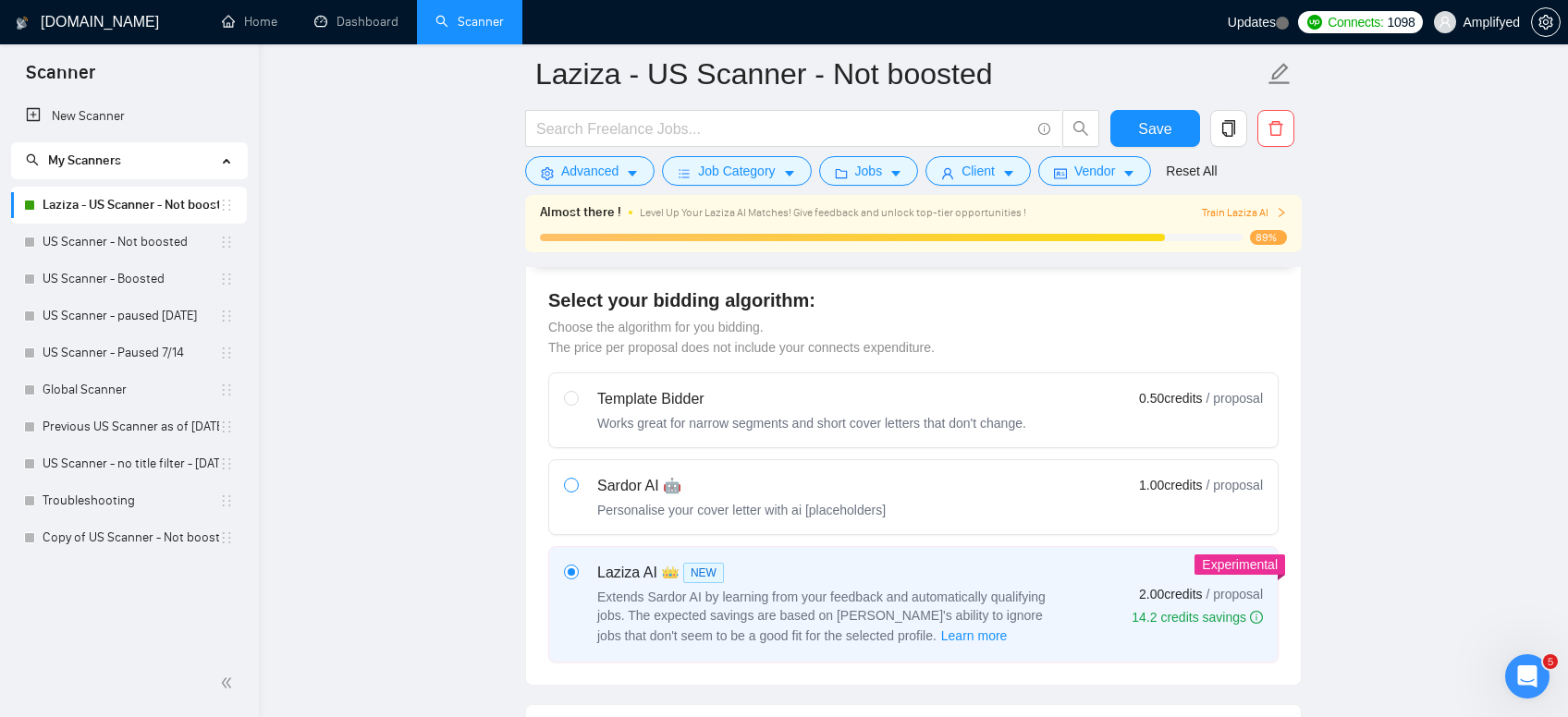 click at bounding box center [571, 485] 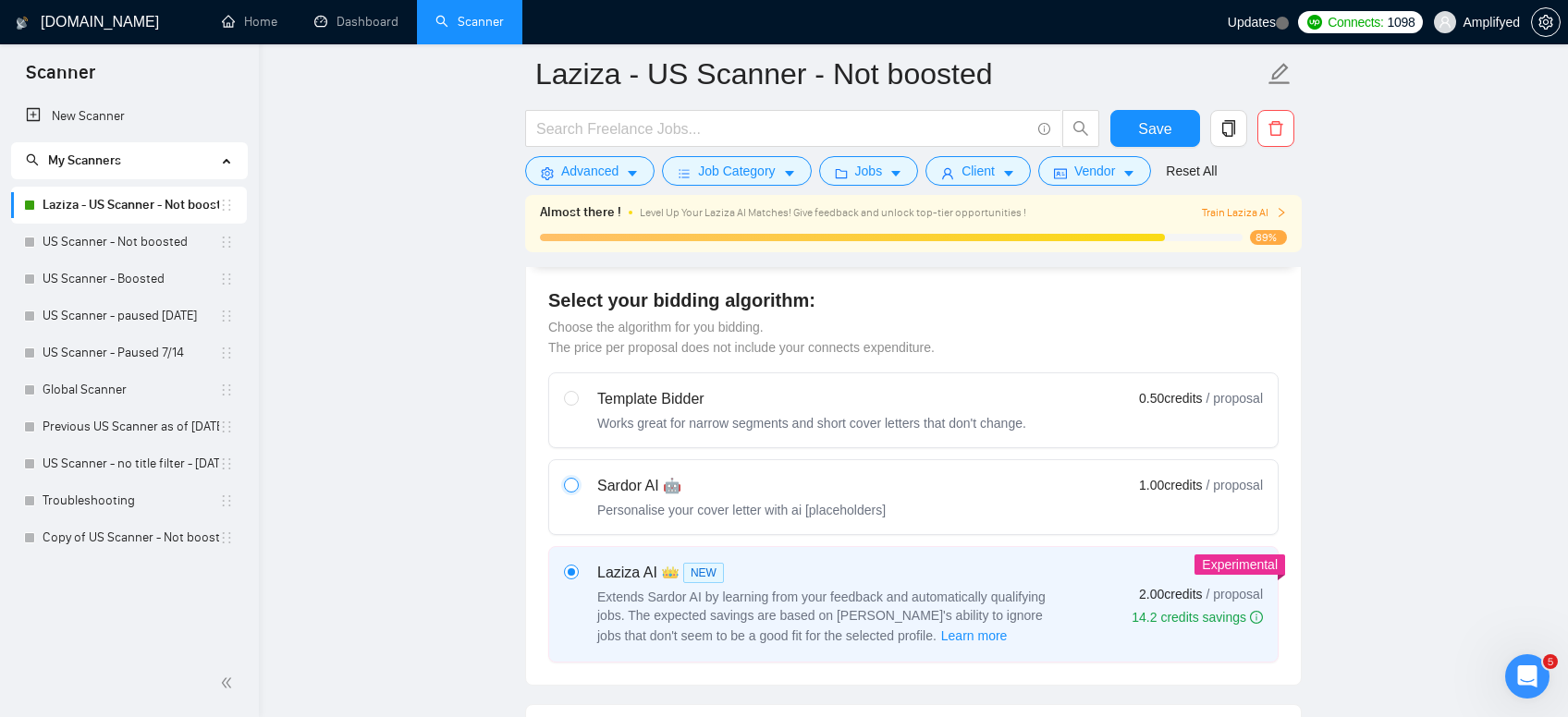 click at bounding box center (570, 484) 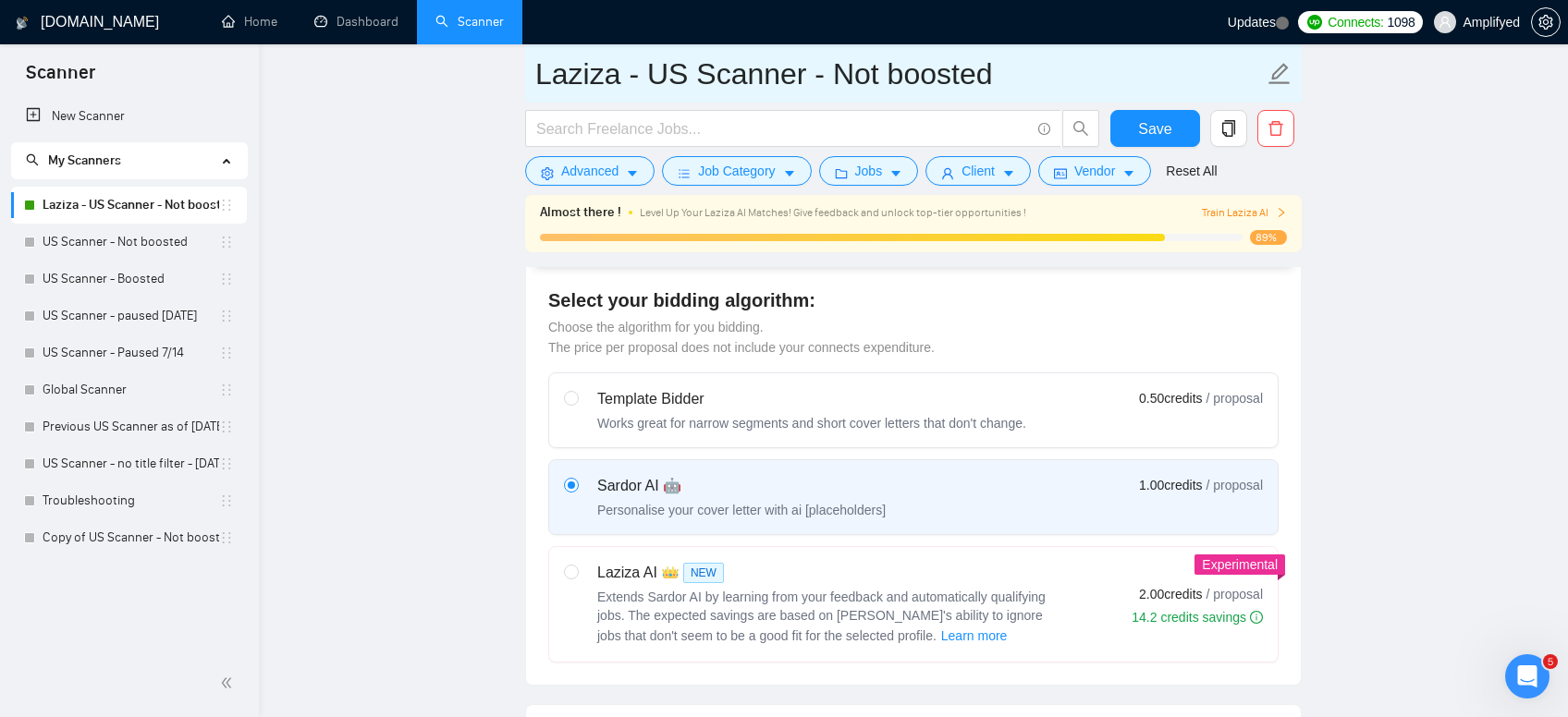 click on "Laziza - US Scanner - Not boosted" at bounding box center (900, 74) 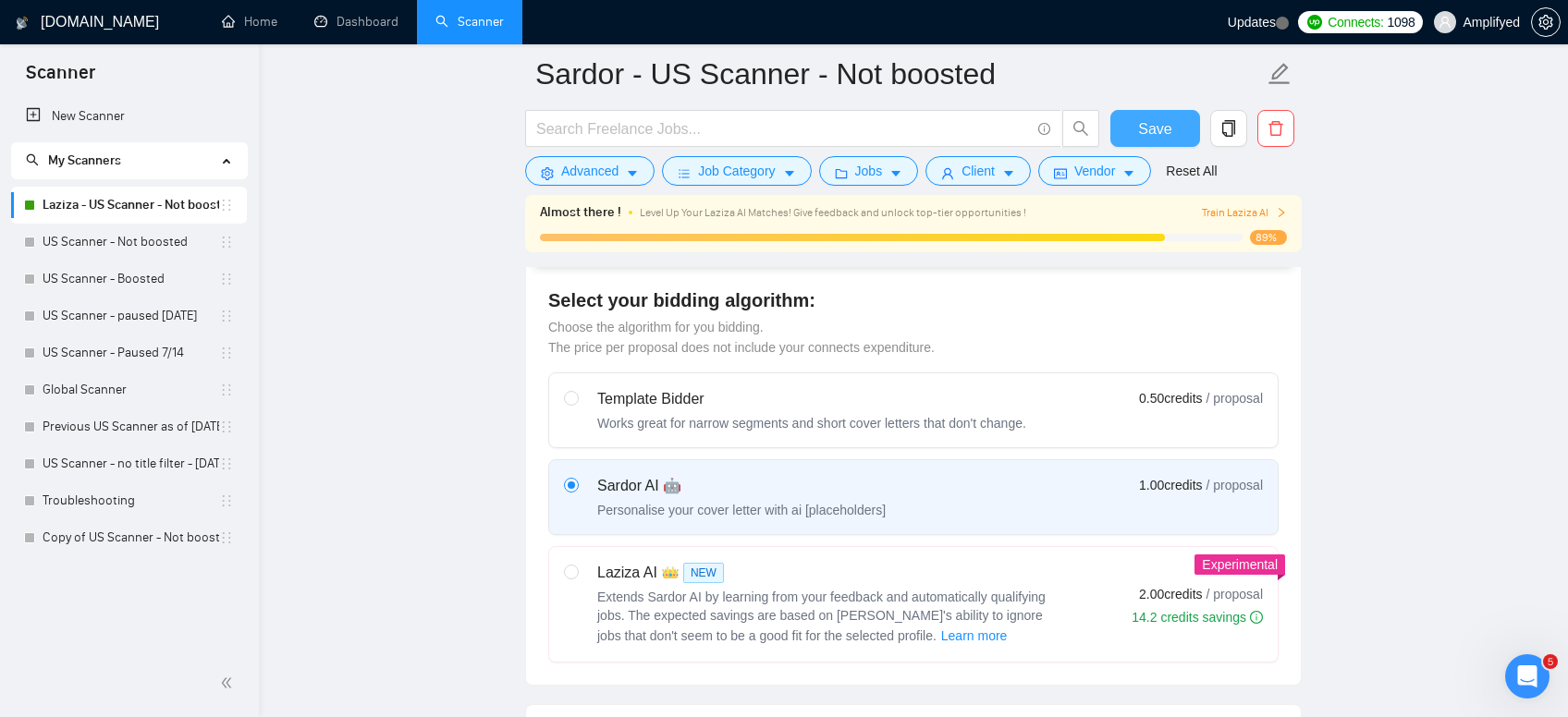 click on "Save" at bounding box center (1155, 128) 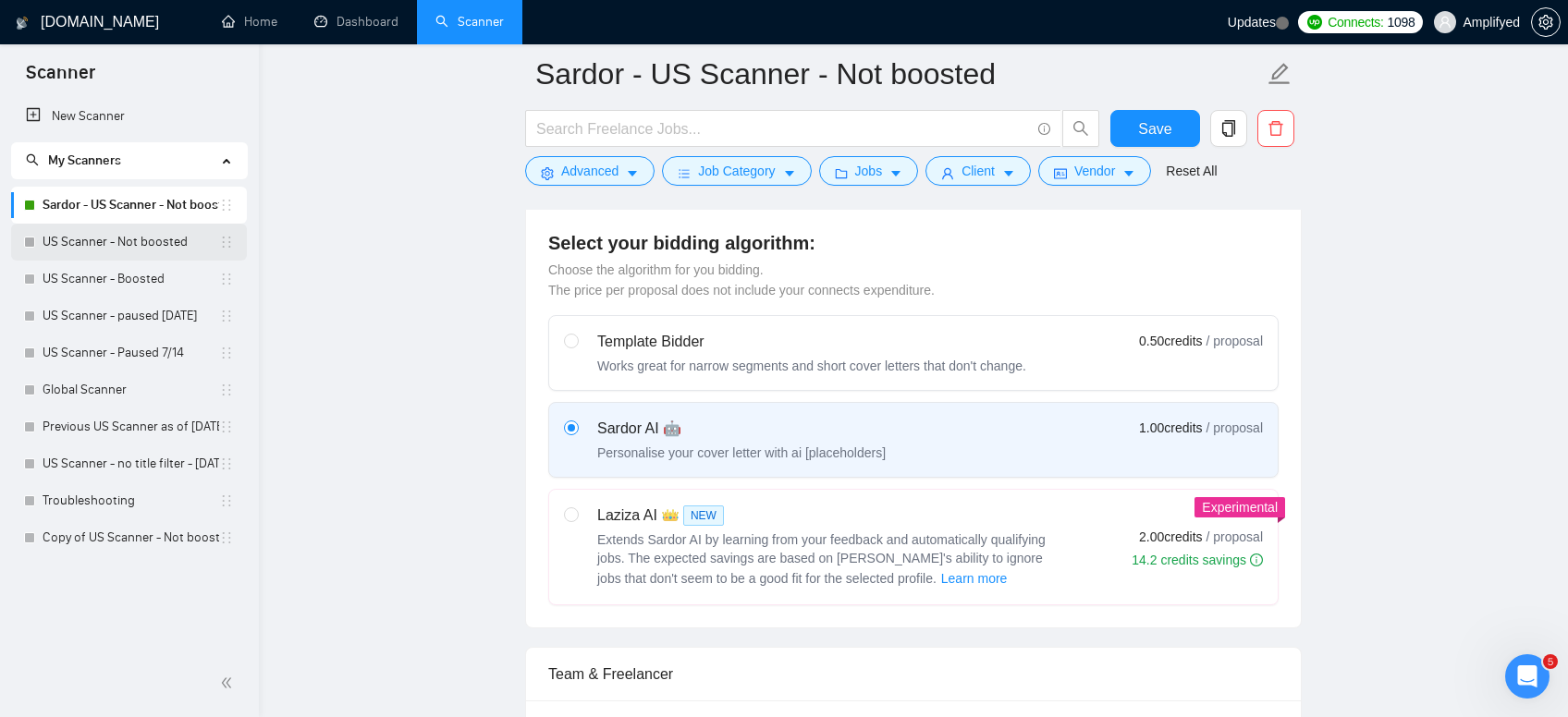 click on "US Scanner - Not boosted" at bounding box center [130, 242] 